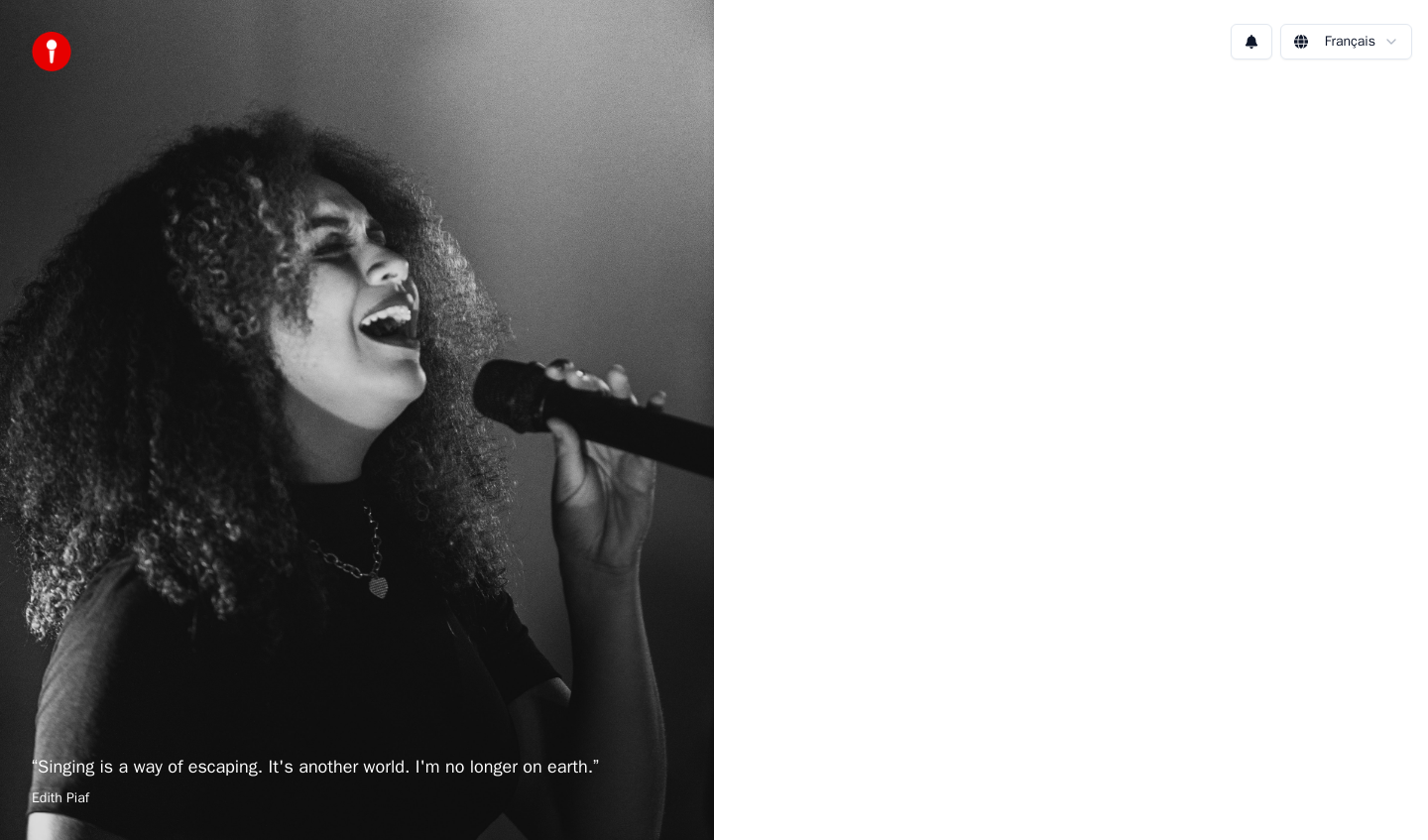 scroll, scrollTop: 0, scrollLeft: 0, axis: both 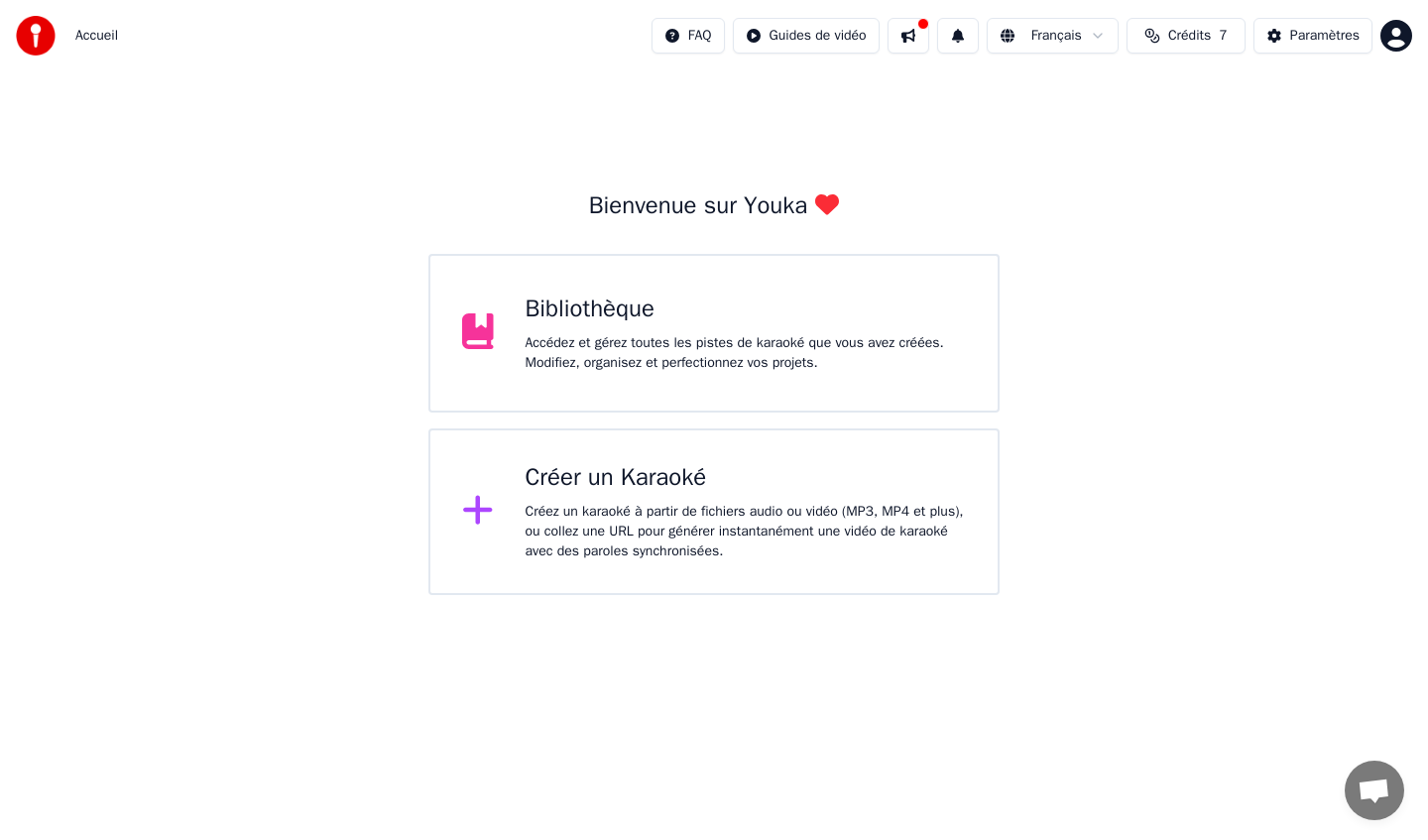 click on "Bibliothèque Accédez et gérez toutes les pistes de karaoké que vous avez créées. Modifiez, organisez et perfectionnez vos projets." at bounding box center [746, 333] 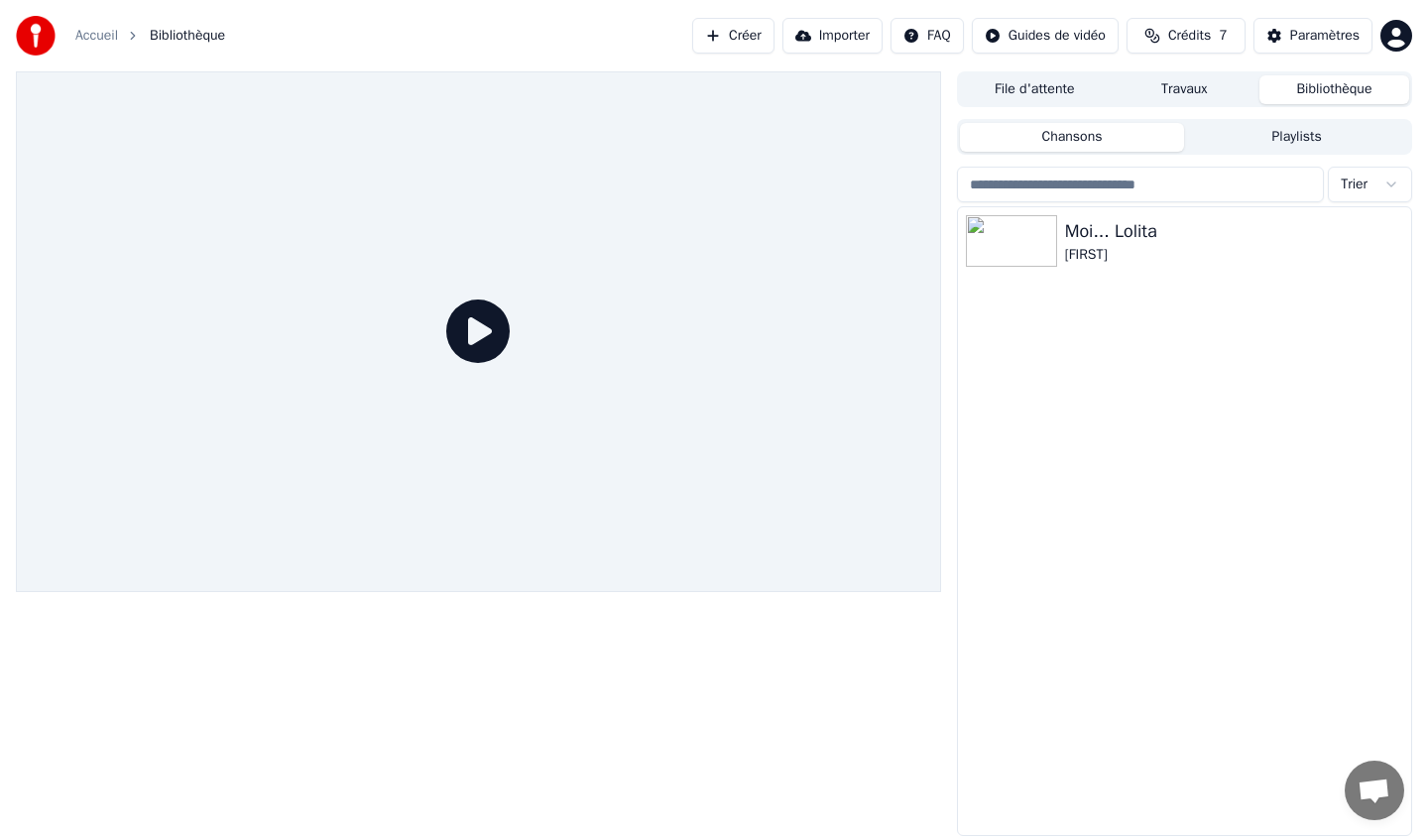 click 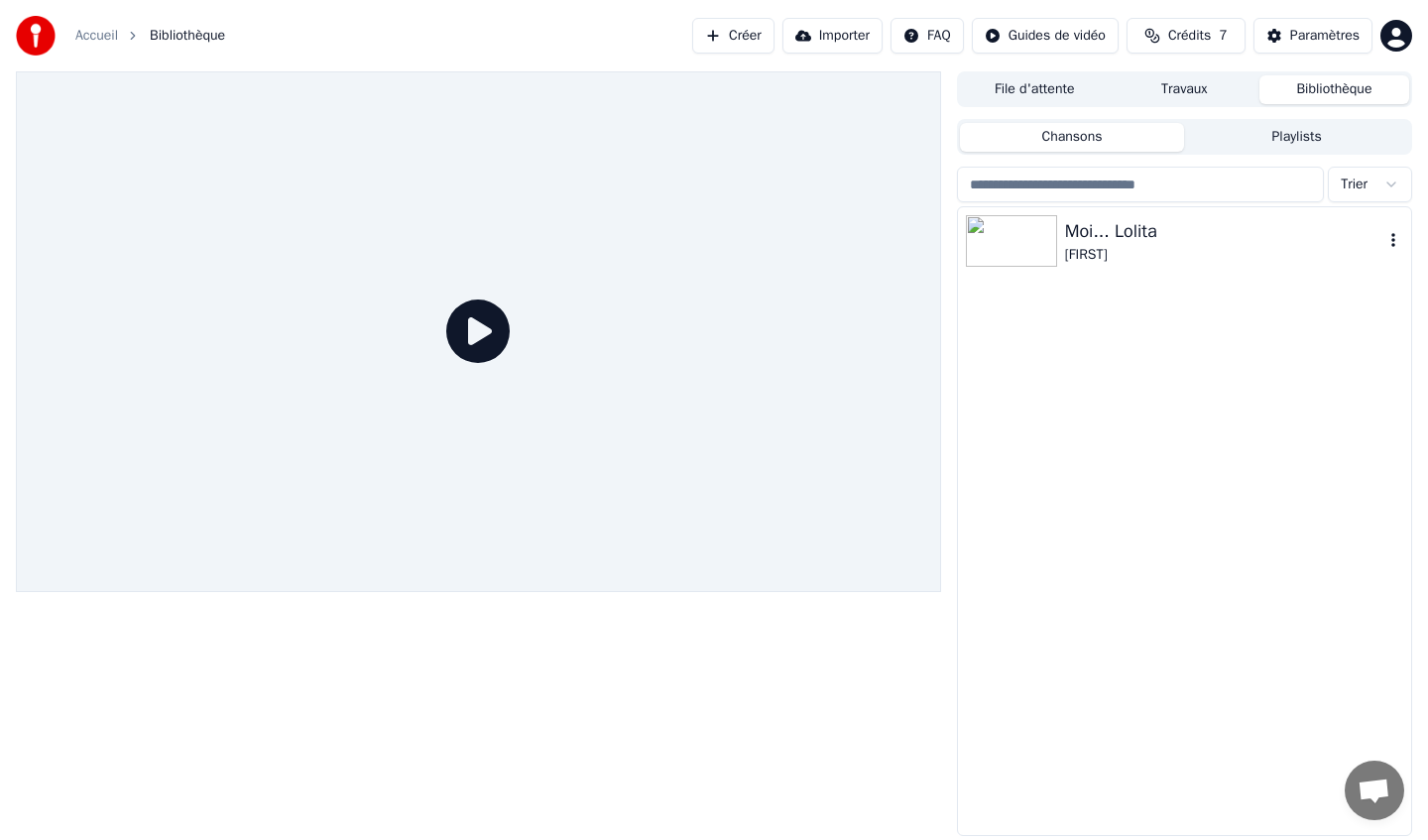 click on "Moi... Lolita" at bounding box center [1224, 231] 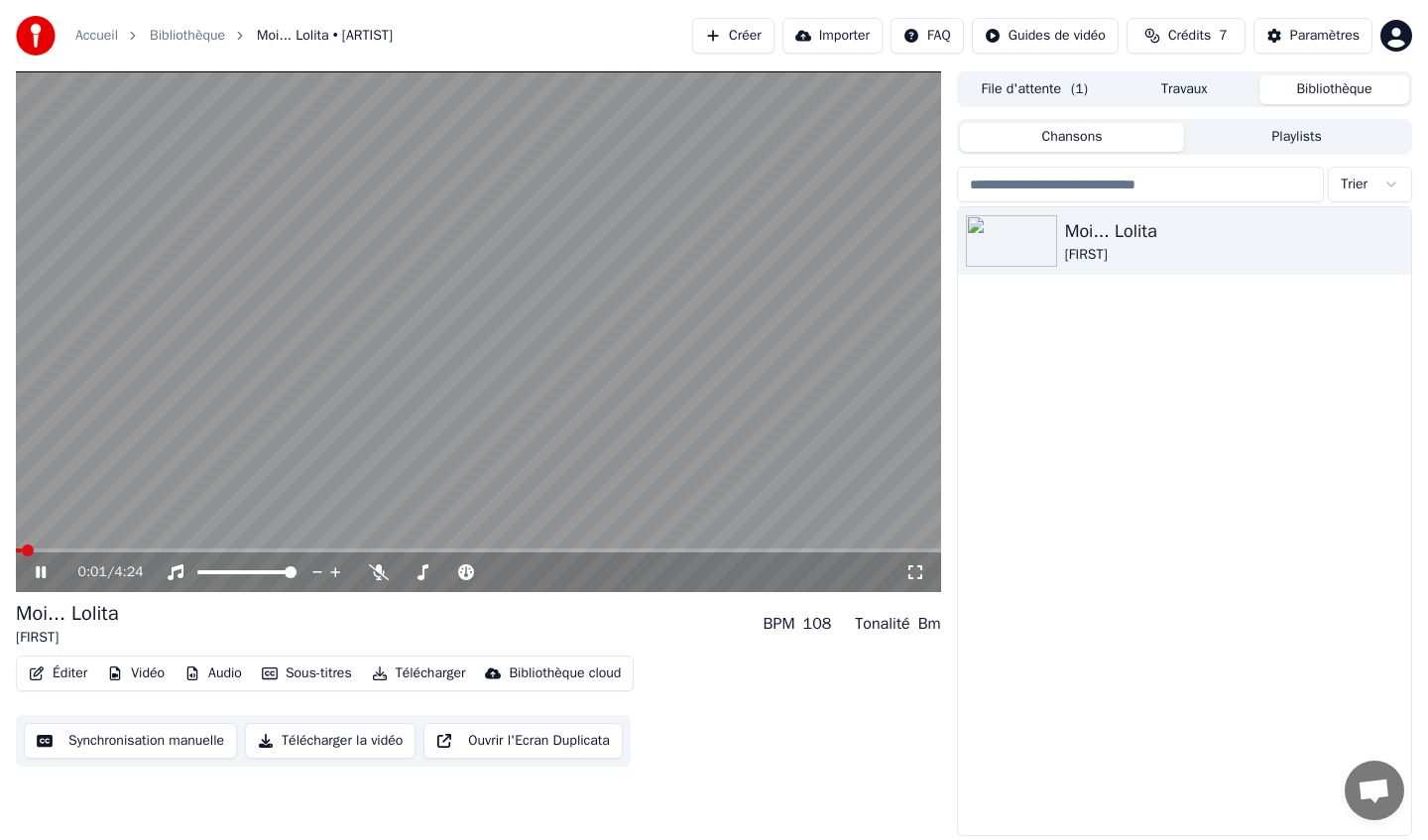 click 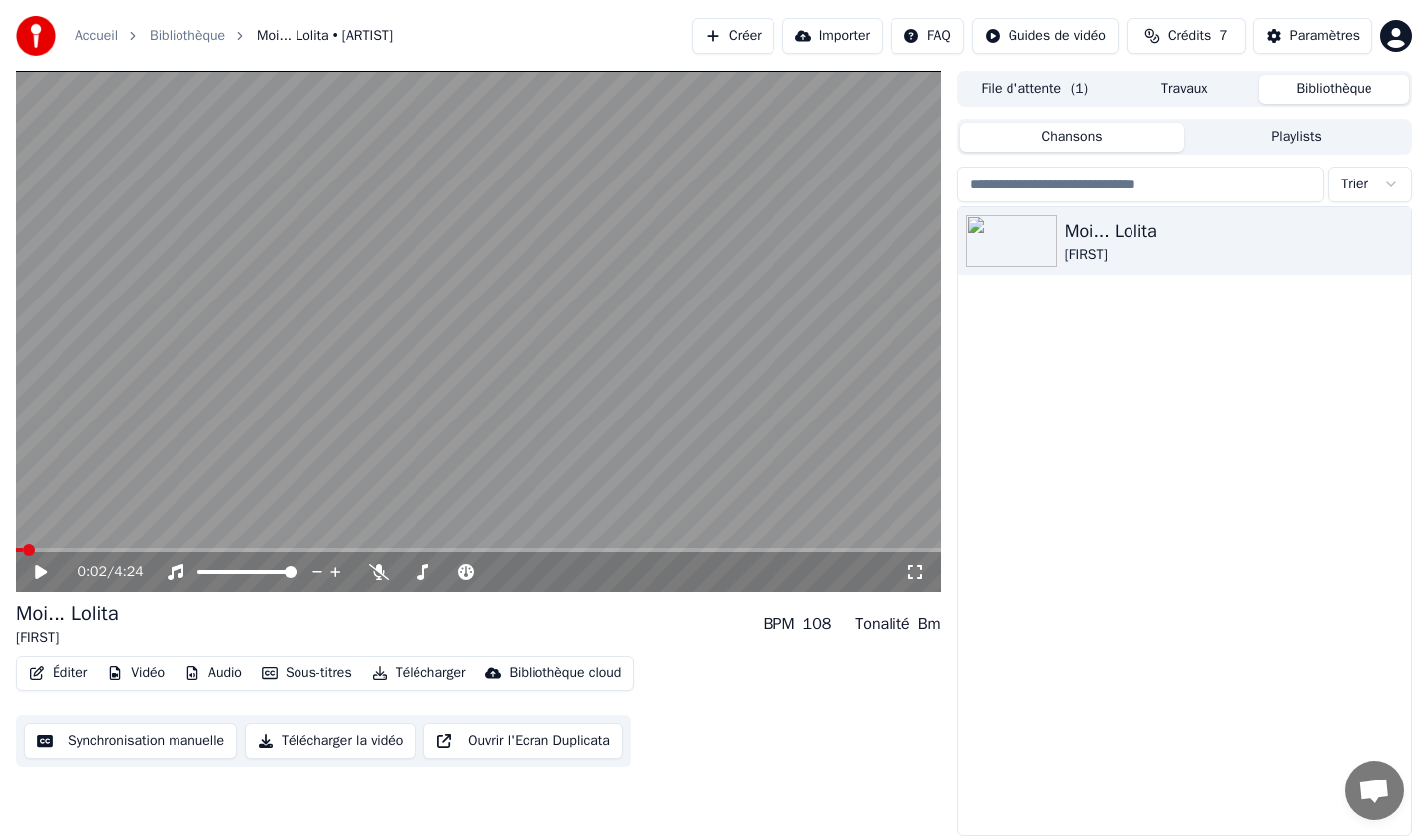 click 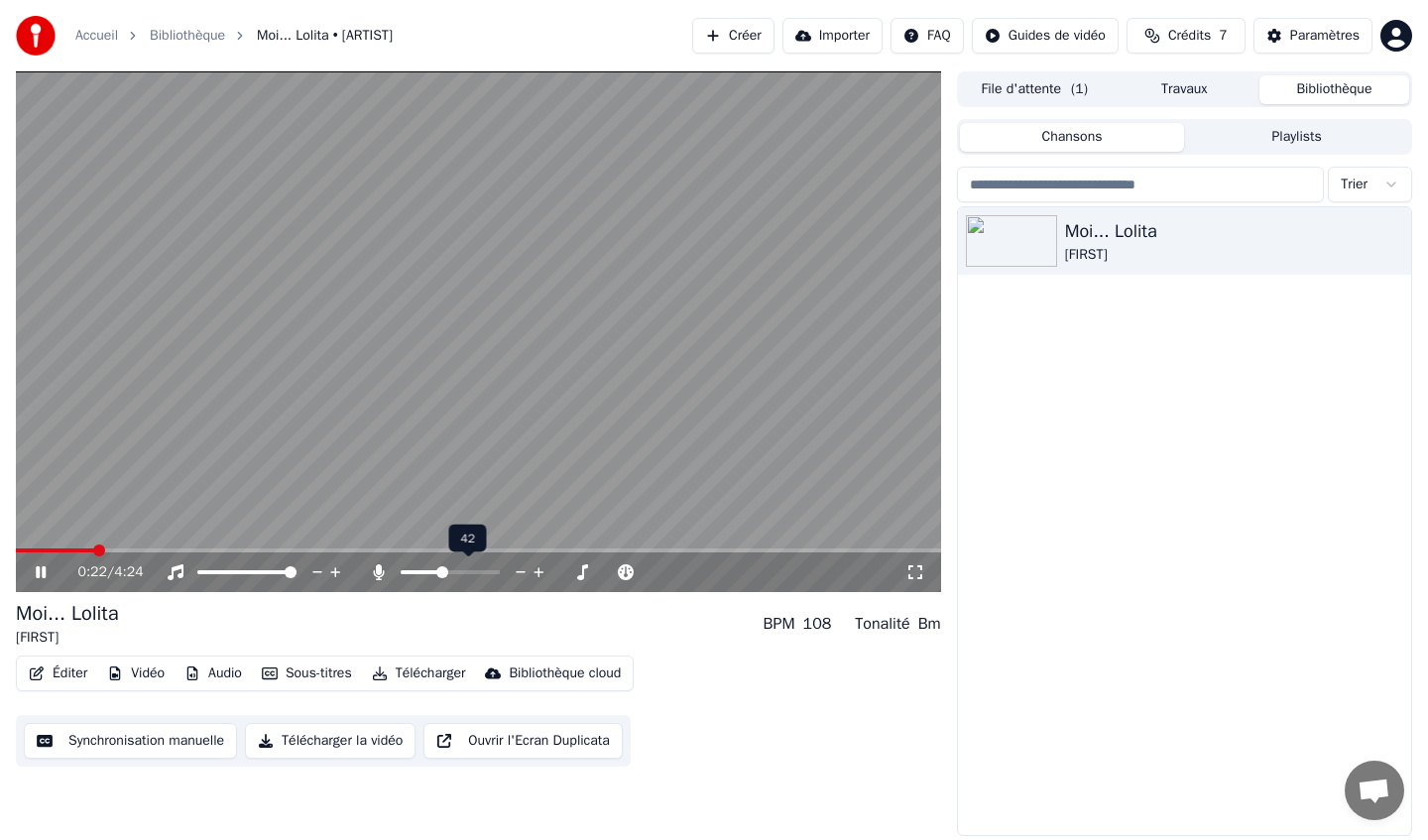 click at bounding box center (442, 572) 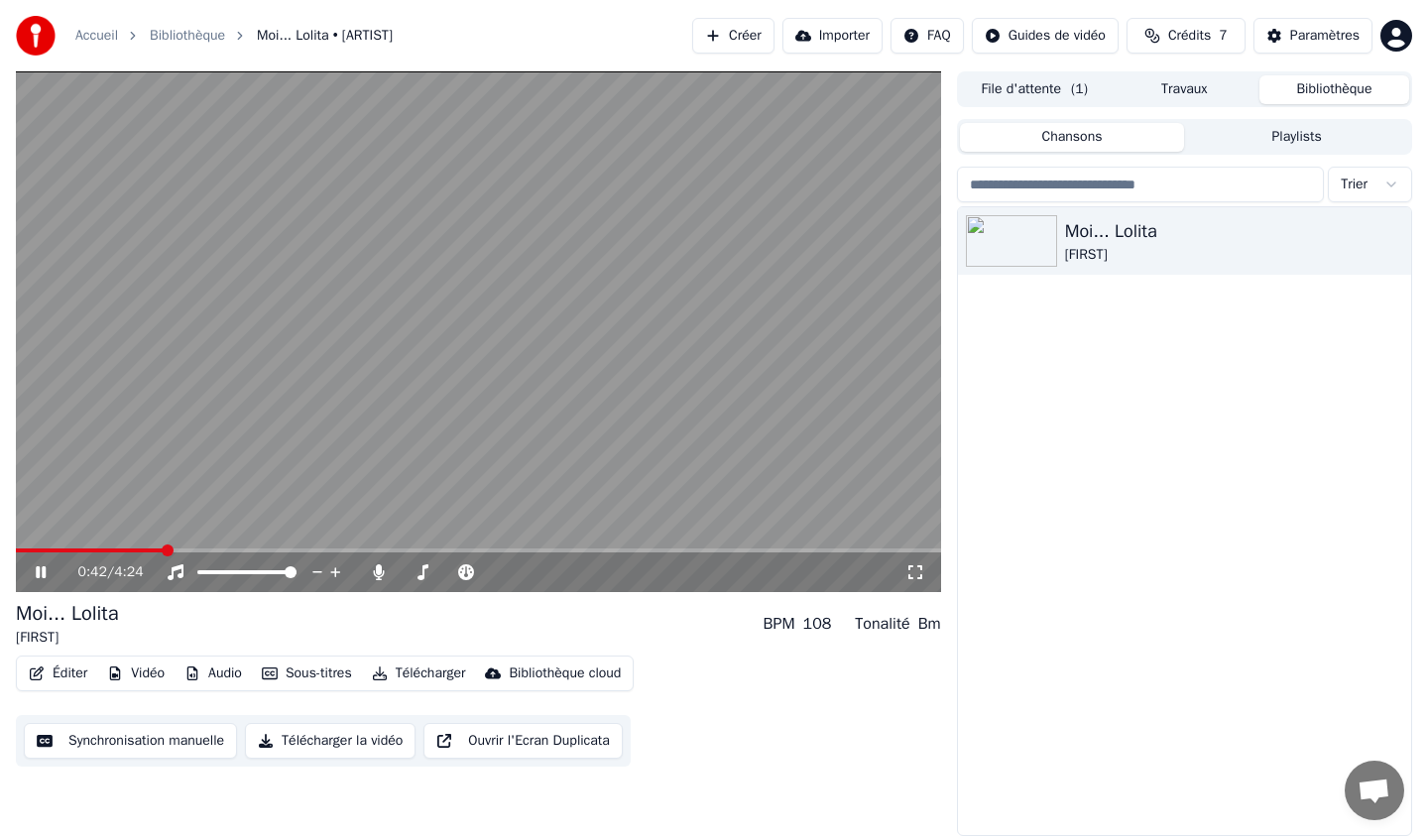 click 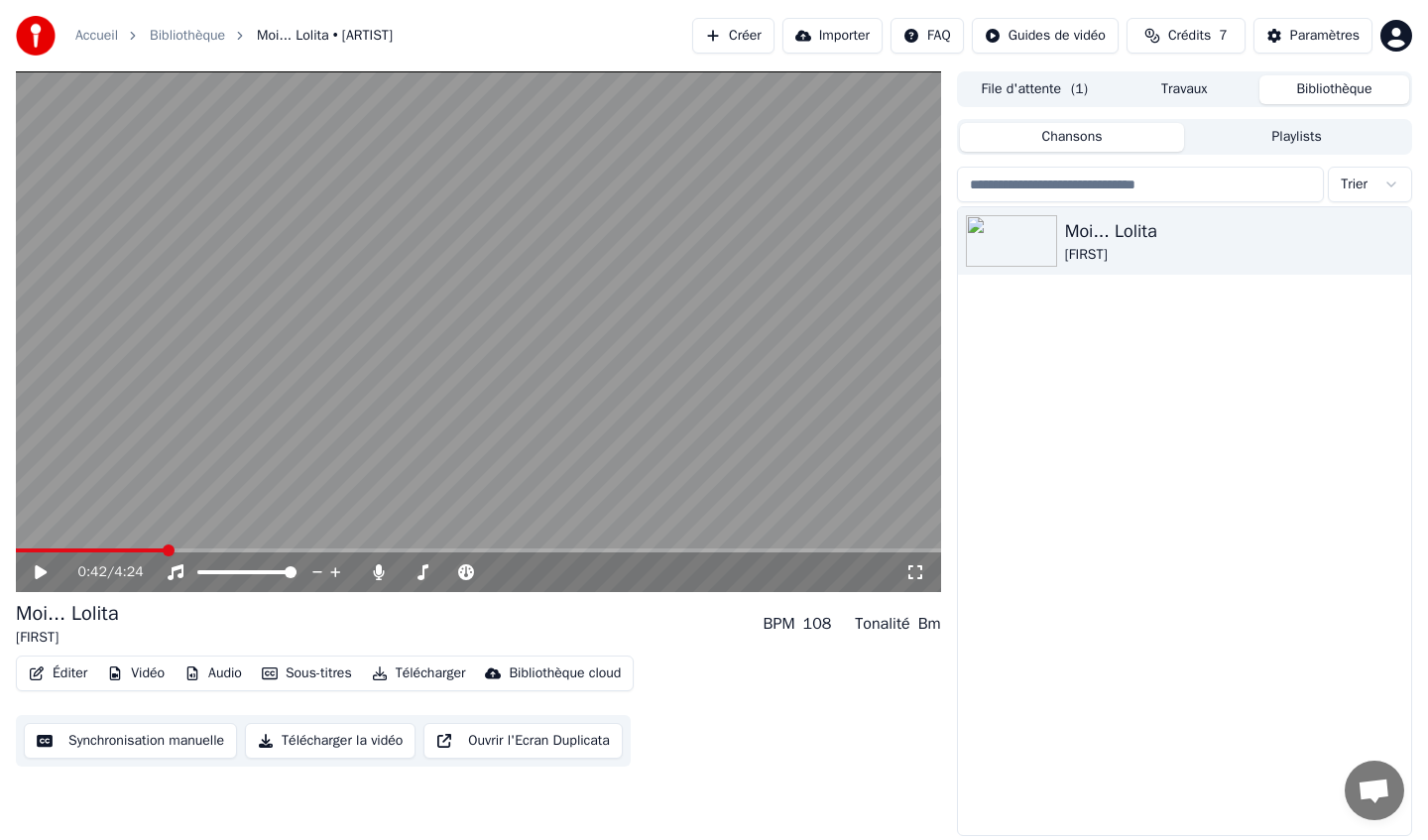 click at bounding box center [90, 550] 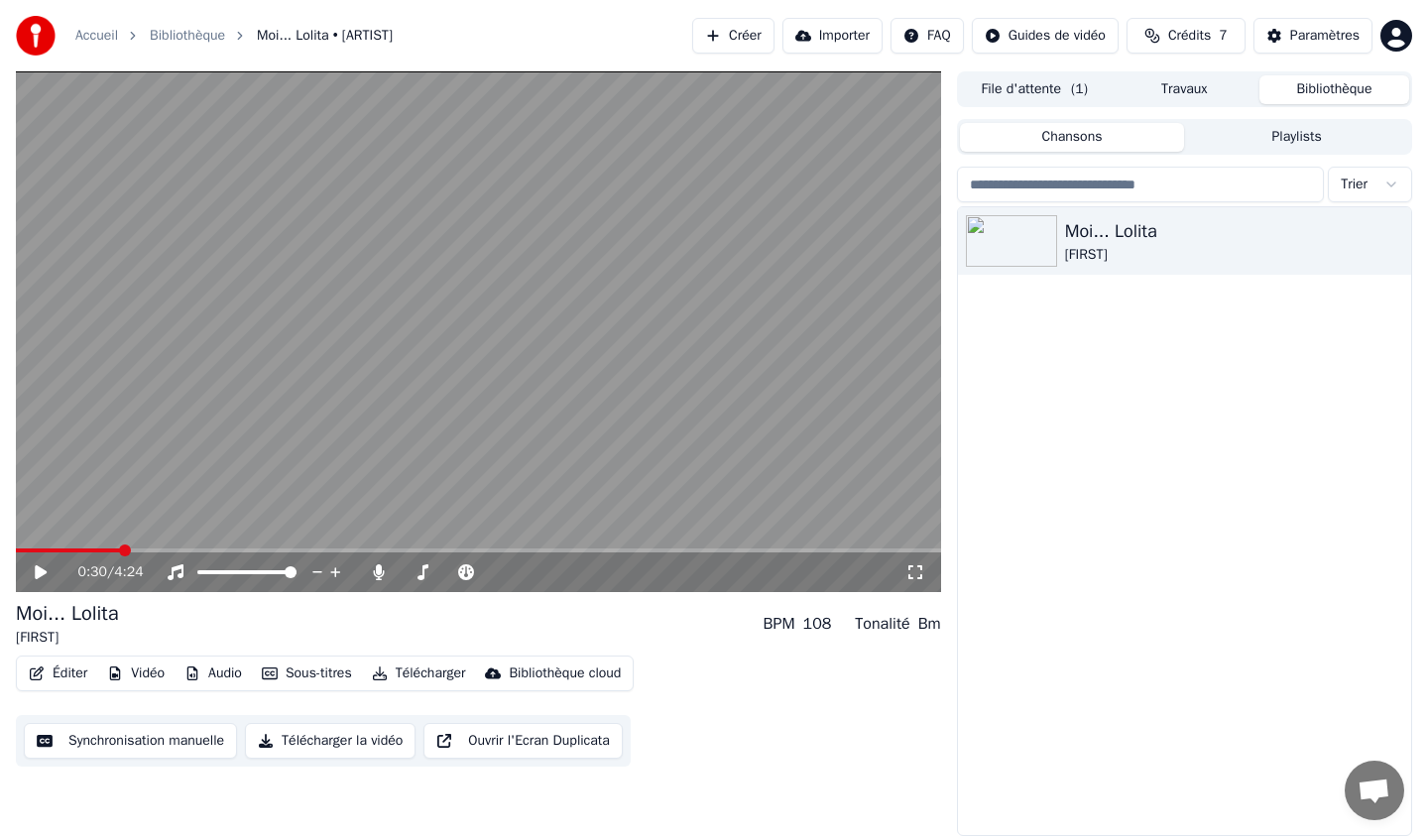 click at bounding box center (68, 550) 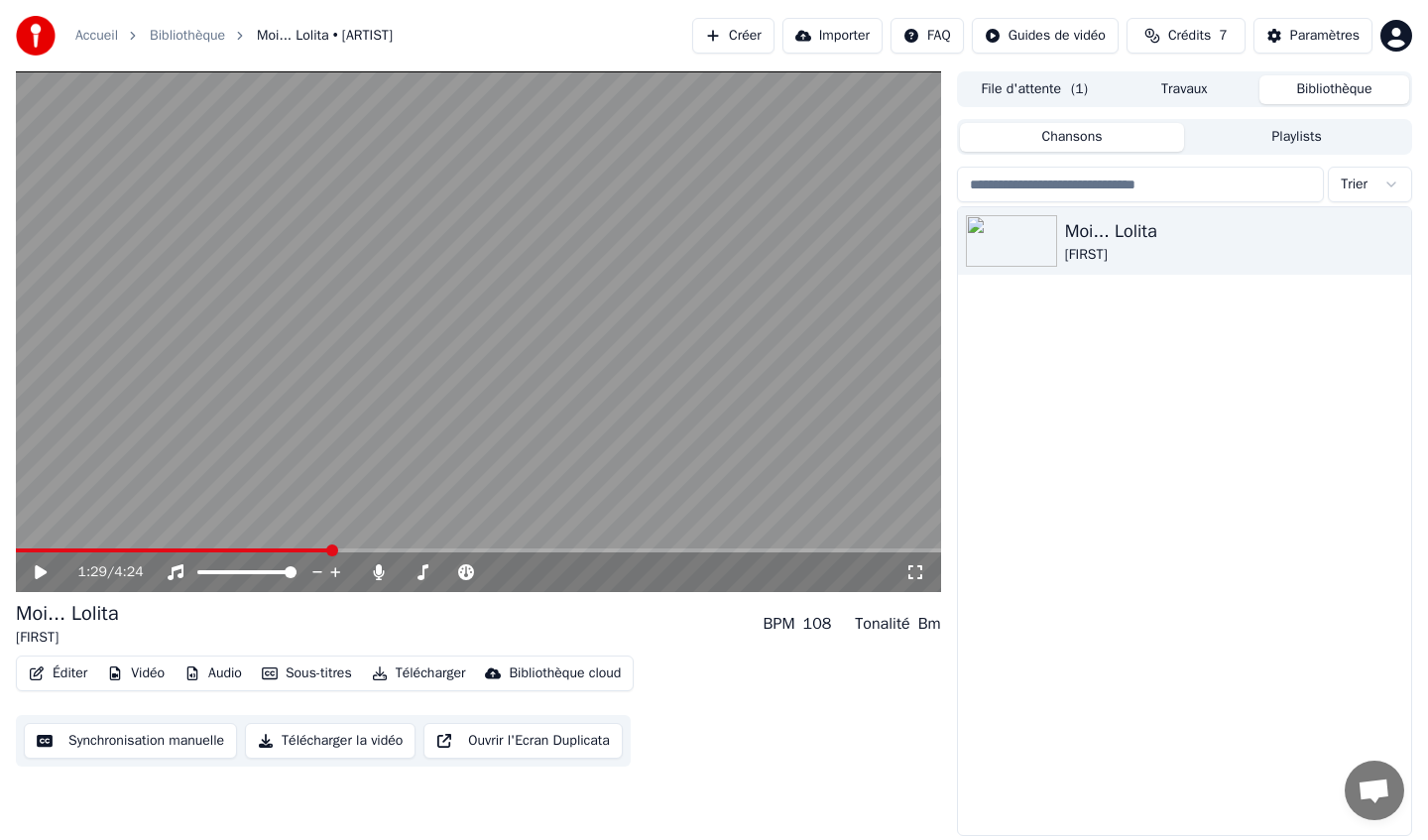 click at bounding box center (173, 550) 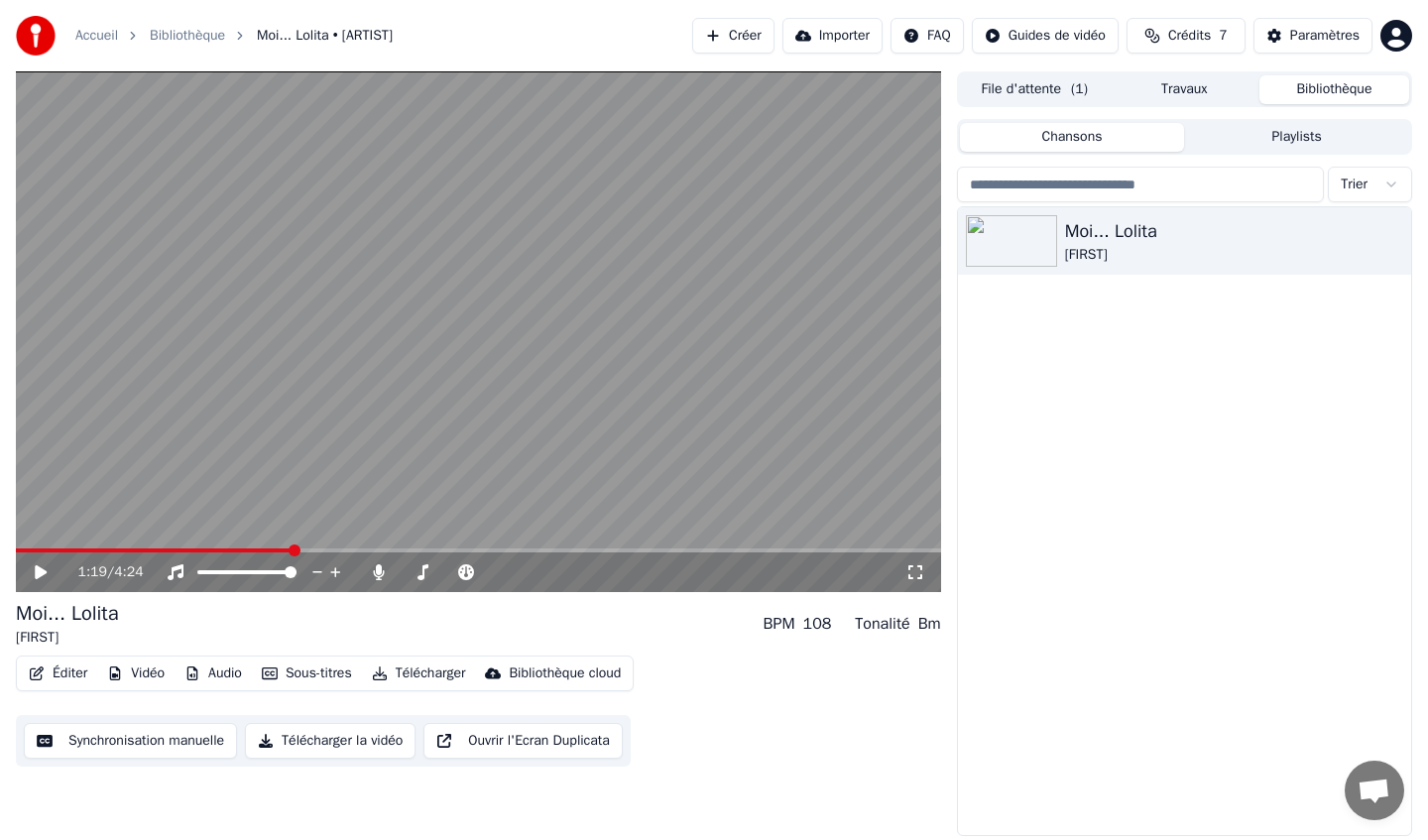 click 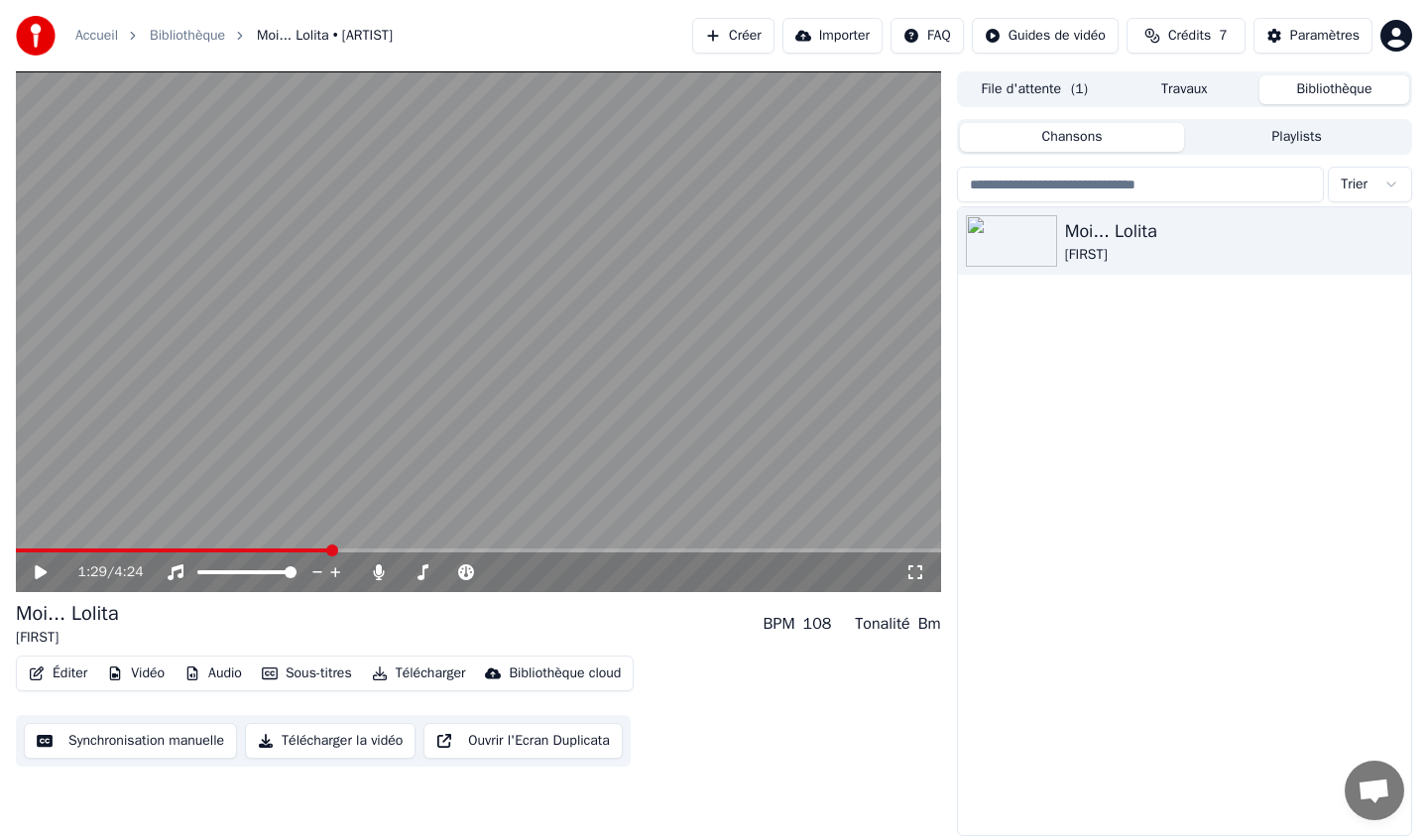 click on "Synchronisation manuelle" at bounding box center (130, 741) 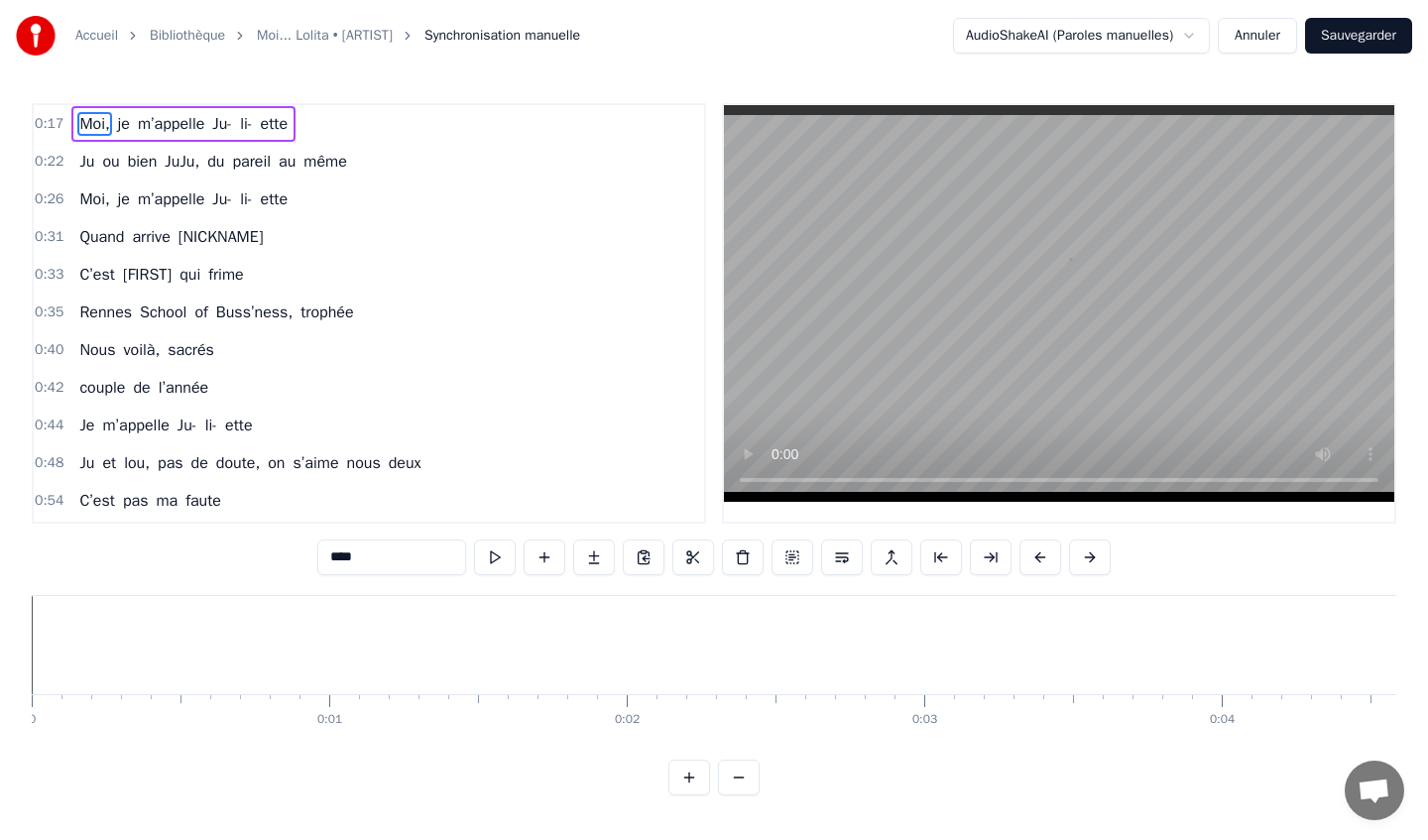 scroll, scrollTop: 0, scrollLeft: 5214, axis: horizontal 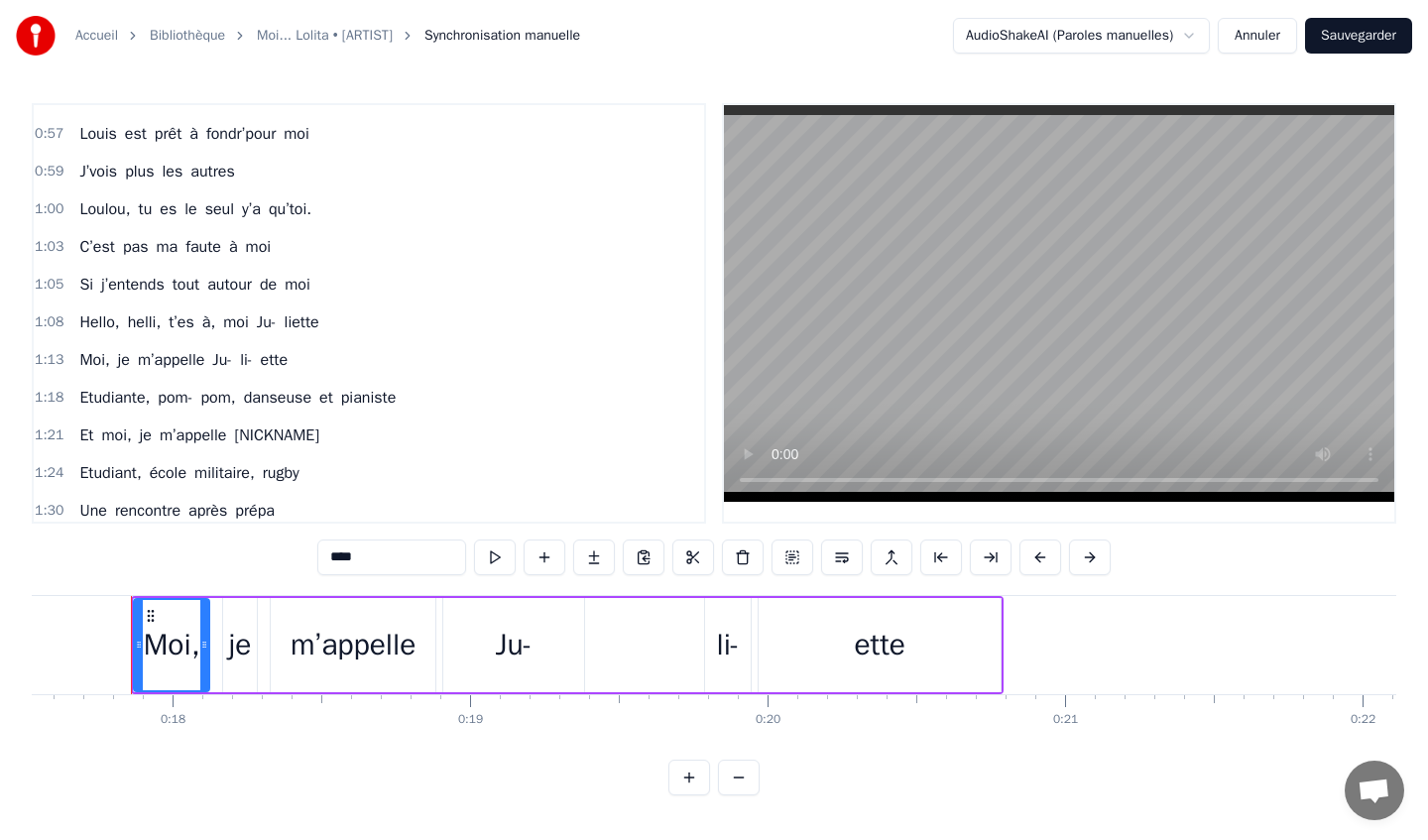 click on "Etudiant," at bounding box center [110, 473] 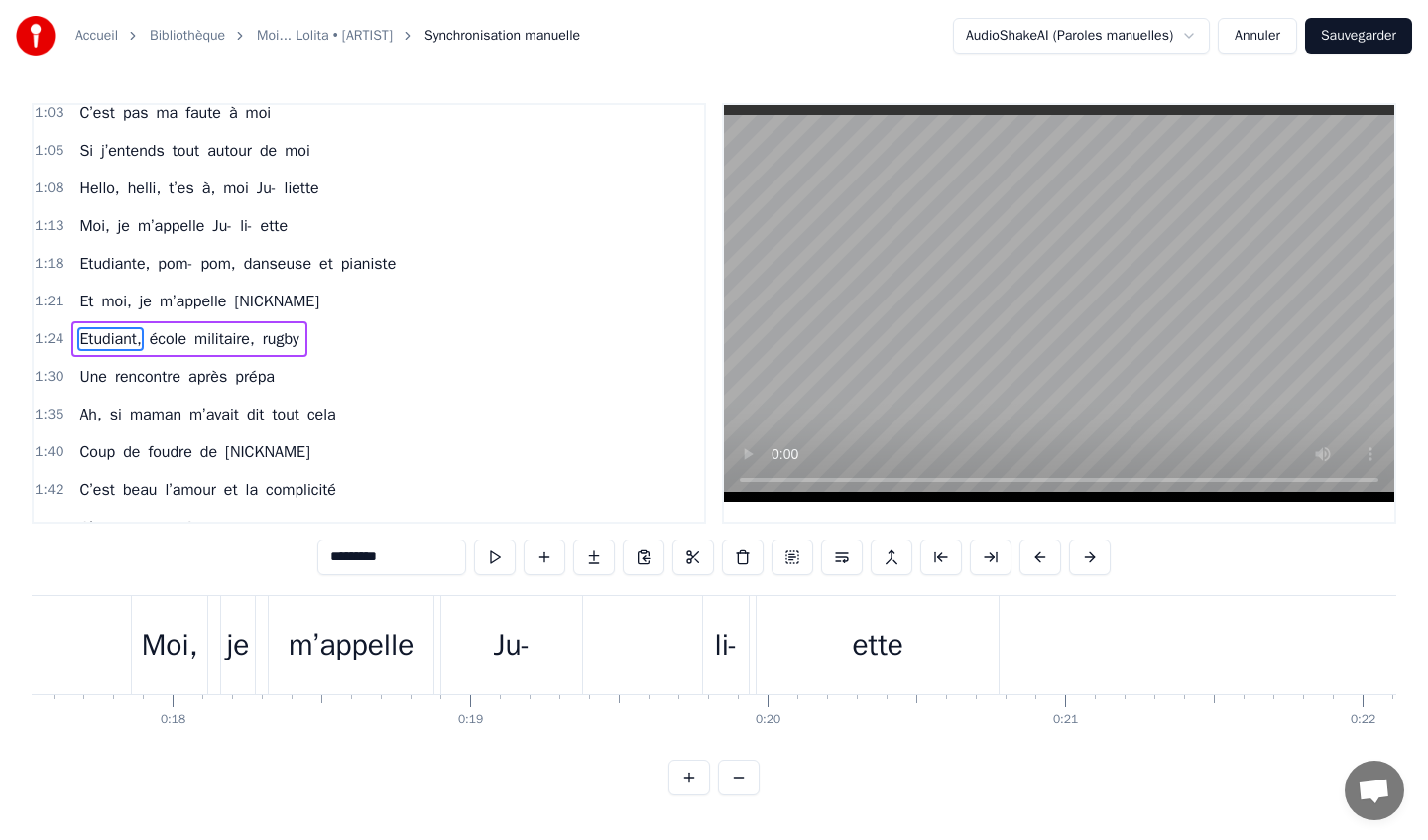 scroll, scrollTop: 563, scrollLeft: 0, axis: vertical 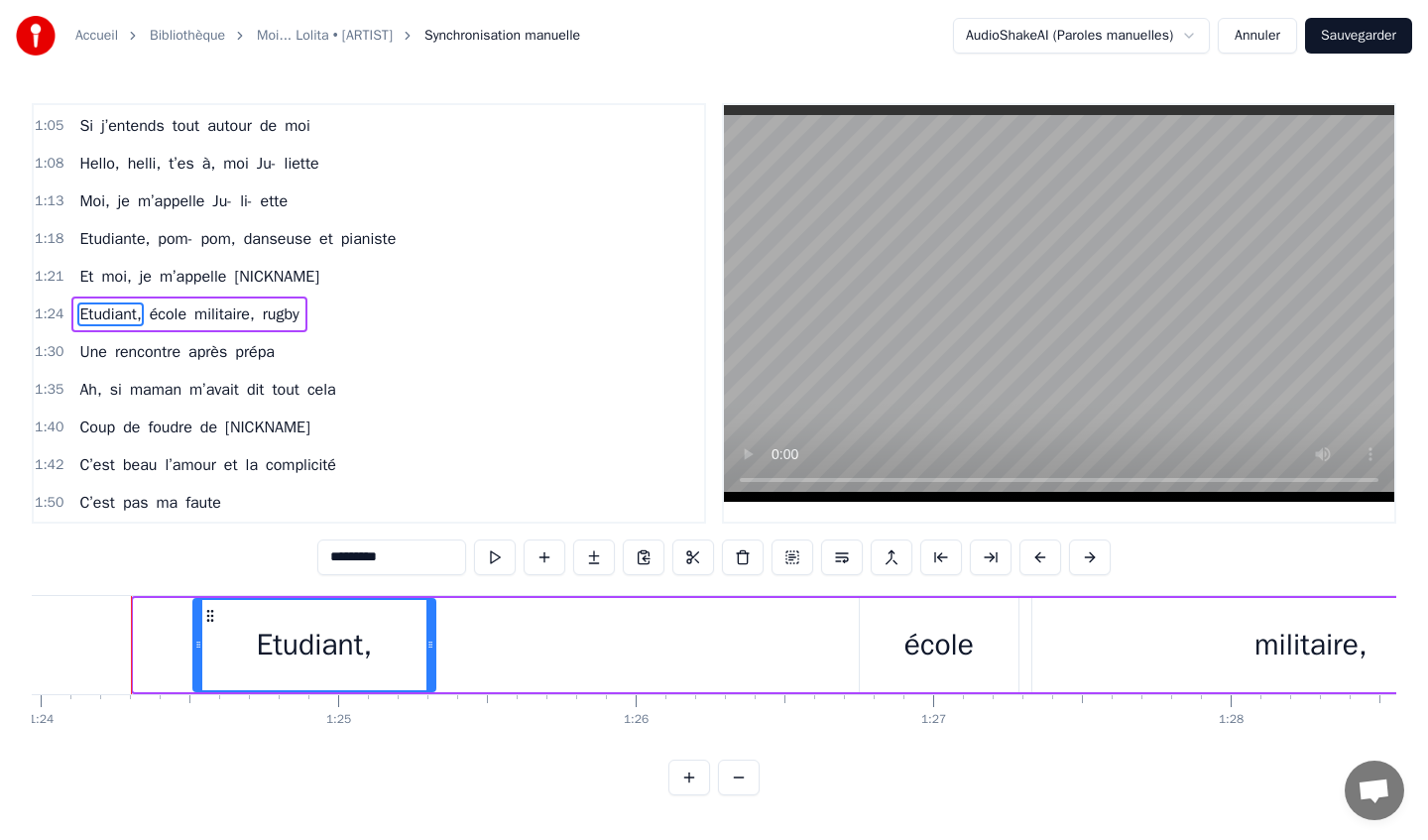 drag, startPoint x: 139, startPoint y: 648, endPoint x: 198, endPoint y: 648, distance: 59 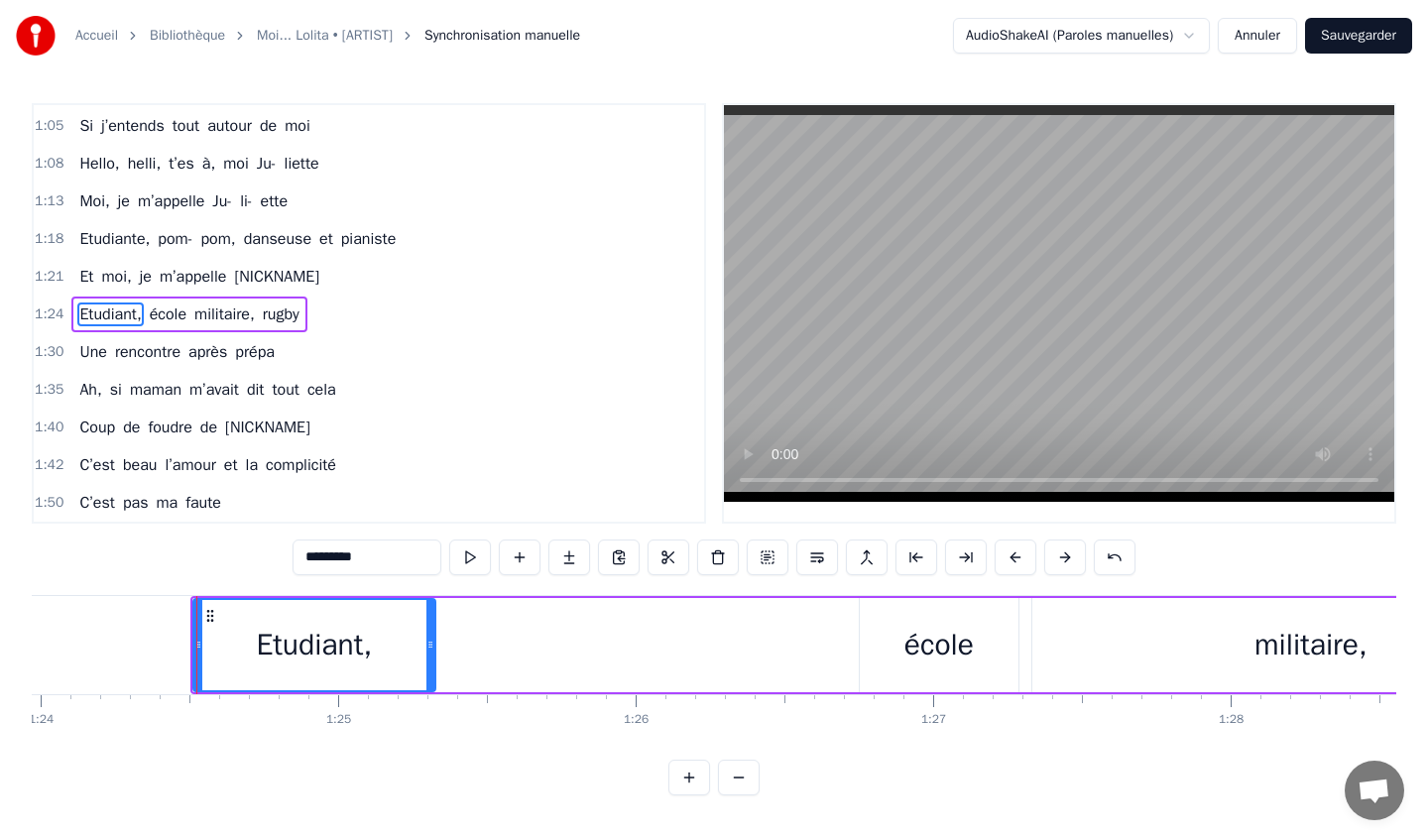 scroll, scrollTop: 564, scrollLeft: 0, axis: vertical 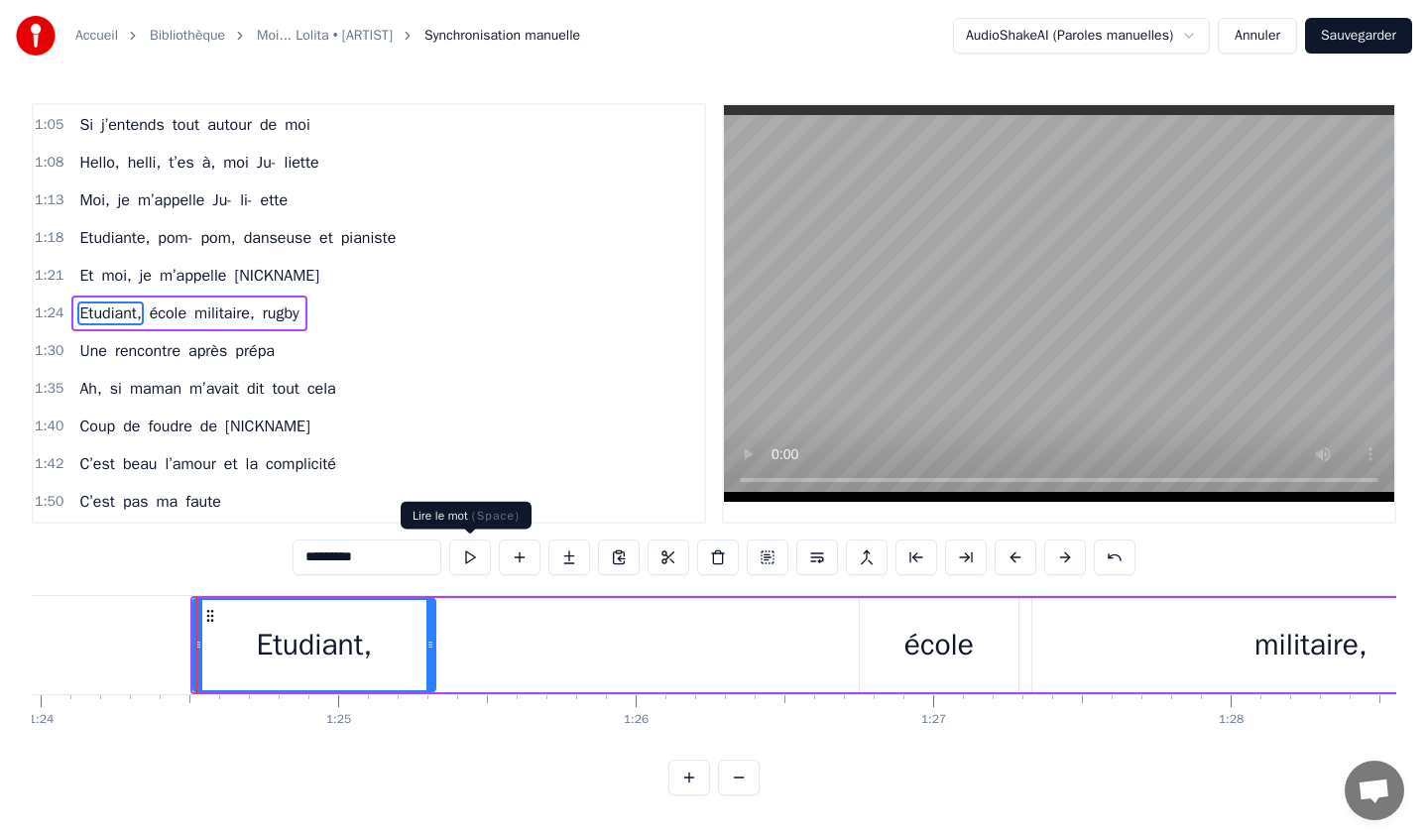 click at bounding box center (470, 557) 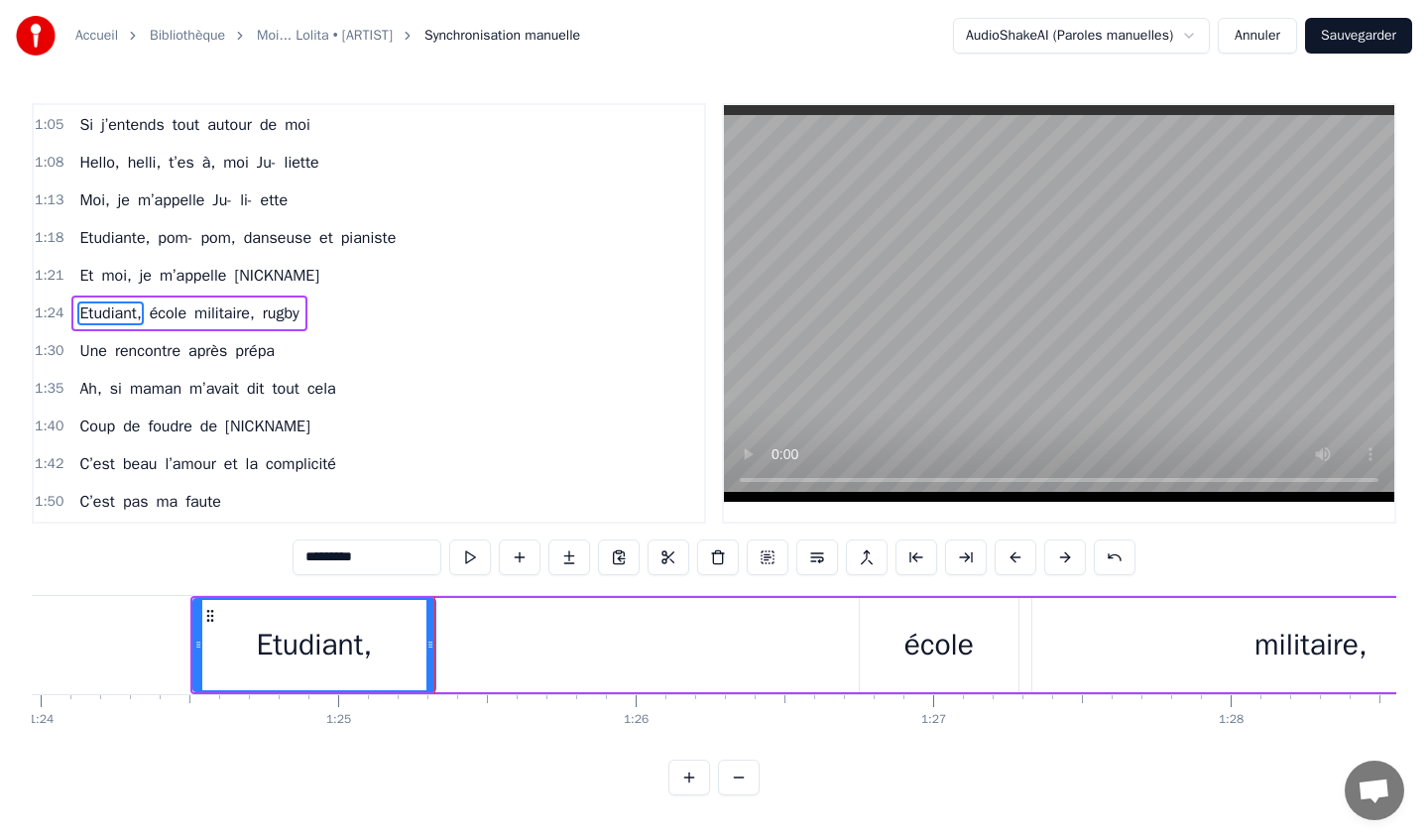 click at bounding box center (470, 557) 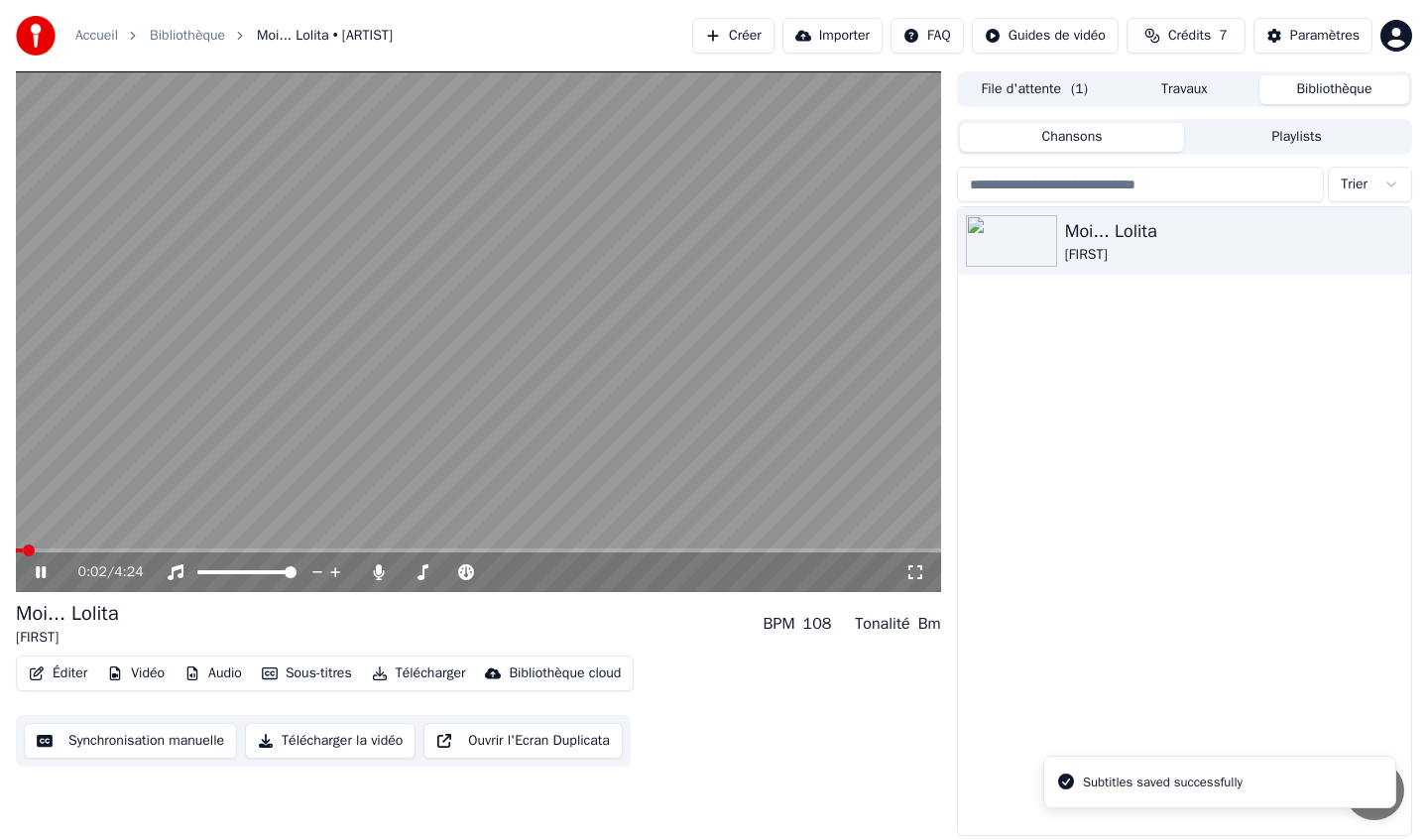 click at bounding box center [478, 550] 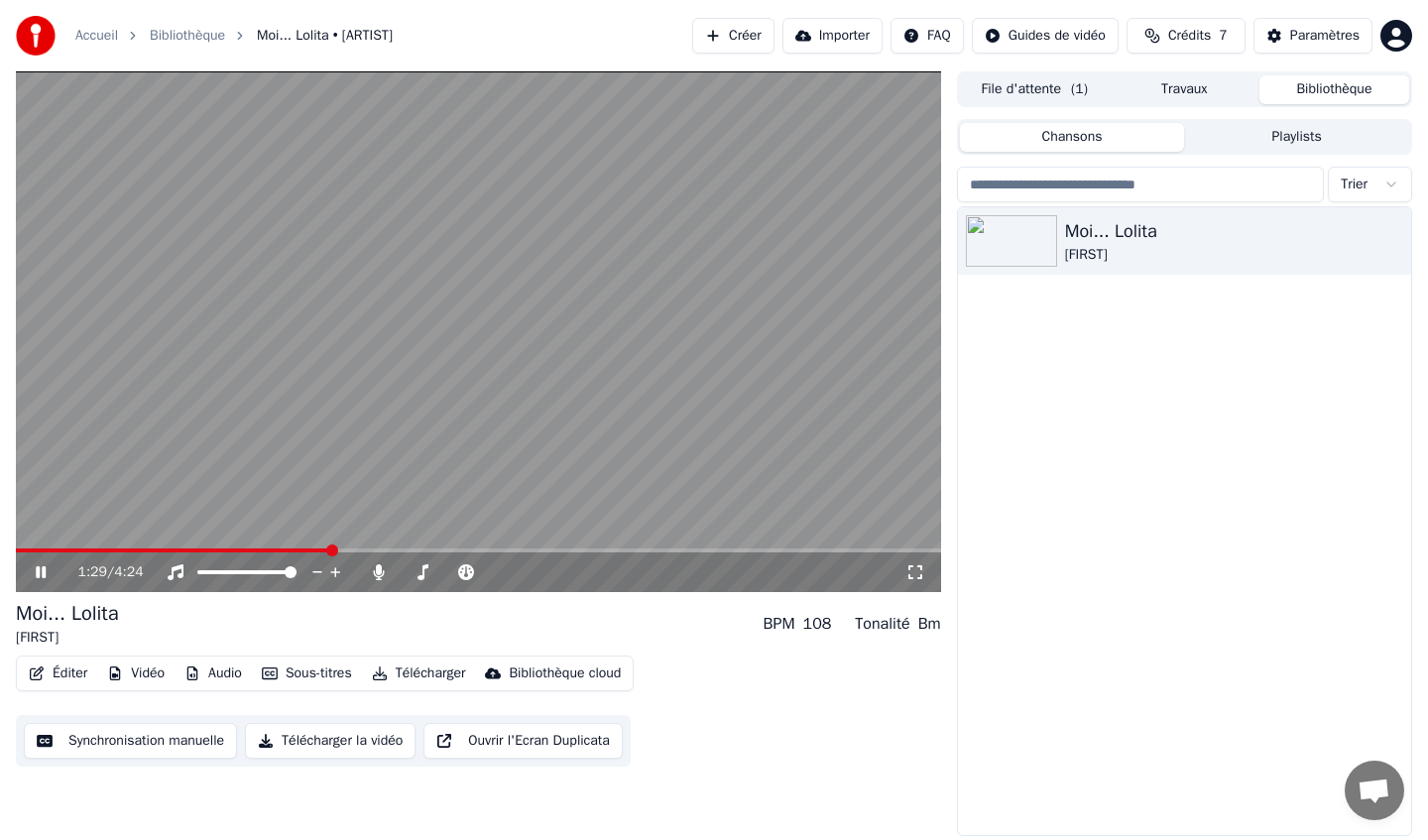 click 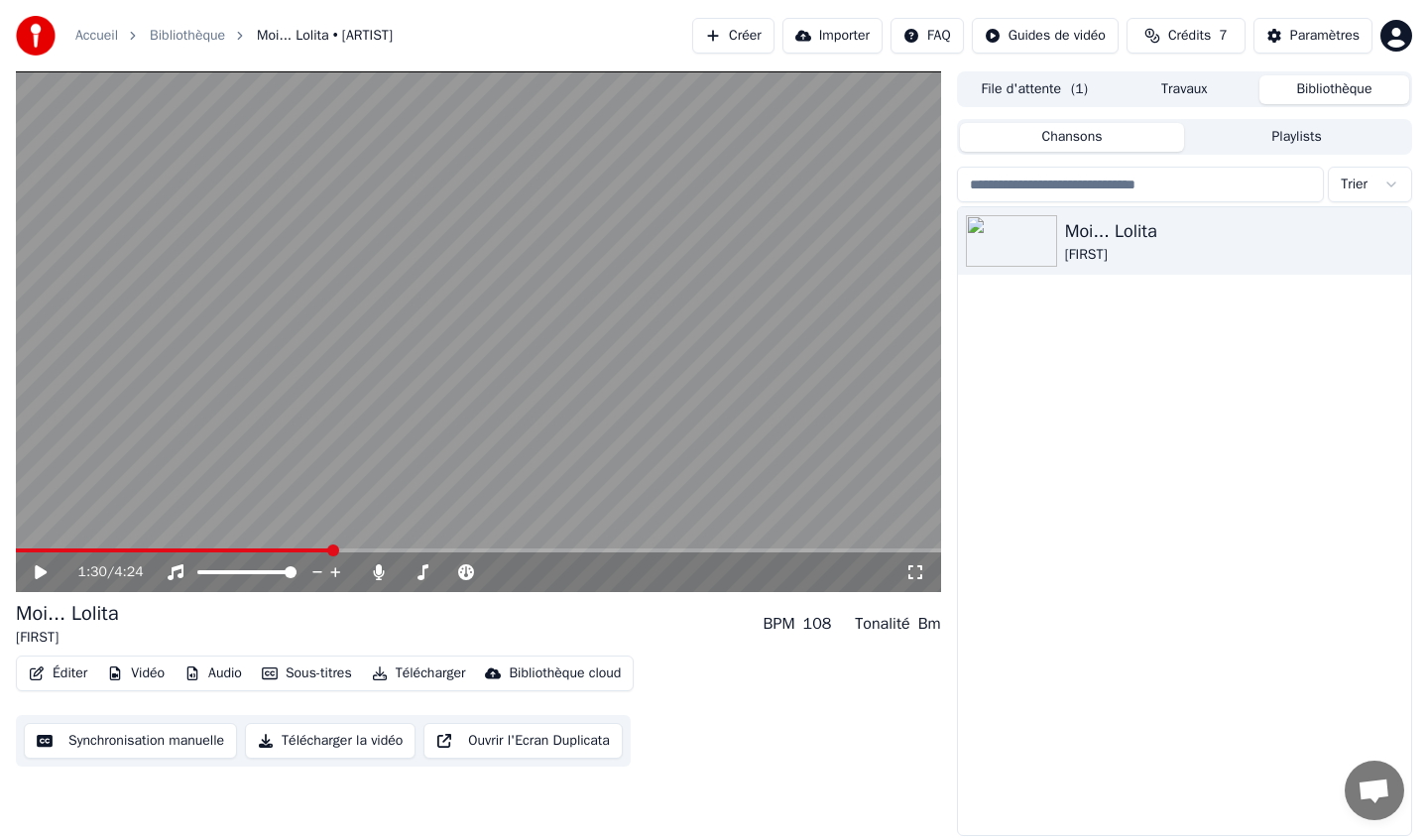 click on "Éditer" at bounding box center (58, 673) 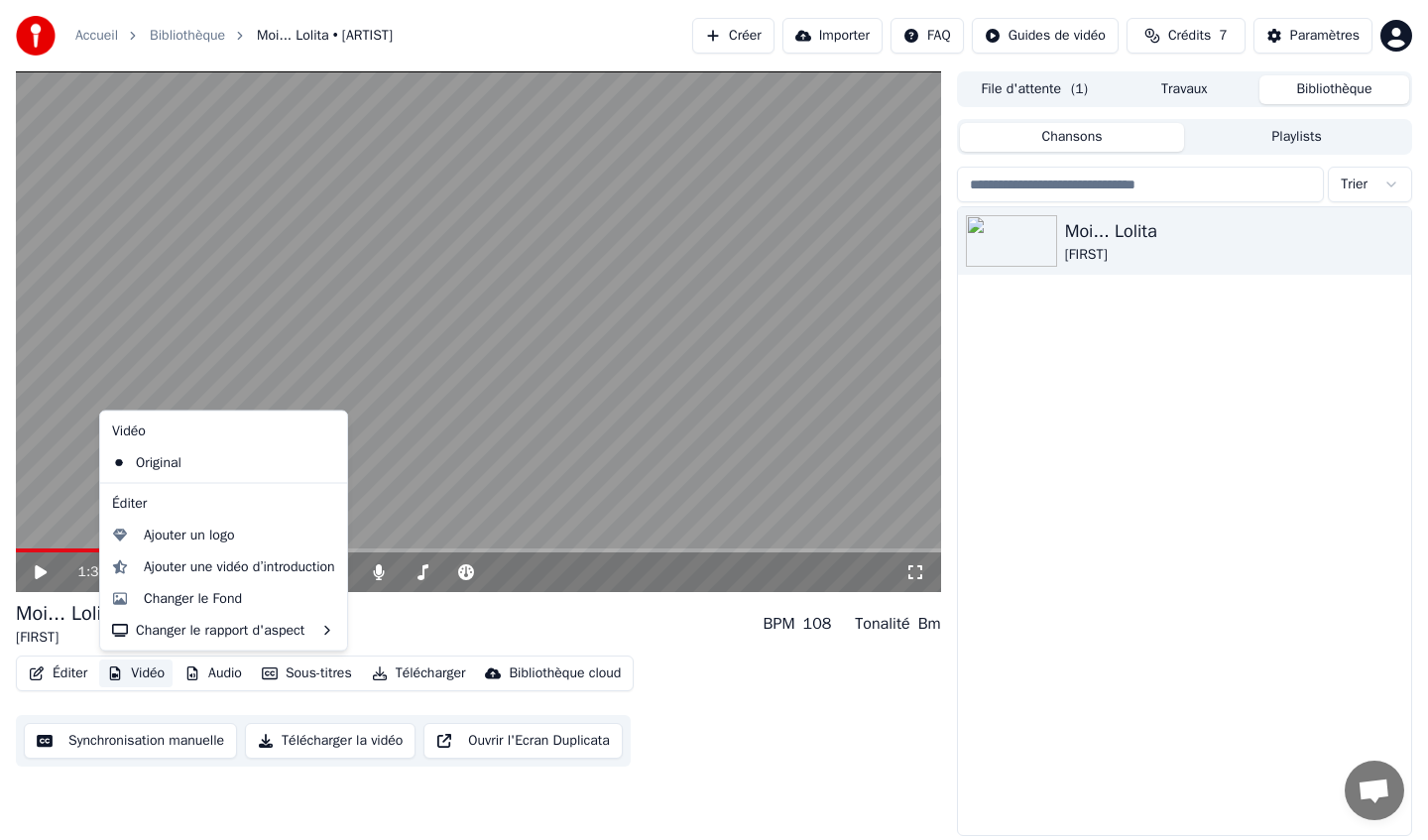 click on "Synchronisation manuelle" at bounding box center (130, 741) 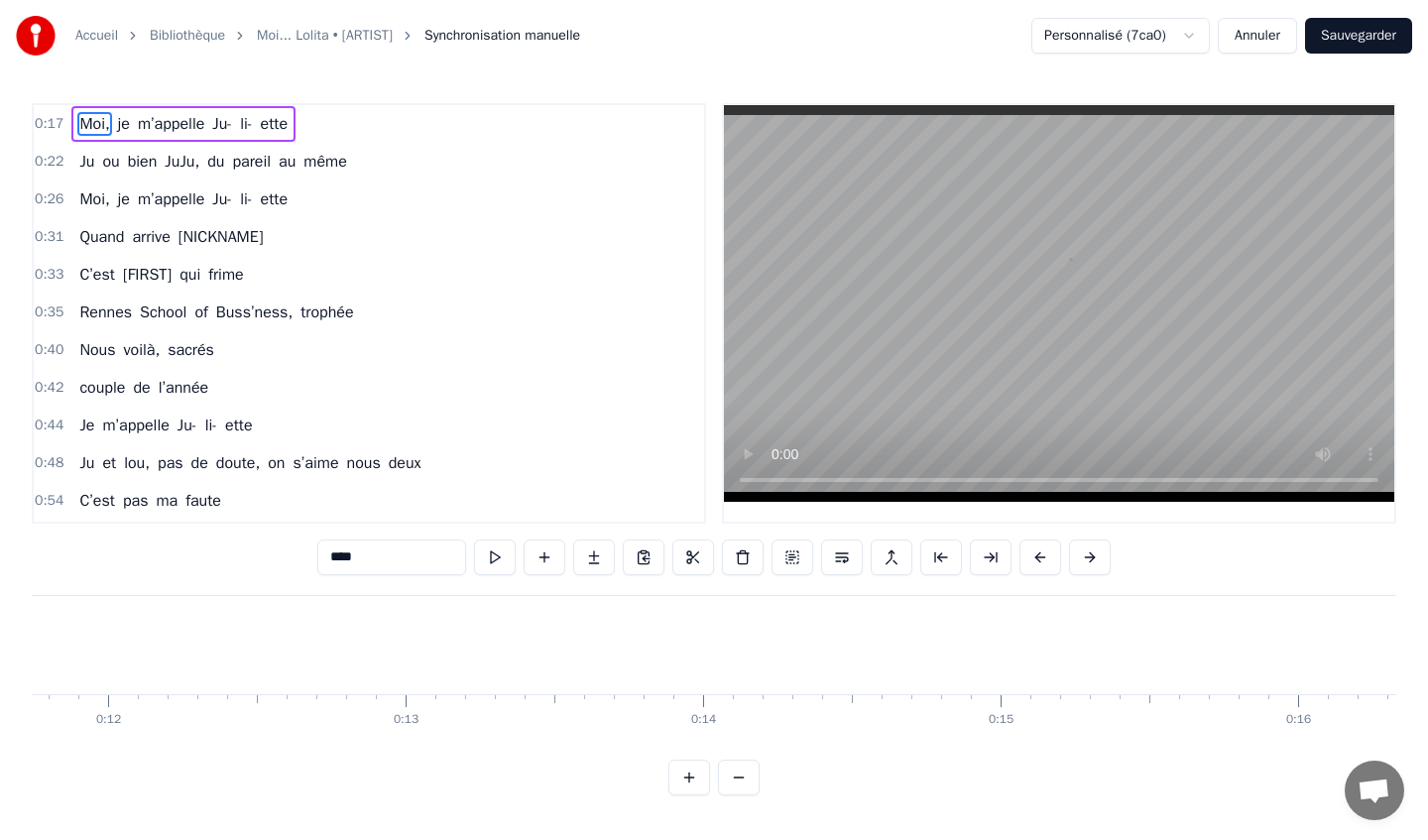 scroll, scrollTop: 0, scrollLeft: 5214, axis: horizontal 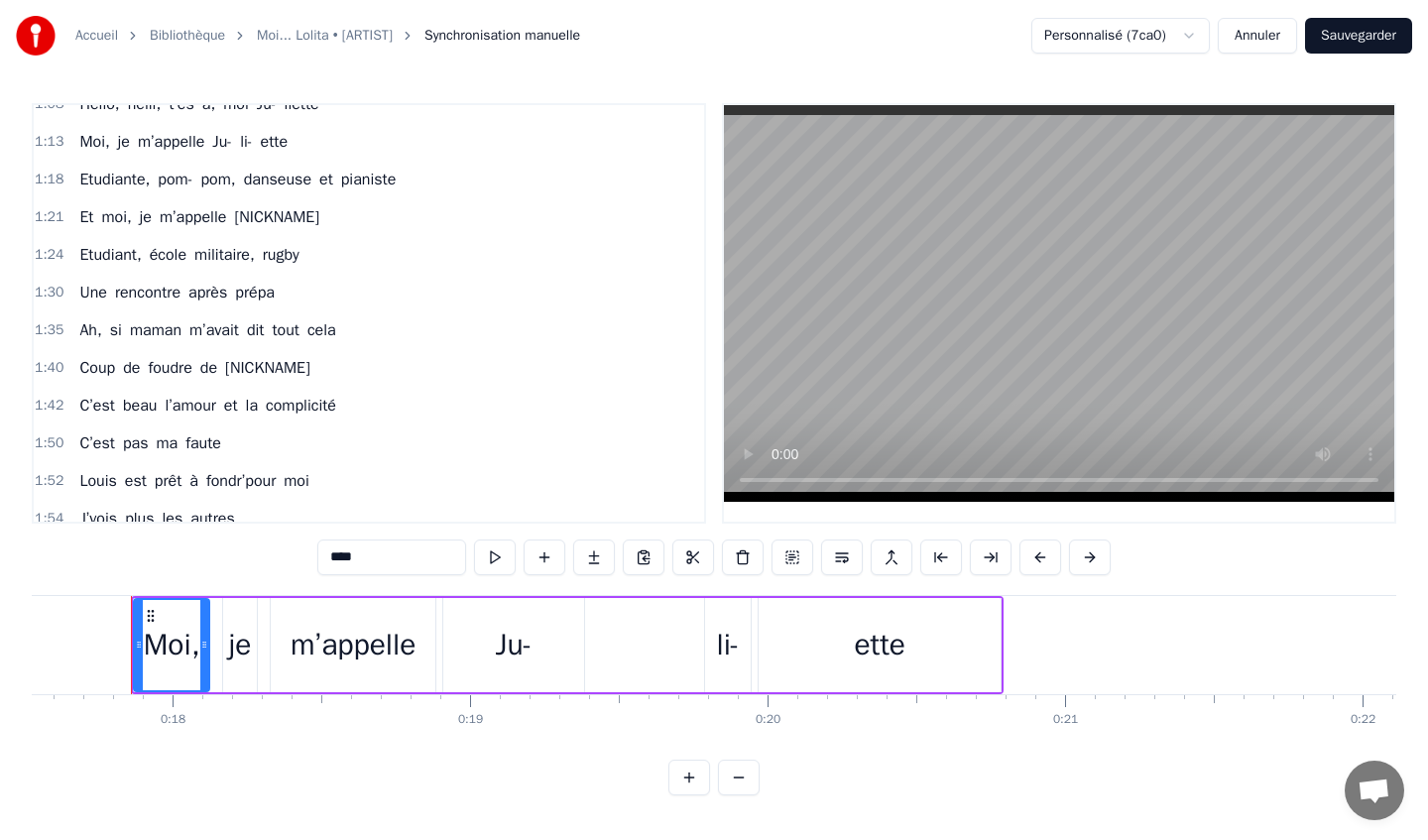 click on "école" at bounding box center [168, 255] 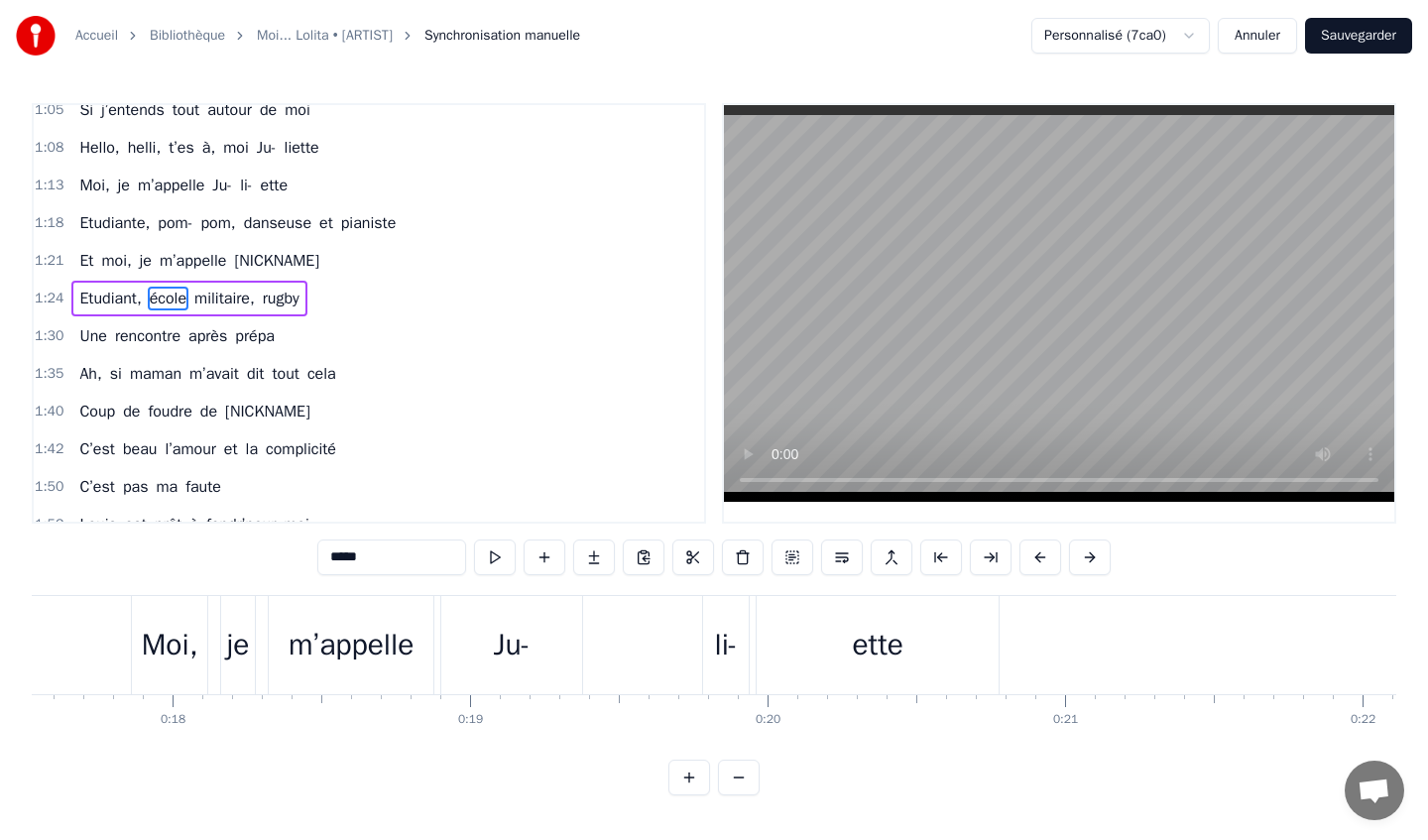 scroll, scrollTop: 564, scrollLeft: 0, axis: vertical 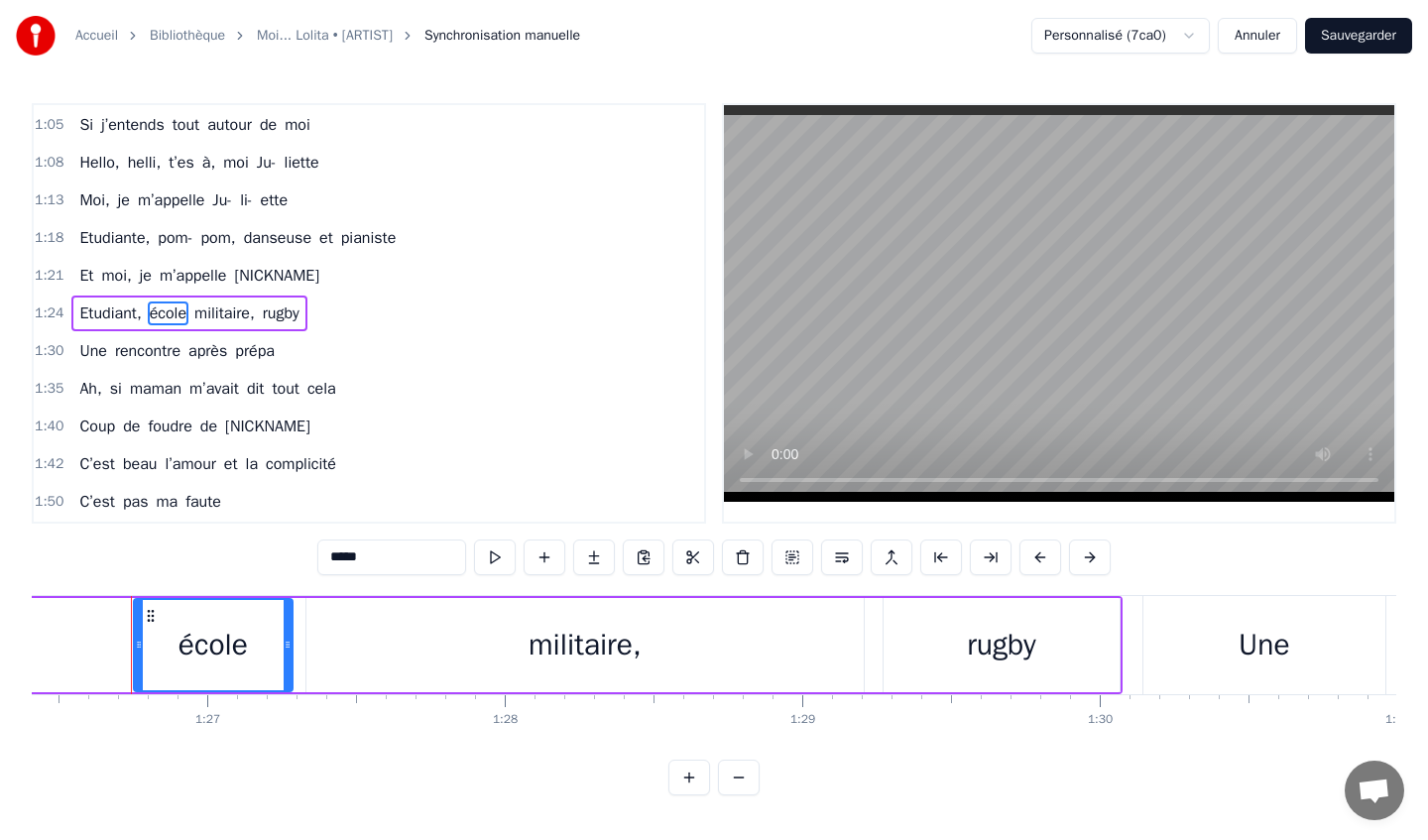 click on "militaire," at bounding box center (585, 645) 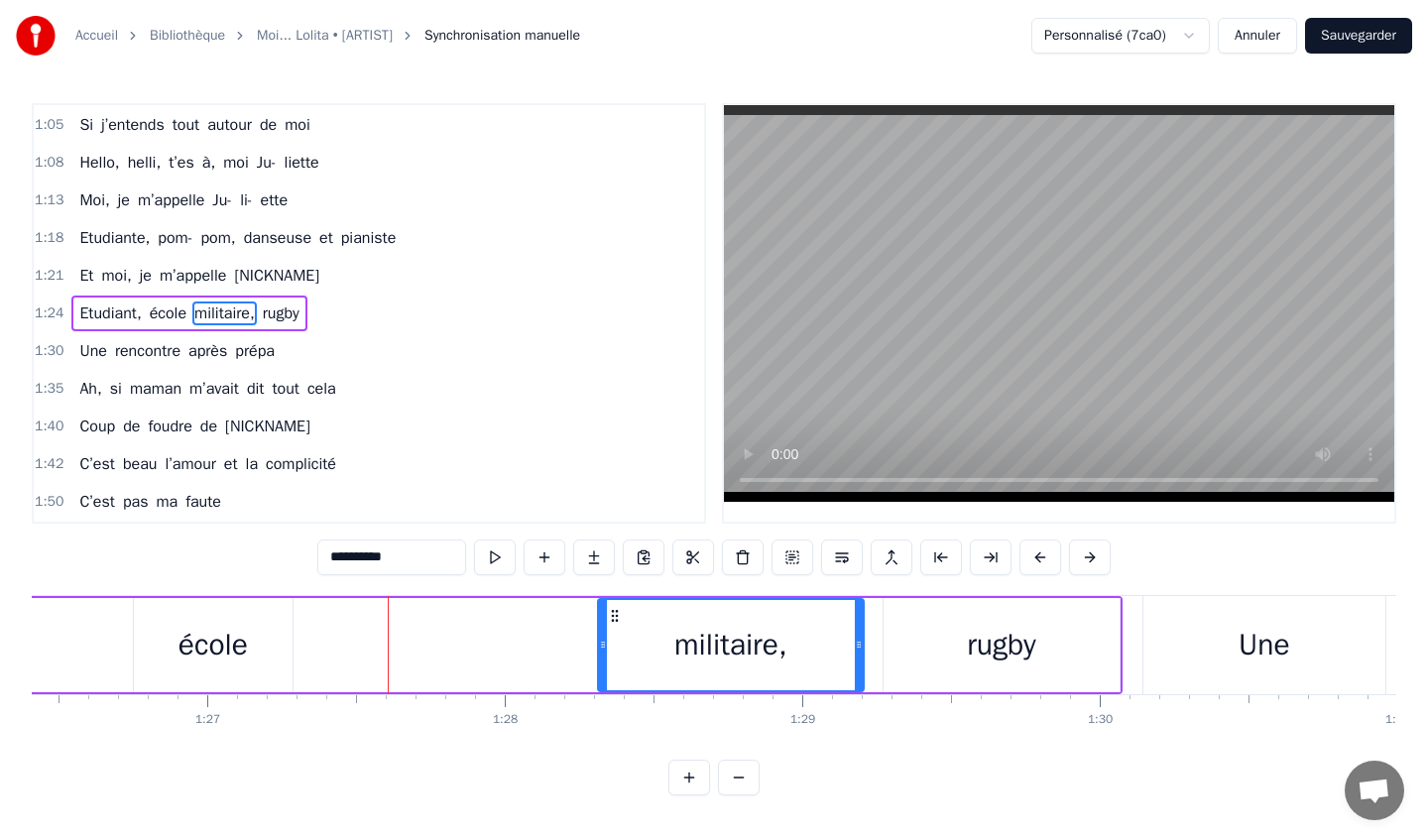 drag, startPoint x: 309, startPoint y: 645, endPoint x: 601, endPoint y: 643, distance: 292.0068 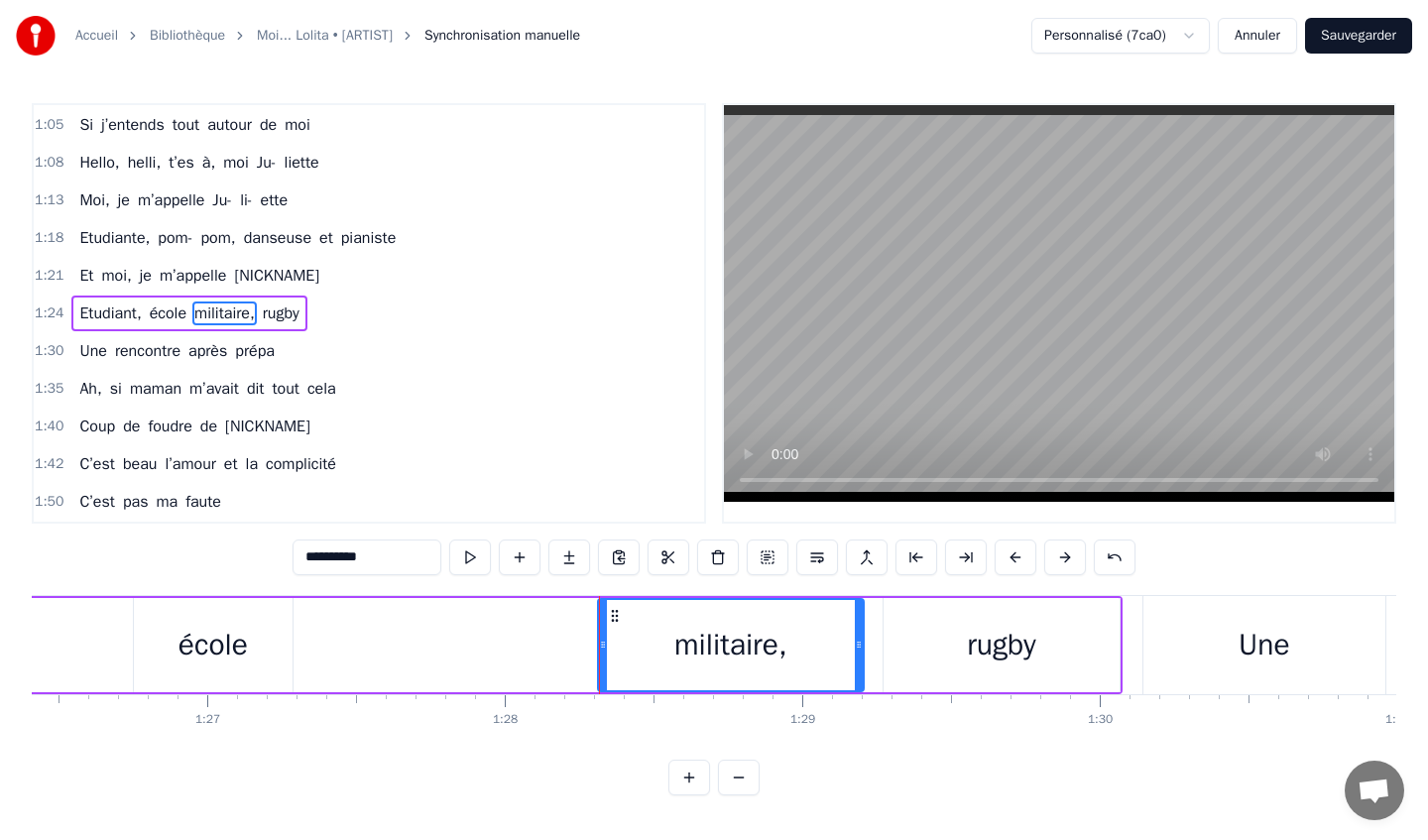 click on "école" at bounding box center (213, 645) 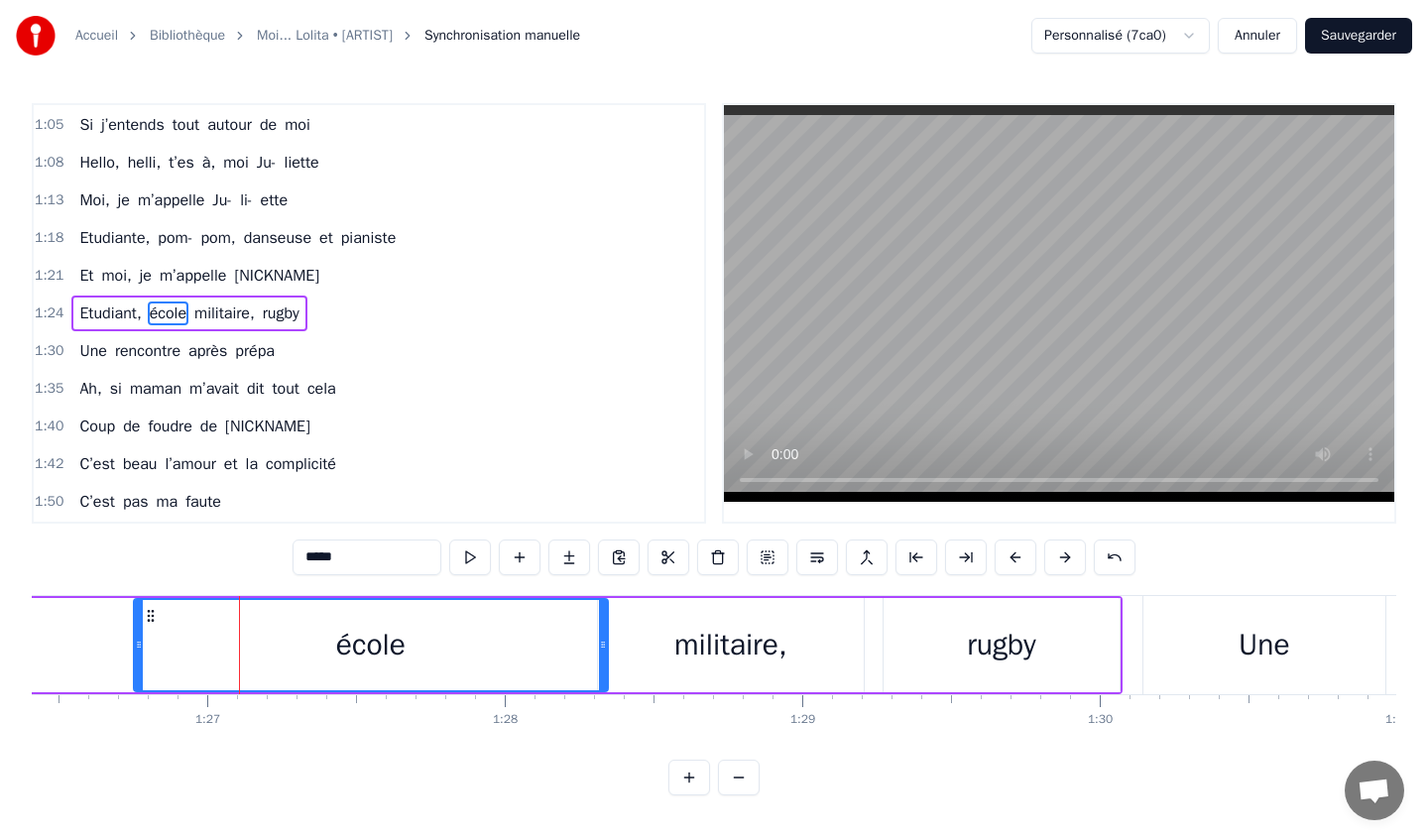 drag, startPoint x: 287, startPoint y: 645, endPoint x: 602, endPoint y: 658, distance: 315.26814 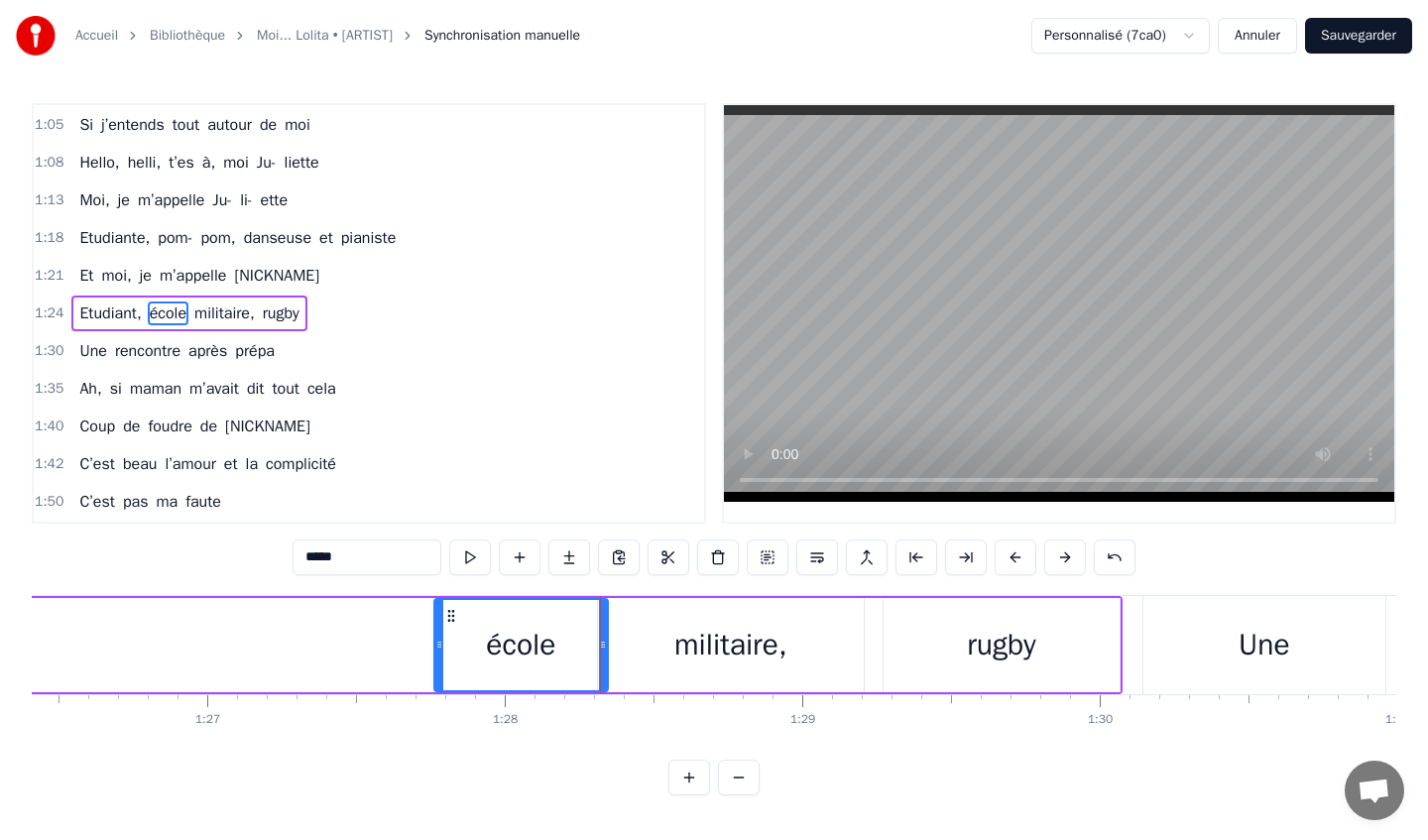 drag, startPoint x: 138, startPoint y: 643, endPoint x: 438, endPoint y: 644, distance: 300.00167 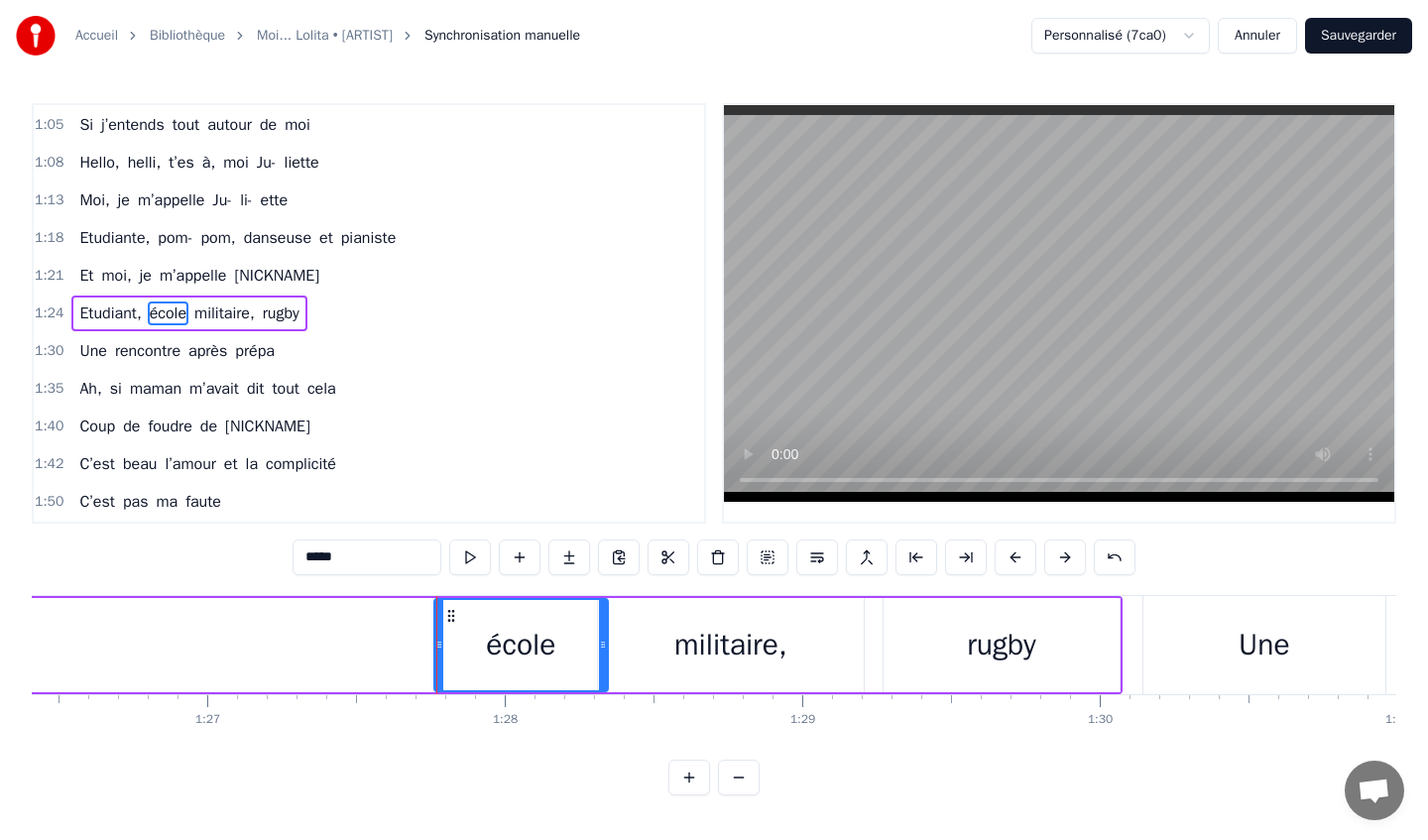 click on "Sauvegarder" at bounding box center [1359, 36] 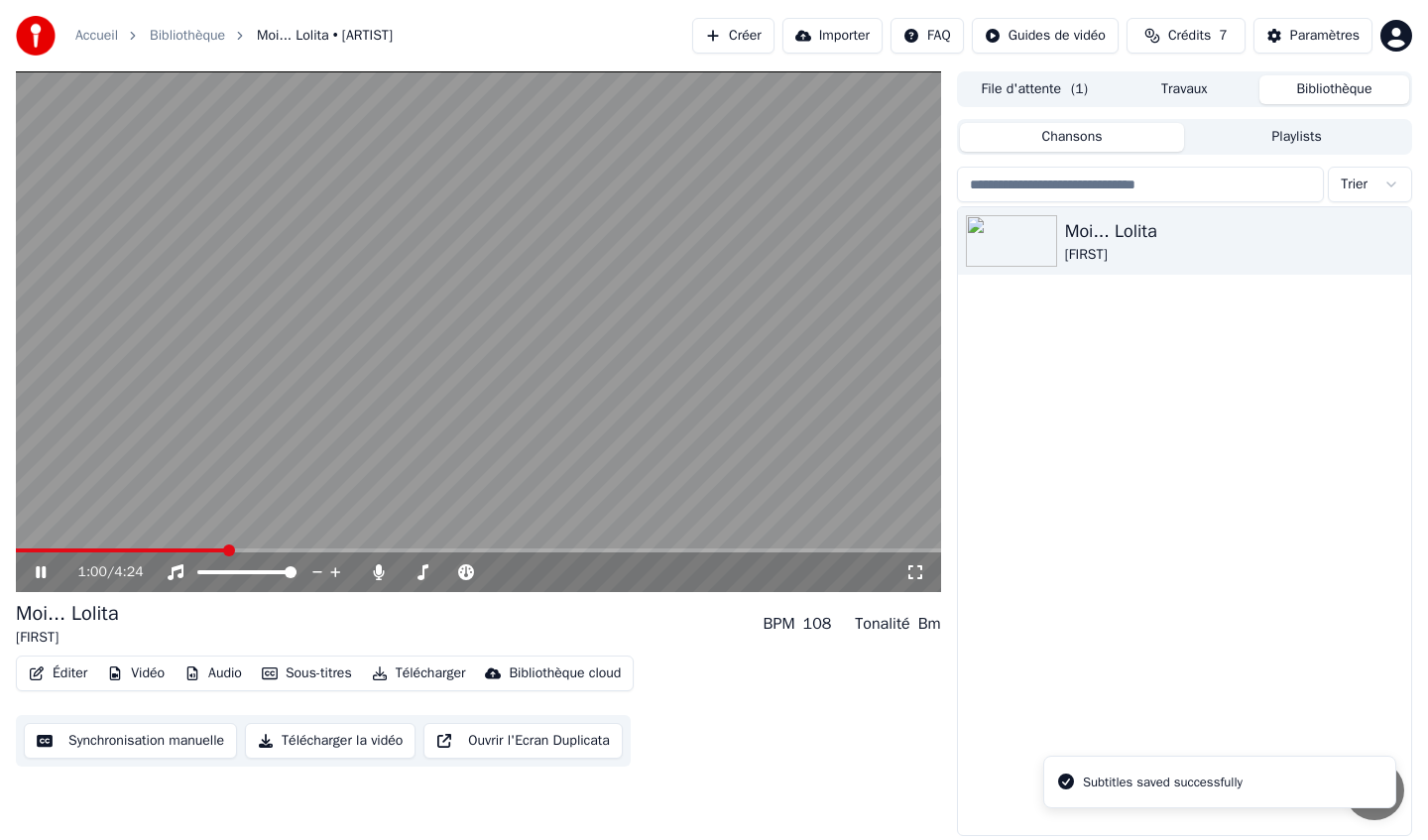 click at bounding box center [478, 550] 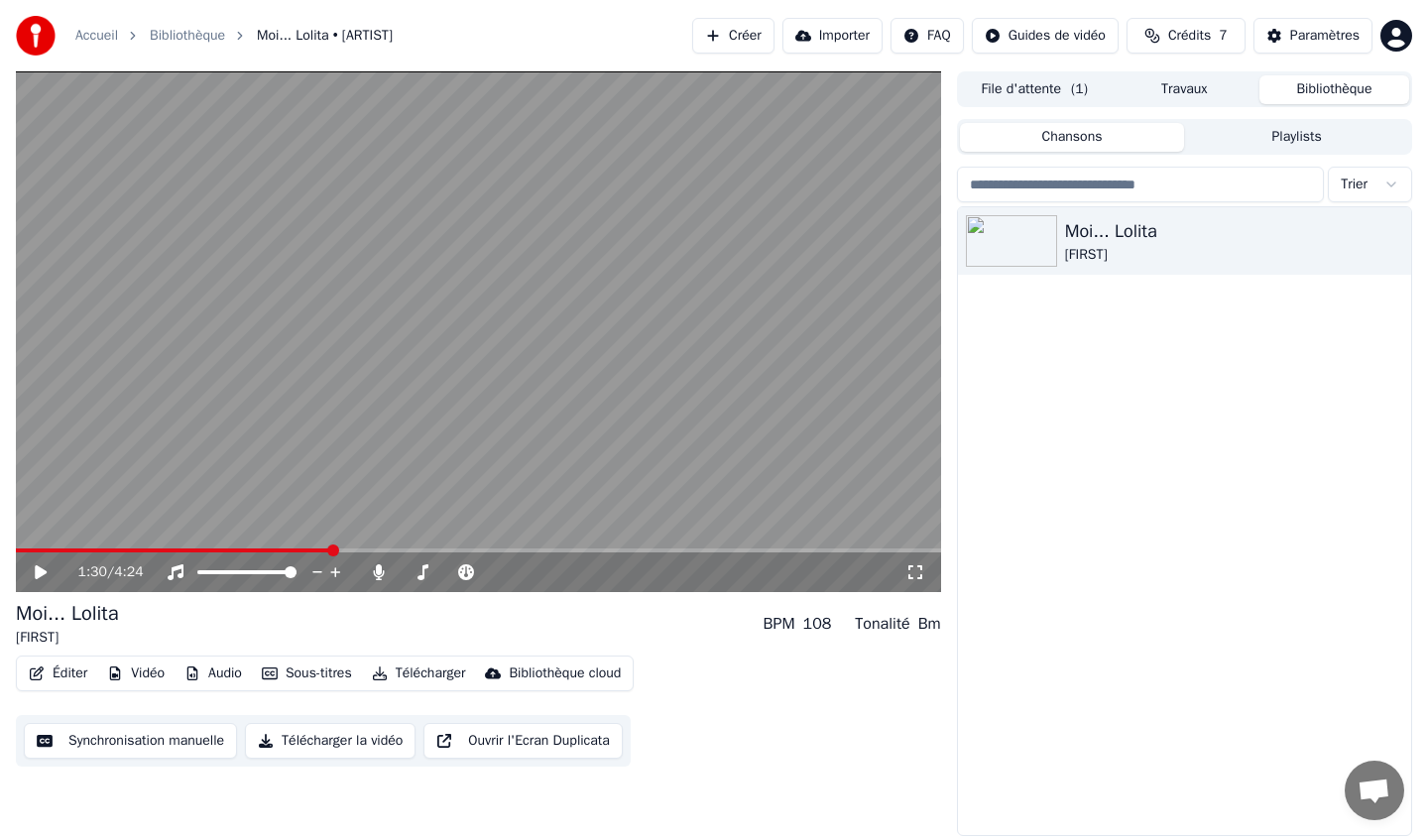 click on "Synchronisation manuelle" at bounding box center [130, 741] 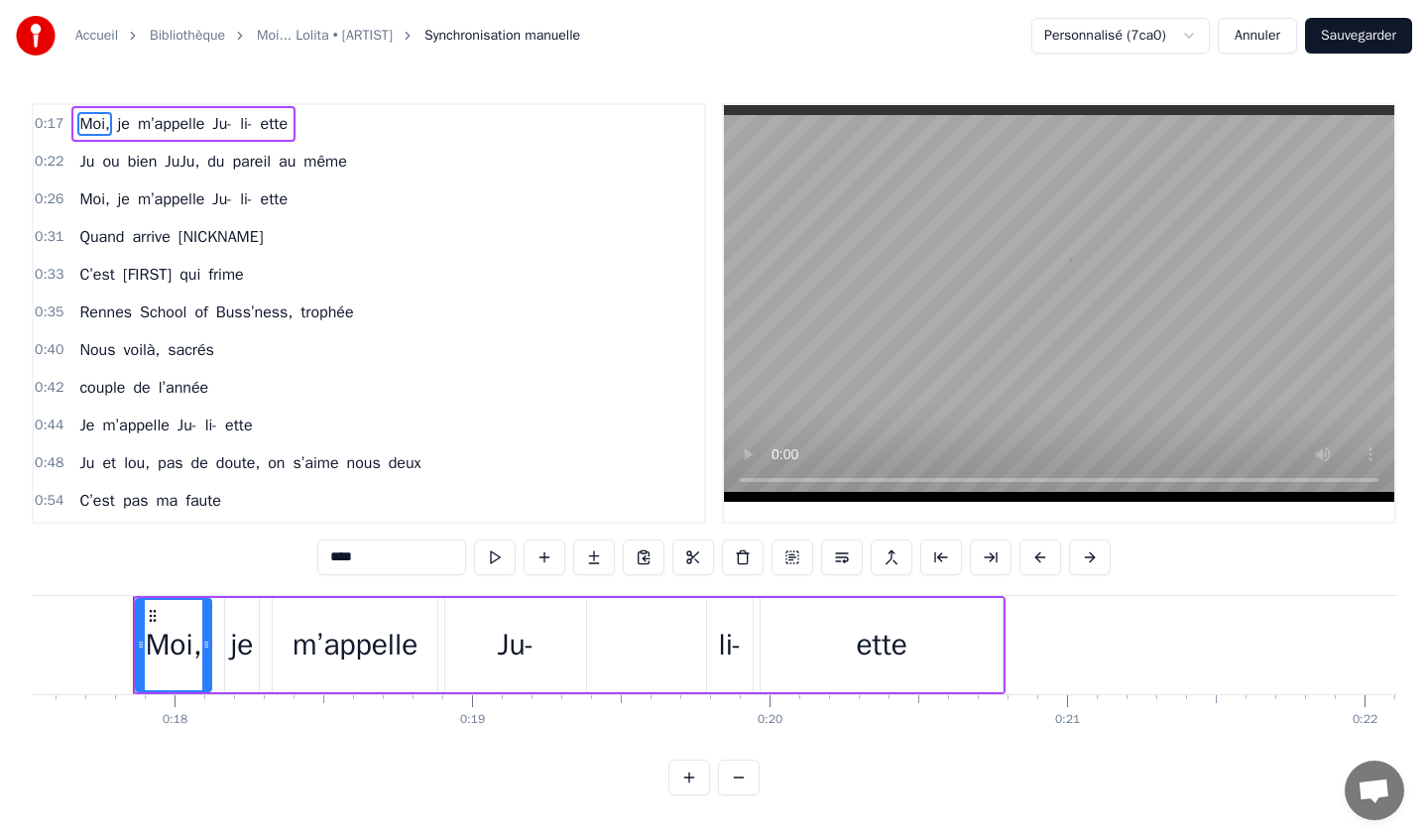 scroll, scrollTop: 0, scrollLeft: 5214, axis: horizontal 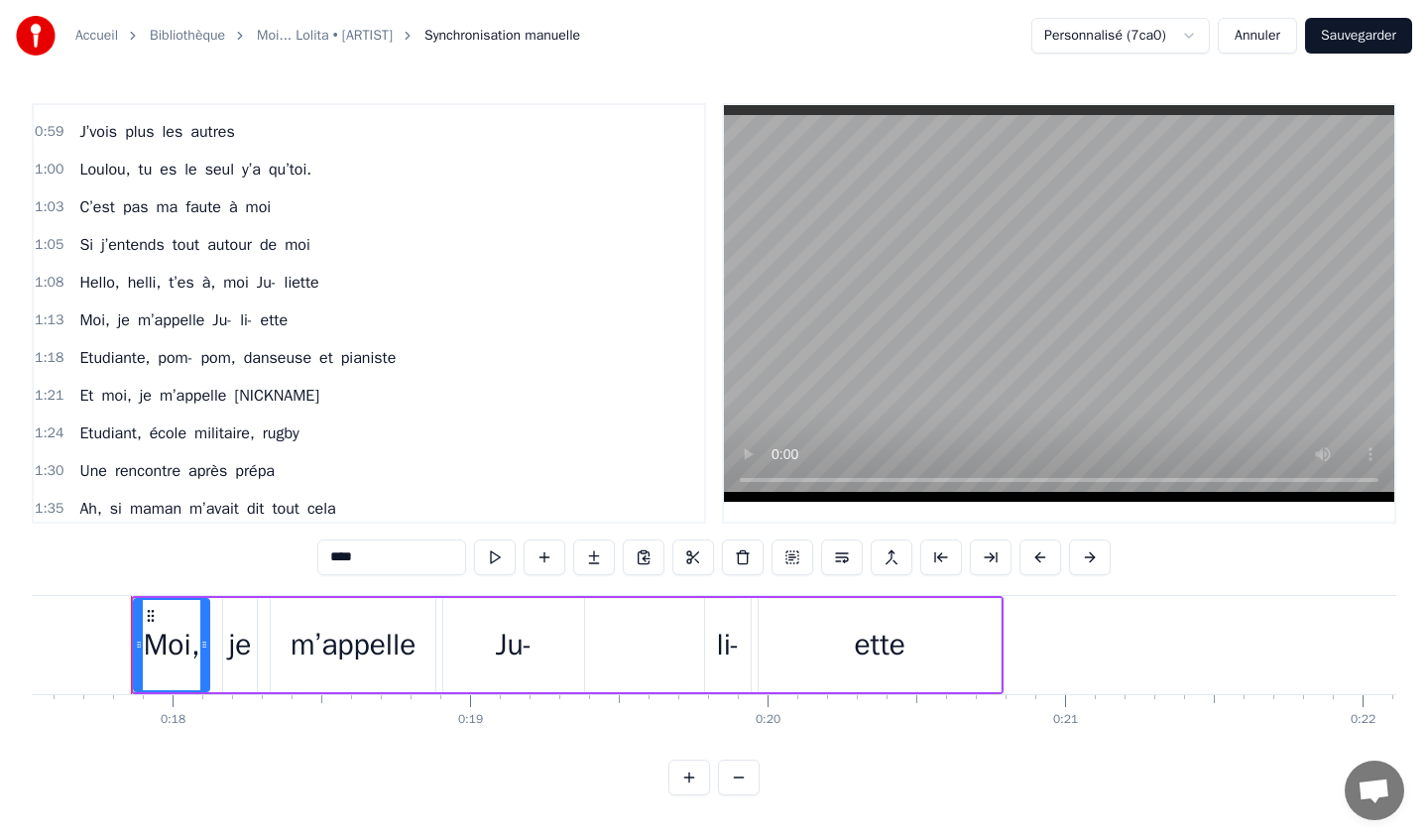 click on "école" at bounding box center (168, 433) 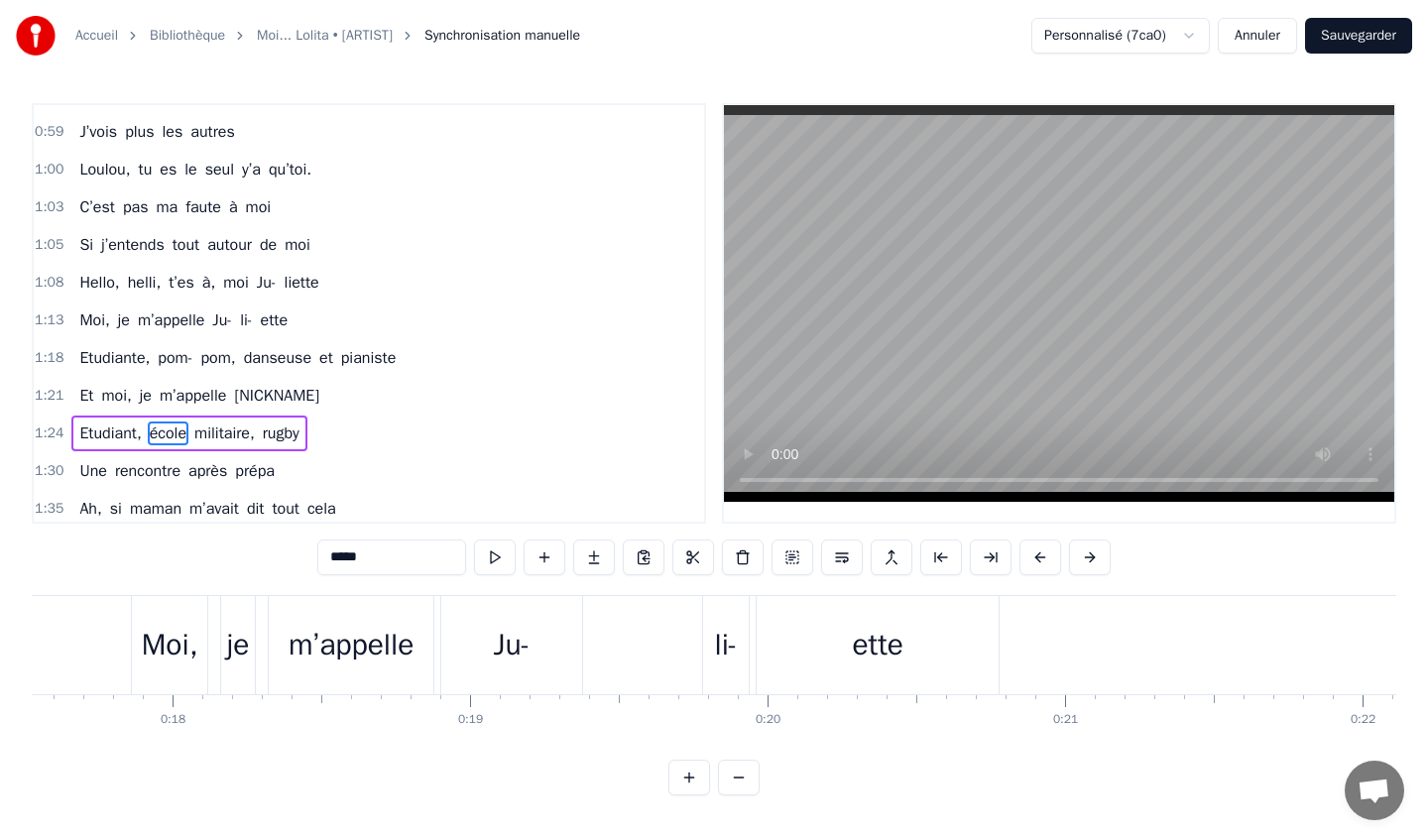 scroll, scrollTop: 460, scrollLeft: 0, axis: vertical 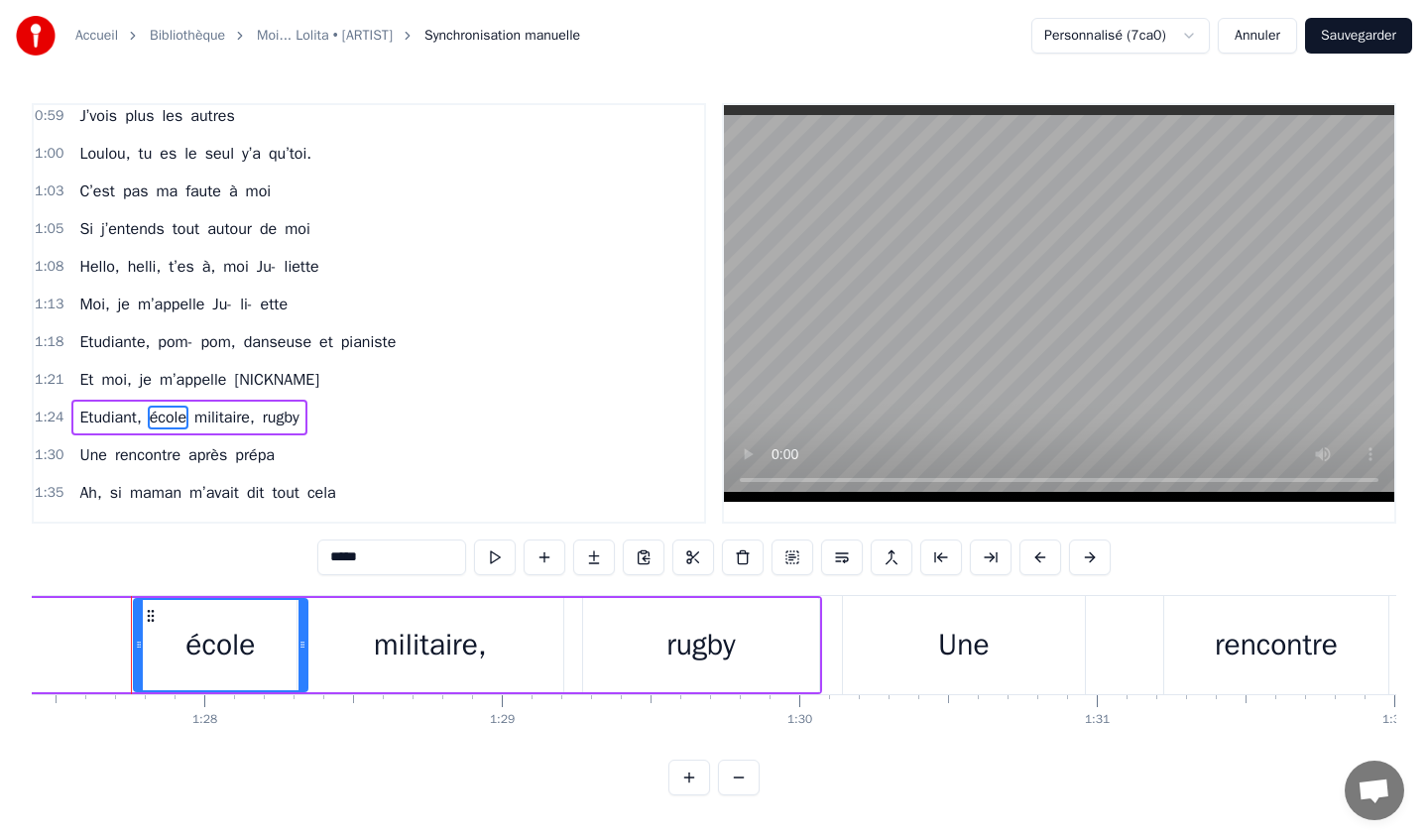 click on "militaire," at bounding box center [430, 645] 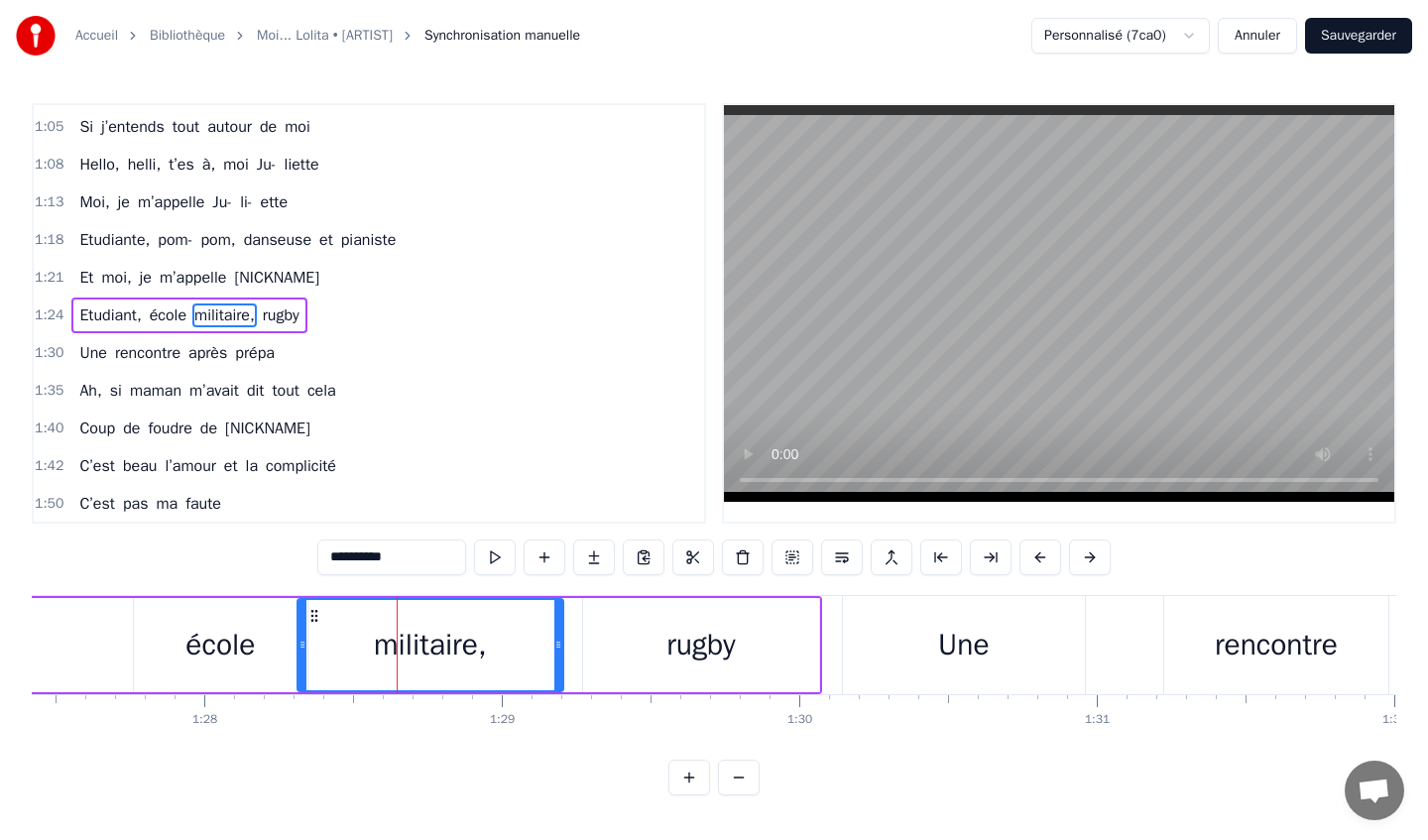 scroll, scrollTop: 564, scrollLeft: 0, axis: vertical 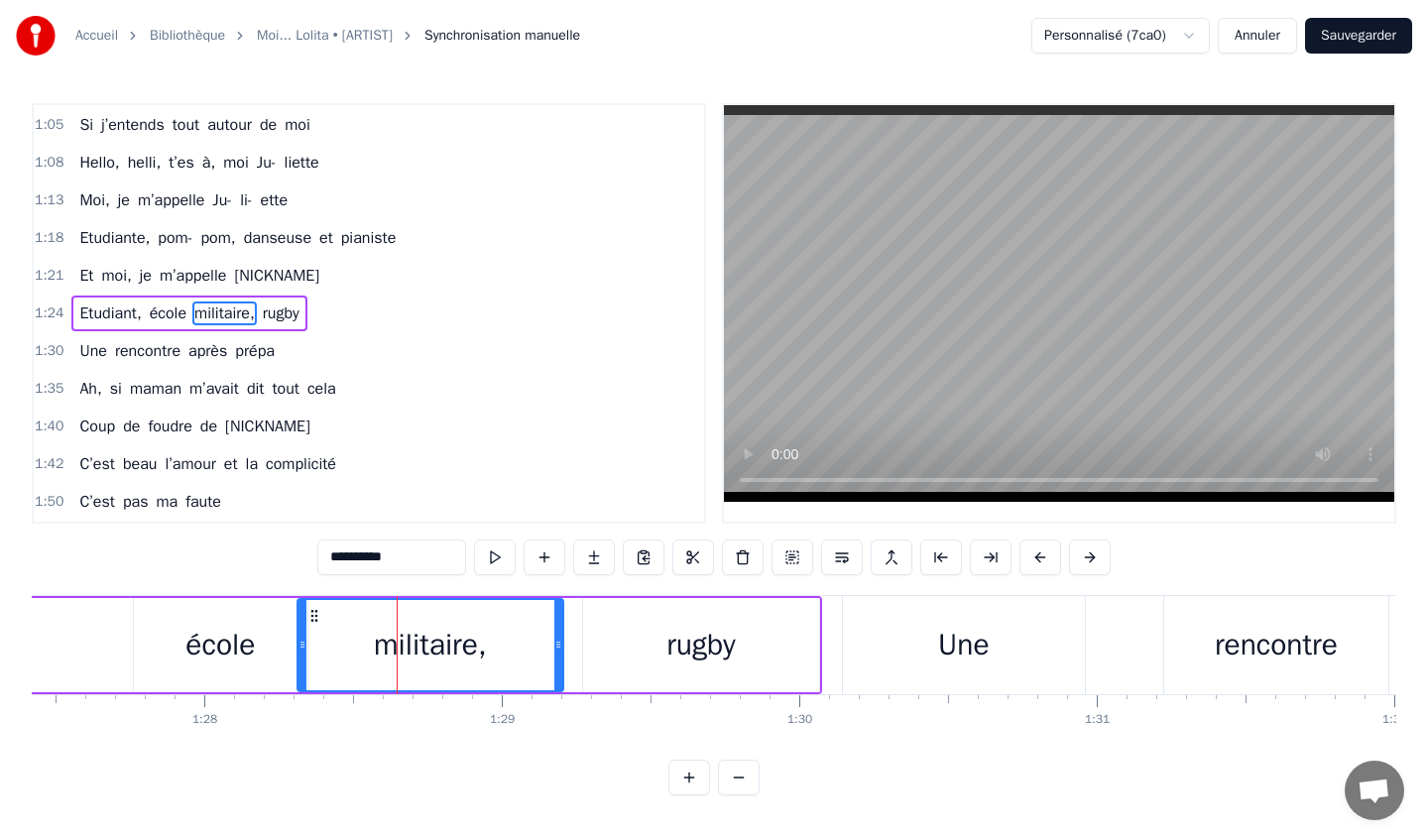 click on "rugby" at bounding box center (701, 645) 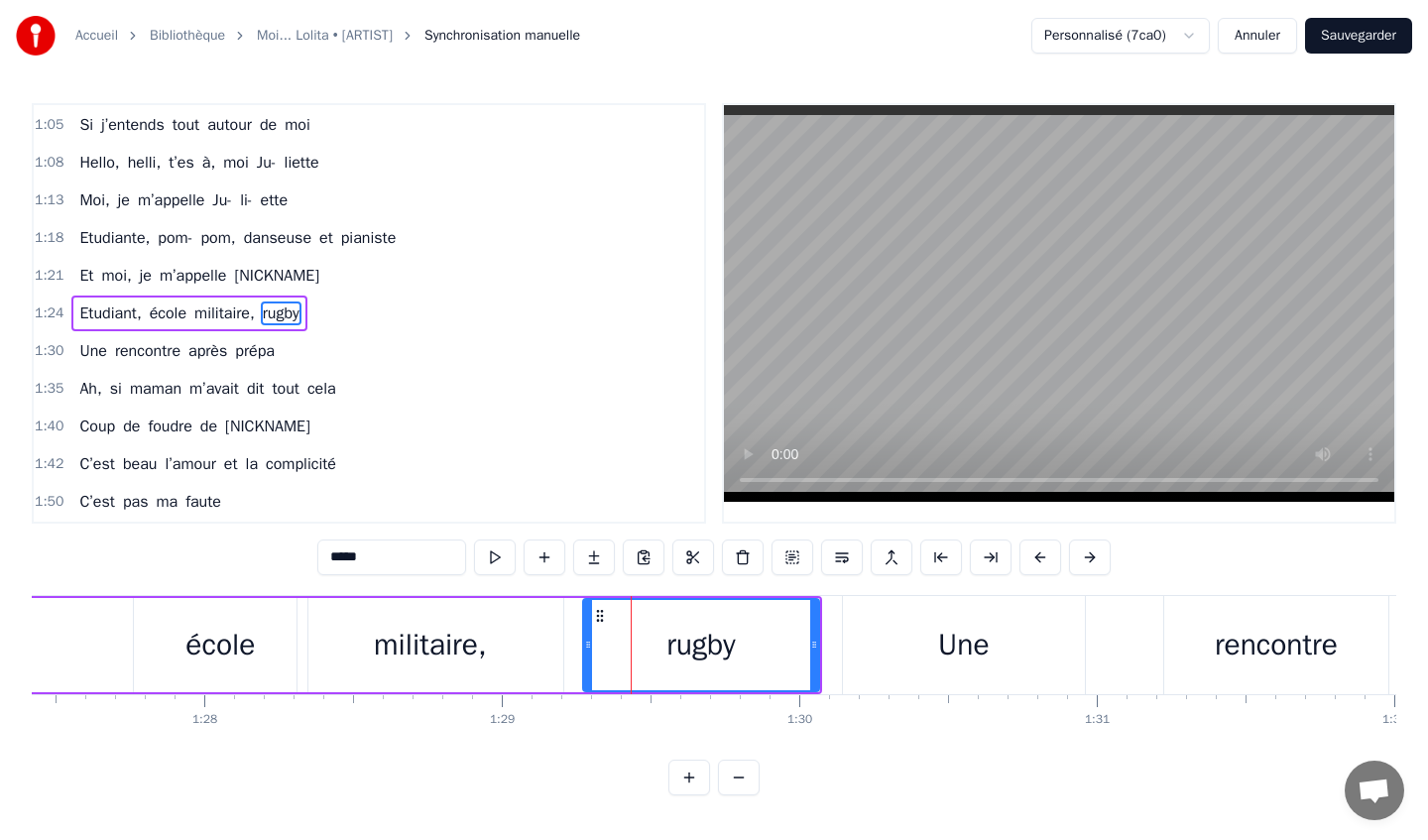 click on "école" at bounding box center [220, 645] 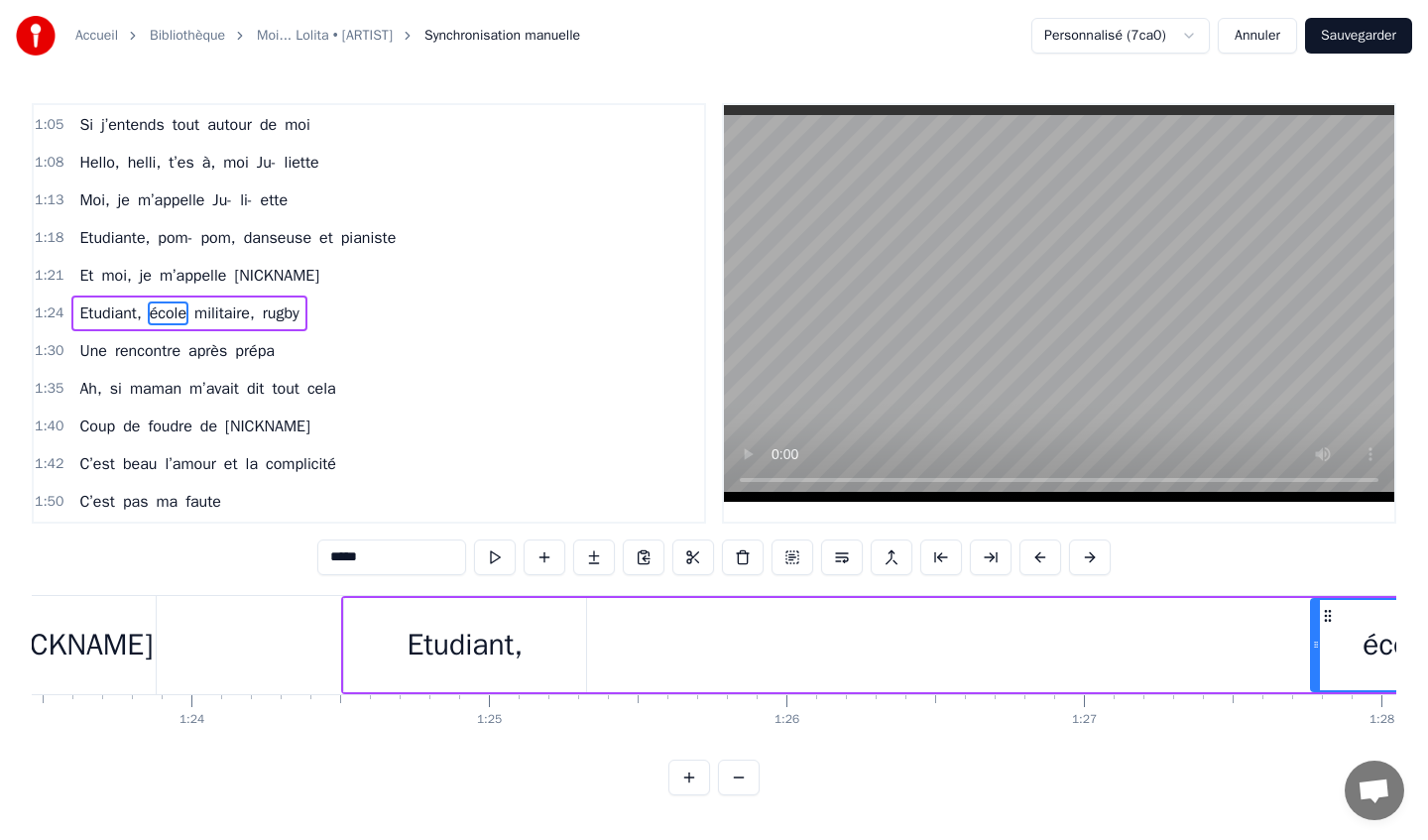 scroll, scrollTop: 0, scrollLeft: 24752, axis: horizontal 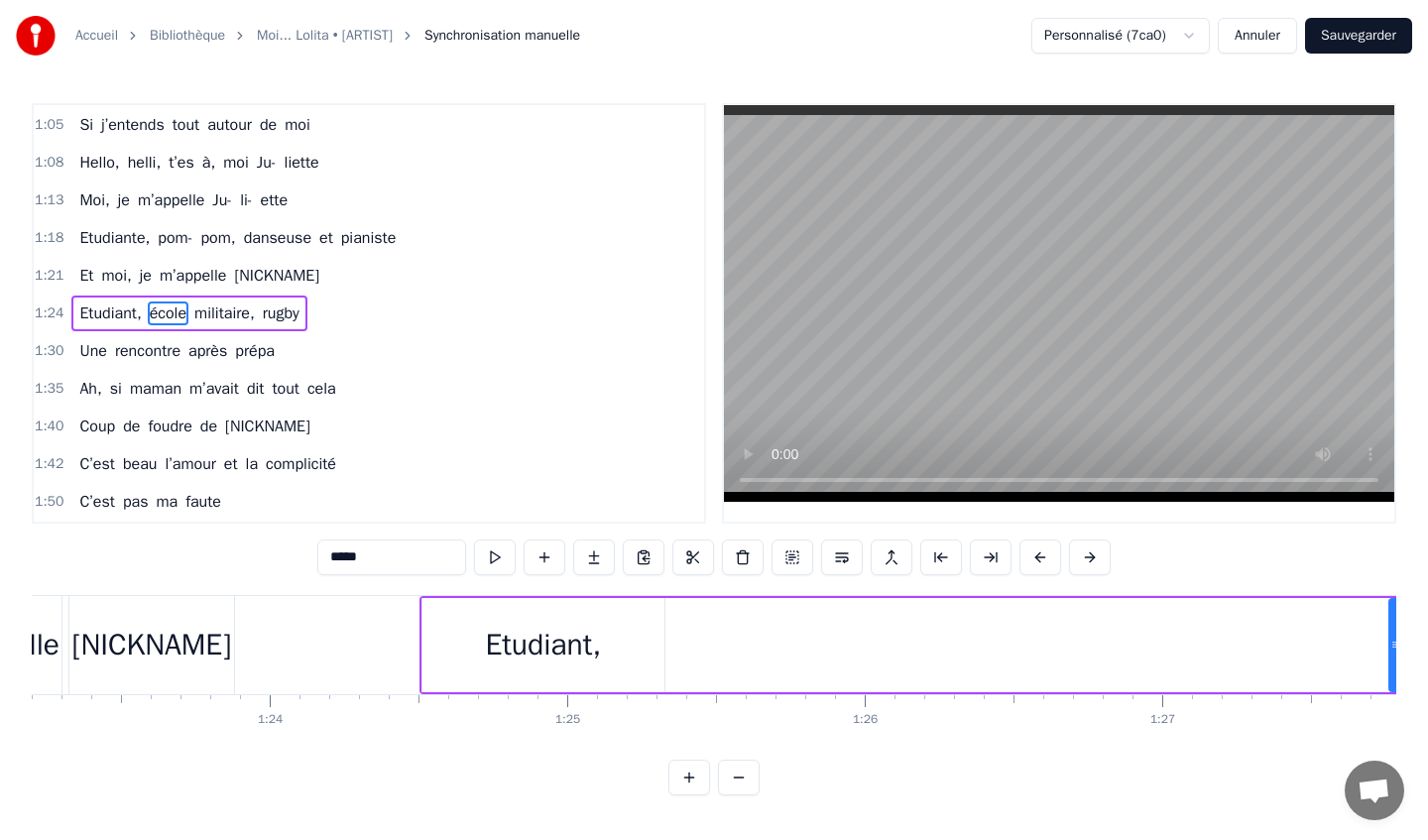 click on "Etudiant," at bounding box center (542, 645) 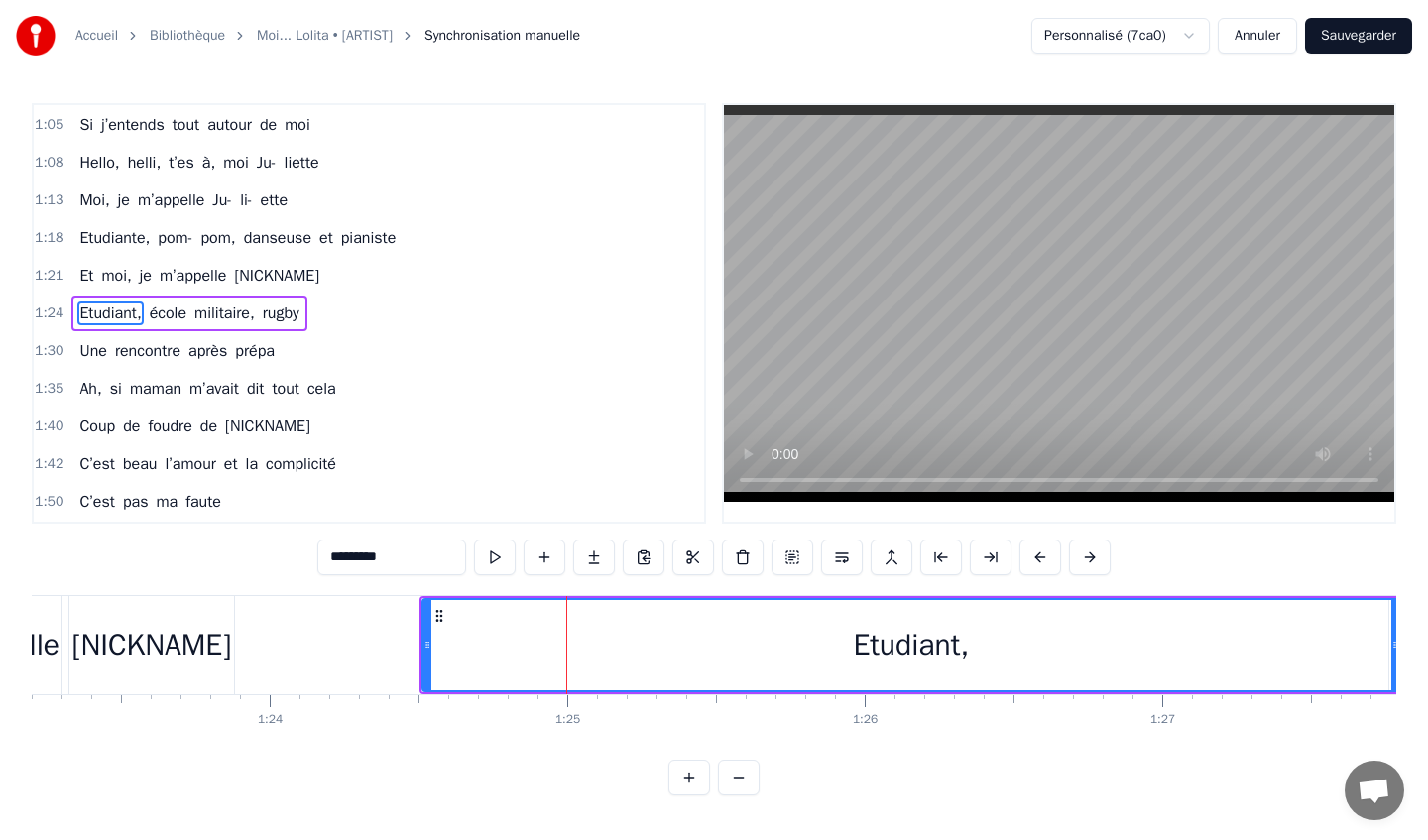 drag, startPoint x: 658, startPoint y: 643, endPoint x: 1395, endPoint y: 644, distance: 737.0007 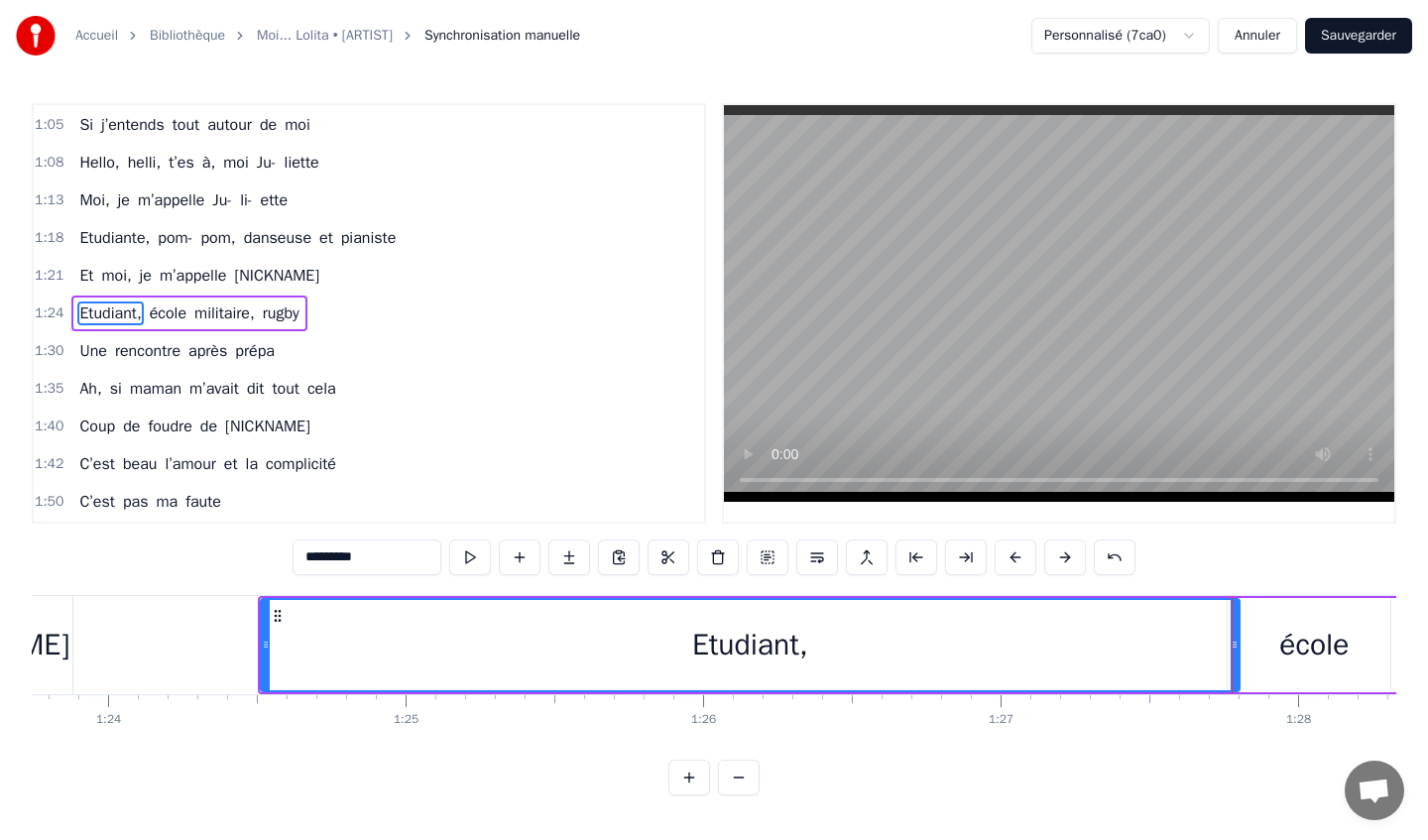 scroll, scrollTop: 0, scrollLeft: 24895, axis: horizontal 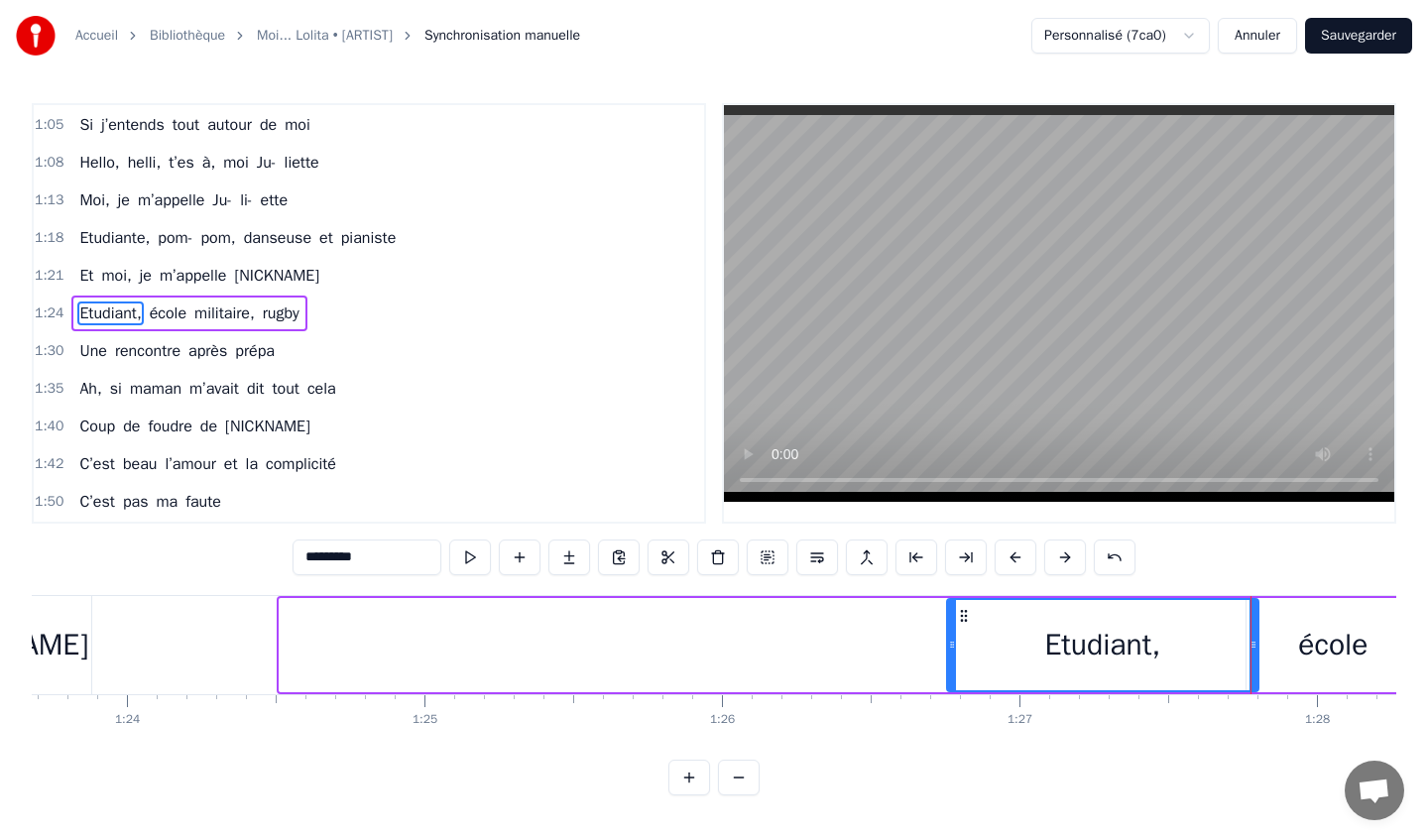 drag, startPoint x: 284, startPoint y: 646, endPoint x: 951, endPoint y: 650, distance: 667.012 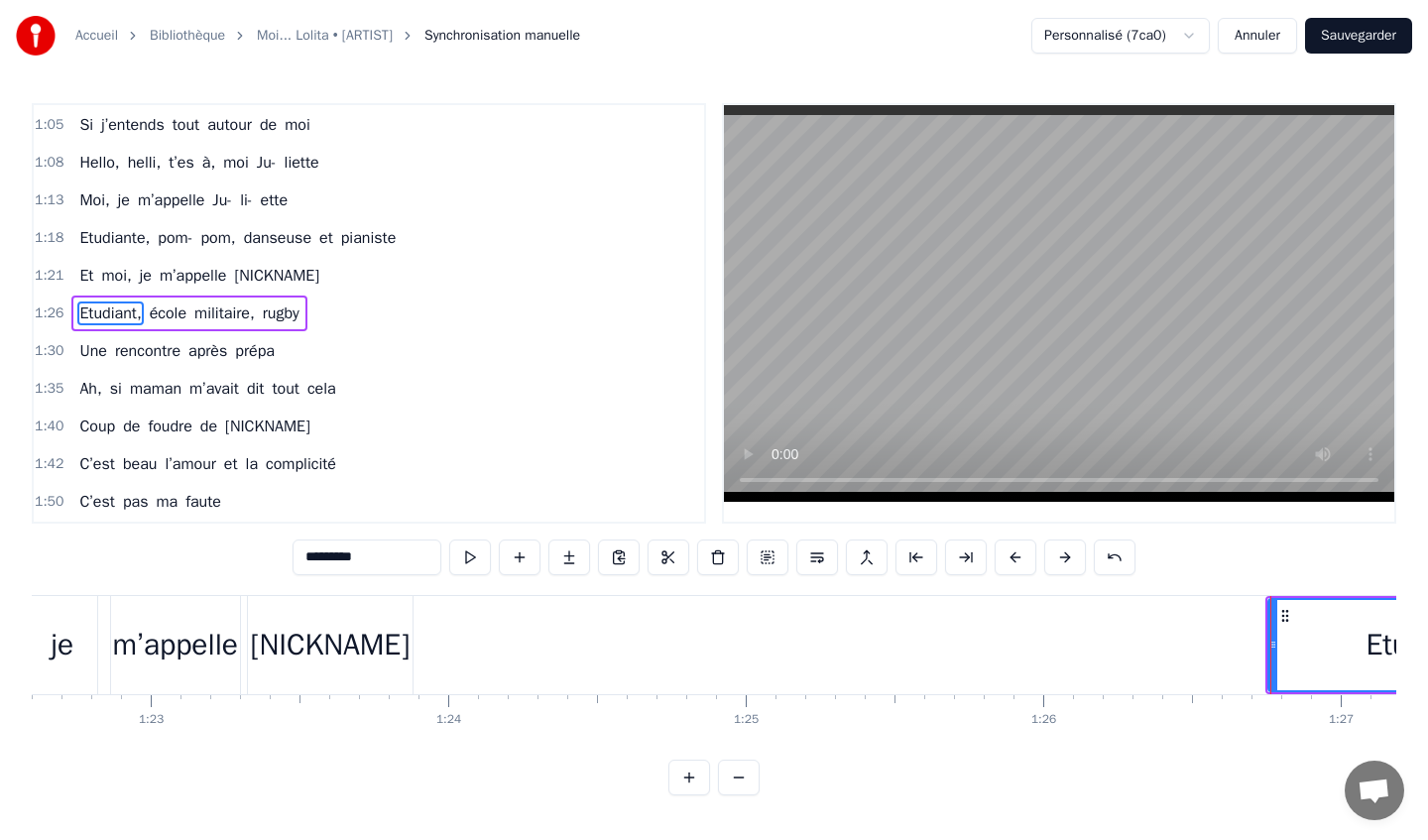 scroll, scrollTop: 0, scrollLeft: 24209, axis: horizontal 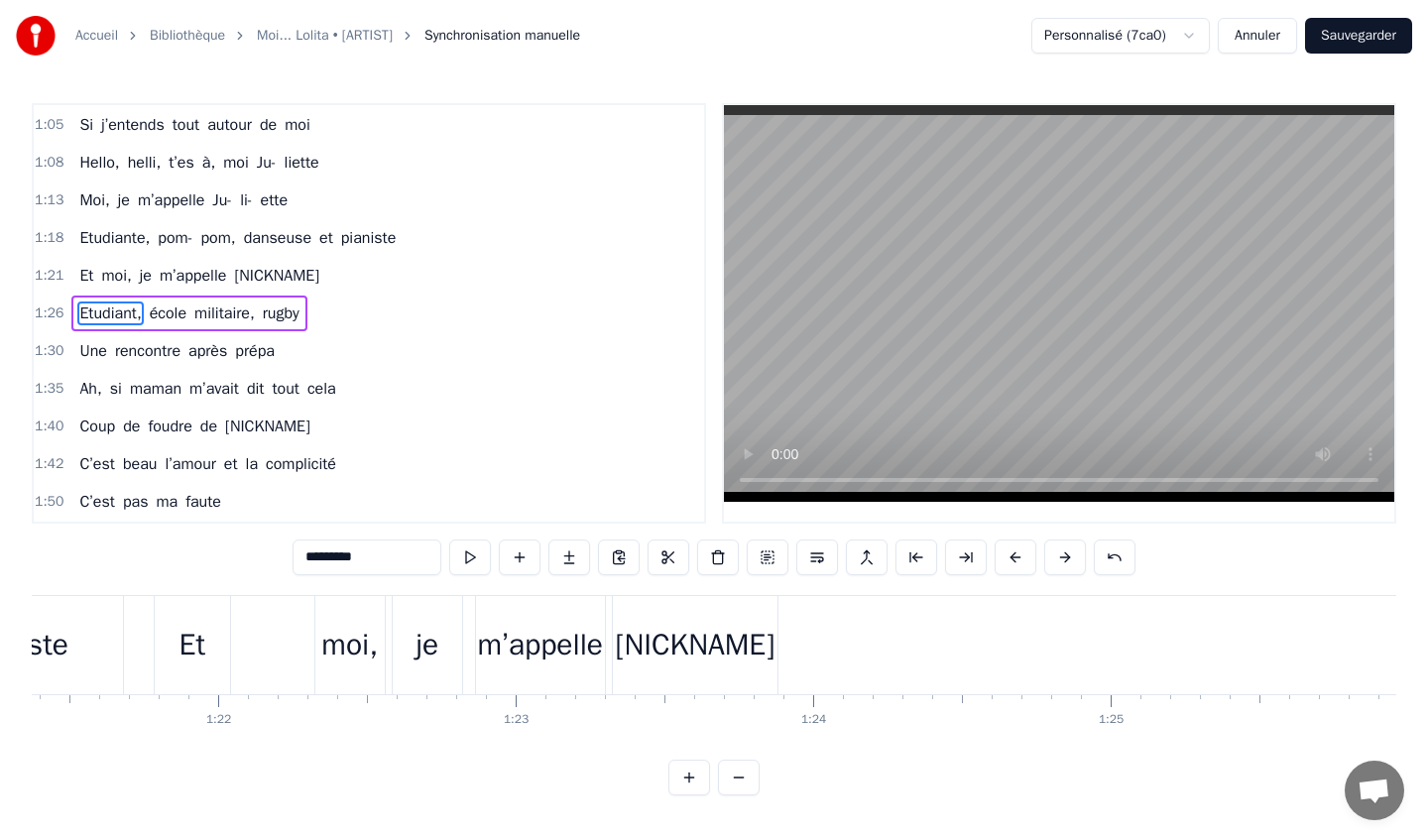 click on "0 0:01 0:02 0:03 0:04 0:05 0:06 0:07 0:08 0:09 0:10 0:11 0:12 0:13 0:14 0:15 0:16 0:17 0:18 0:19 0:20 0:21 0:22 0:23 0:24 0:25 0:26 0:27 0:28 0:29 0:30 0:31 0:32 0:33 0:34 0:35 0:36 0:37 0:38 0:39 0:40 0:41 0:42 0:43 0:44 0:45 0:46 0:47 0:48 0:49 0:50 0:51 0:52 0:53 0:54 0:55 0:56 0:57 0:58 0:59 1:00 1:01 1:02 1:03 1:04 1:05 1:06 1:07 1:08 1:09 1:10 1:11 1:12 1:13 1:14 1:15 1:16 1:17 1:18 1:19 1:20 1:21 1:22 1:23 1:24 1:25 1:26 1:27 1:28 1:29 1:30 1:31 1:32 1:33 1:34 1:35 1:36 1:37 1:38 1:39 1:40 1:41 1:42 1:43 1:44 1:45 1:46 1:47 1:48 1:49 1:50 1:51 1:52 1:53 1:54 1:55 1:56 1:57 1:58 1:59 2:00 2:01 2:02 2:03 2:04 2:05 2:06 2:07 2:08 2:09 2:10 2:11 2:12 2:13 2:14 2:15 2:16 2:17 2:18 2:19 2:20 2:21 2:22 2:23 2:24 2:25 2:26 2:27 2:28 2:29 2:30 2:31 2:32 2:33 2:34 2:35 2:36 2:37 2:38 2:39 2:40 2:41 2:42 2:43 2:44 2:45 2:46 2:47 2:48 2:49 2:50 2:51 2:52 2:53 2:54 2:55 2:56 2:57 2:58 2:59 3:00 3:01 3:02 3:03 3:04 3:05 3:06 3:07 3:08 3:09 3:10 3:11 3:12 3:13 3:14 3:15 3:16 3:17 3:18 3:19 3:20 3:21 3:22 3:23 3:24" at bounding box center [15143, 710] 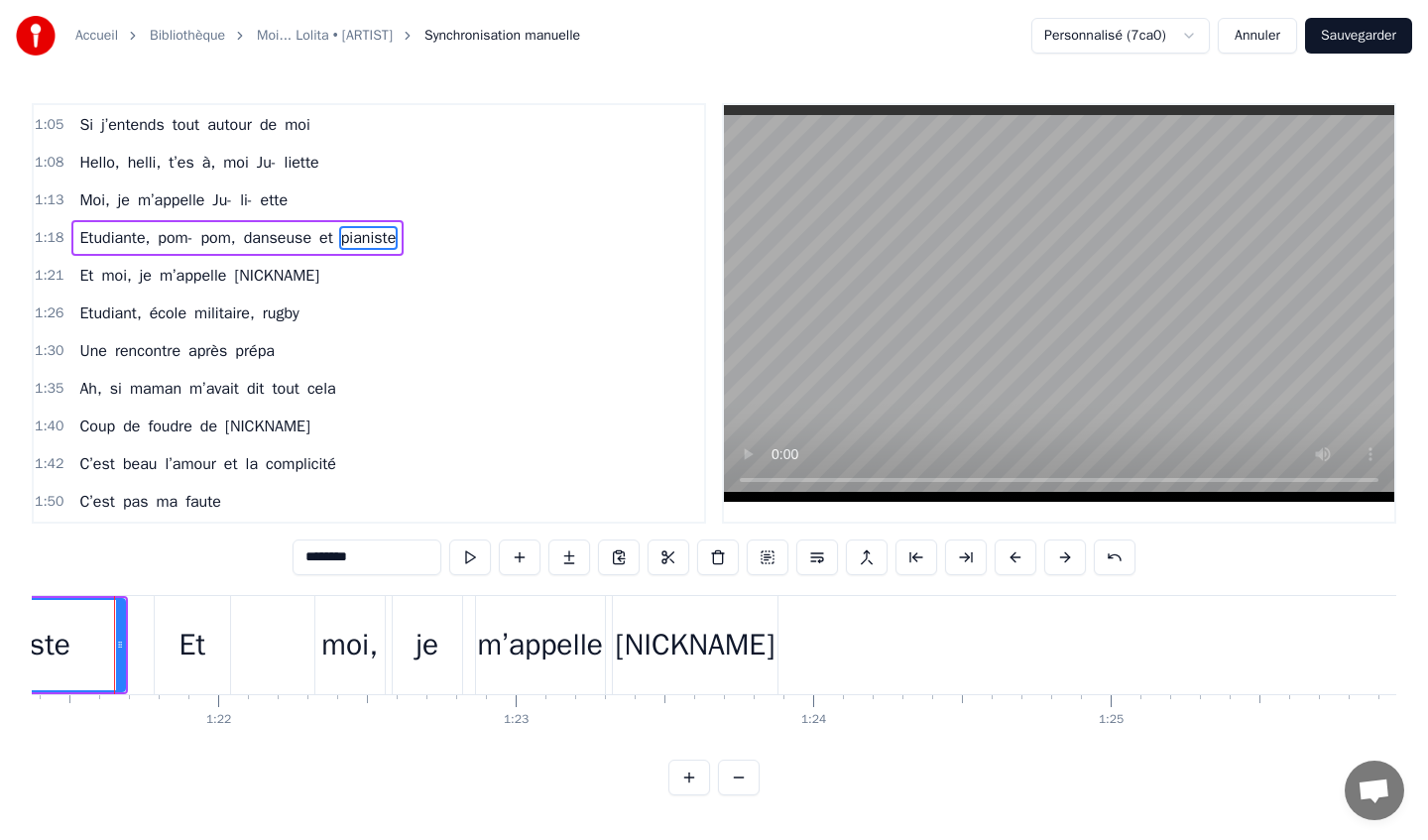 scroll, scrollTop: 489, scrollLeft: 0, axis: vertical 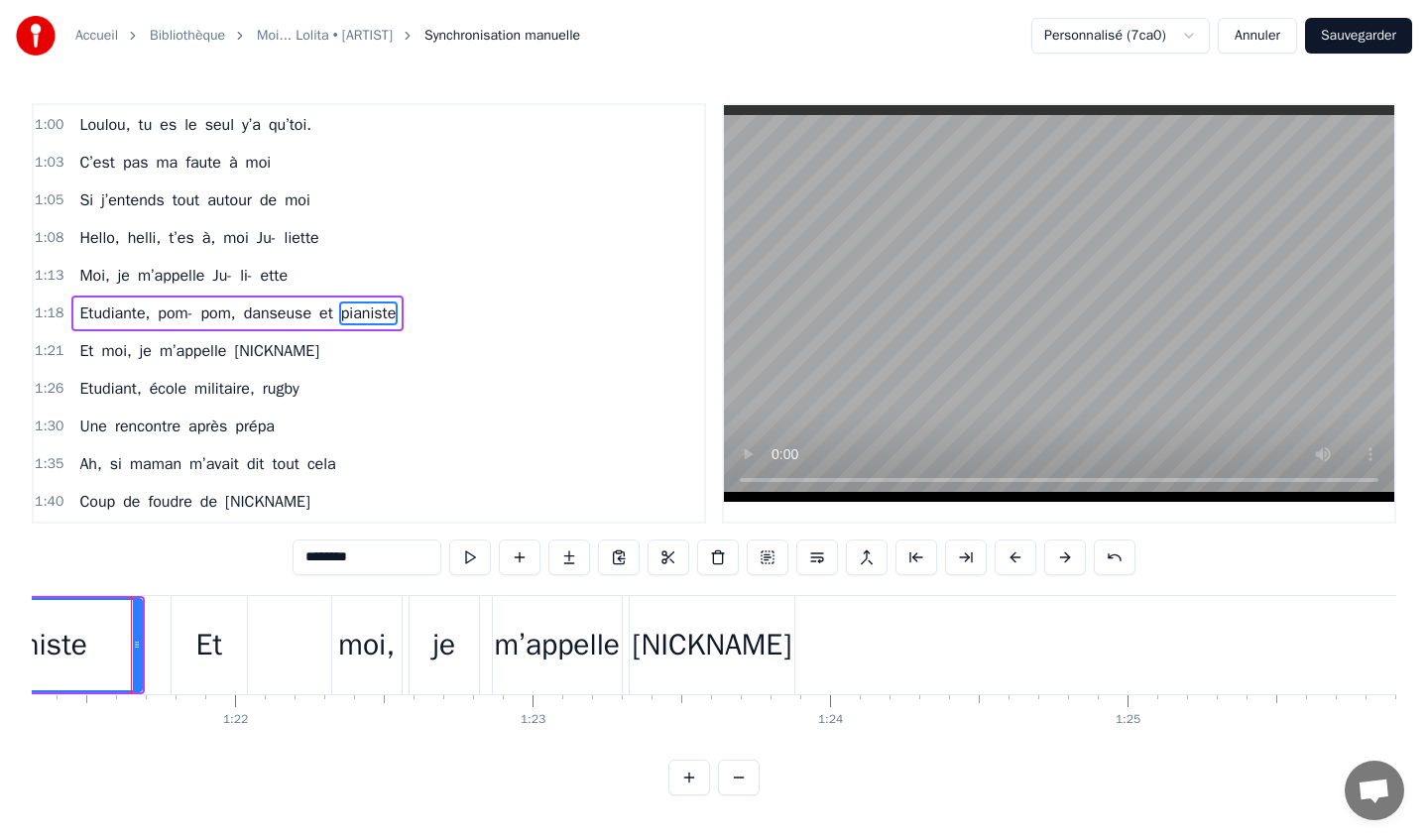 click on "0:17 Moi, je m’appelle [NAME] 0:22 Ju ou bien JuJu, du pareil au même 0:26 Moi, je m’appelle [NAME] 0:31 Quand arrive Loulou 0:33 C’est Juju qui frime 0:35 Rennes School of Buss’ness, trophée 0:40 Nous voilà, sacrés 0:42 couple de l’année 0:44 Je m’appelle [NAME] 0:48 Ju et lou, pas de doute, on s’aime nous deux 0:54 C’est pas ma faute 0:57 Louis est prêt à fondr’pour moi 0:59 J’vois plus les autres 1:00 Loulou, tu es le seul y’a qu’toi. 1:03 C’est pas ma faute à moi 1:05 Si j’entends tout autour de moi 1:08 Hello, helli, t’es à, moi Ju- liette 1:13 Moi, je m’appelle [NAME] 1:18 Etudiante, pom- pom, danseuse et pianiste 1:21 Et moi, je m’appelle Loulou 1:26 Etudiant, école militaire, rugby 1:30 Une rencontre après prépa 1:35 Ah, si maman m’avait dit tout cela 1:40 Coup de foudre de Loulou 1:42 C’est beau l’amour et la complicité 1:50 C’est pas ma faute 1:52 Louis est prêt à fondr’pour moi 1:54 J’vois plus les autres tu a" at bounding box center (714, 449) 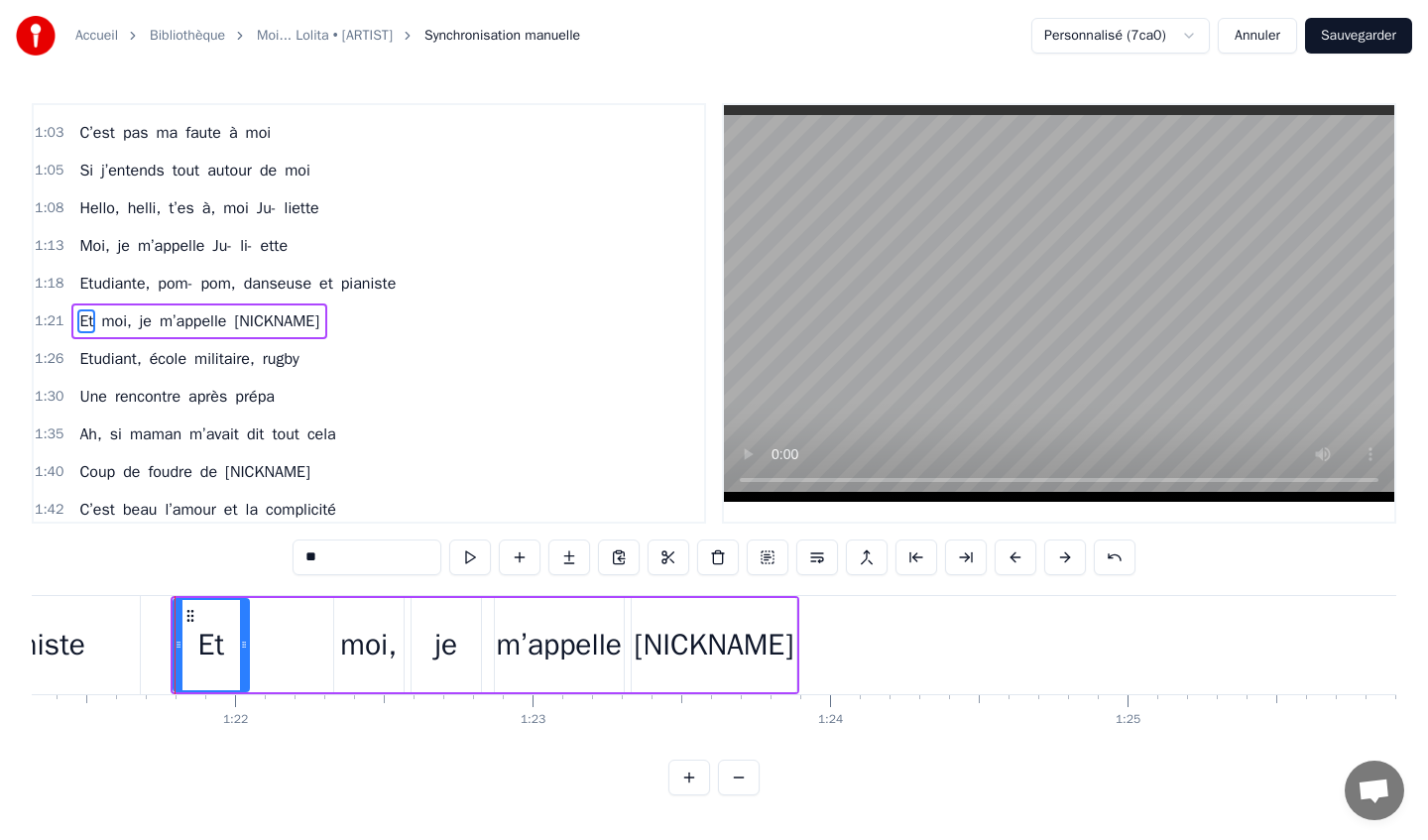 scroll, scrollTop: 527, scrollLeft: 0, axis: vertical 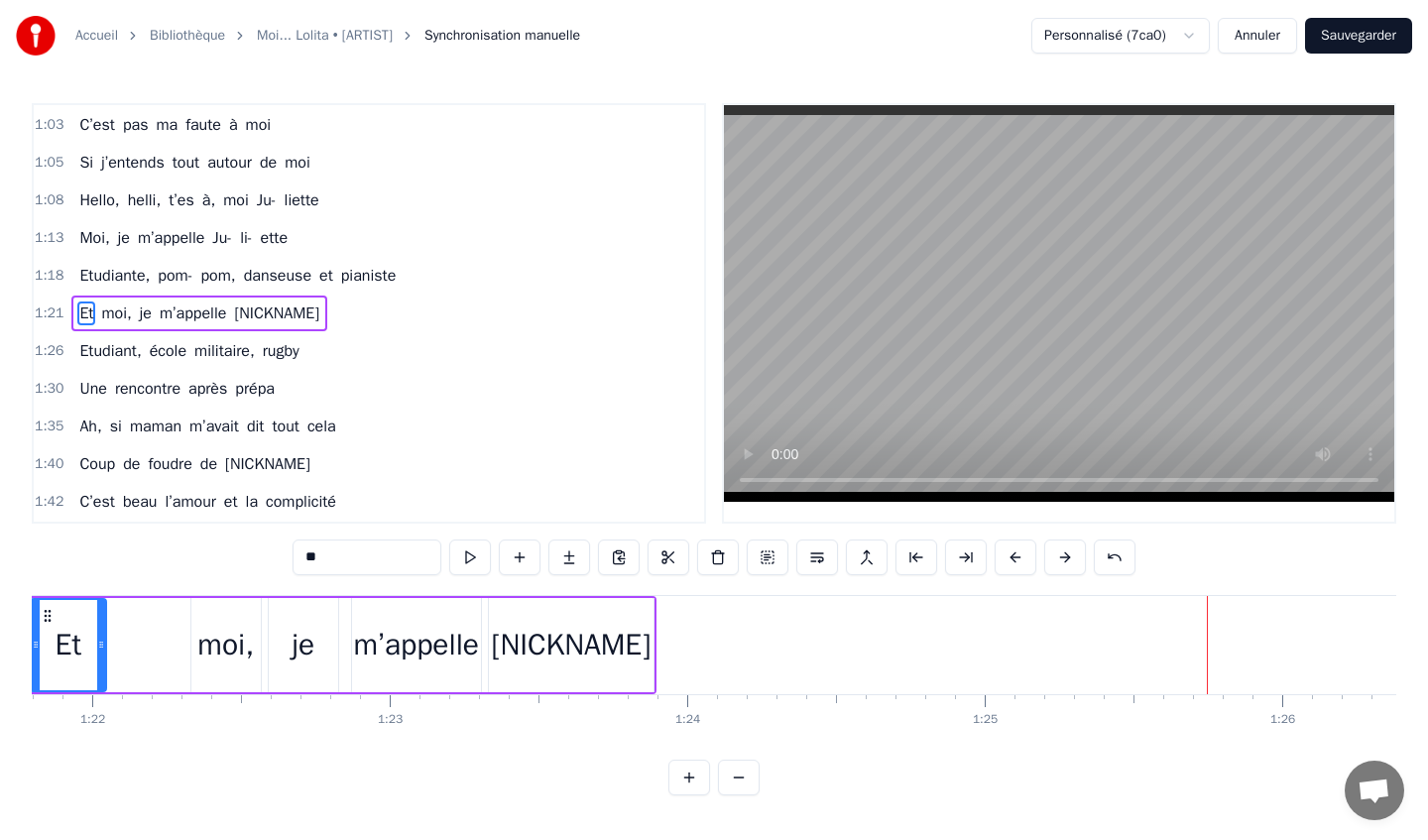 click on "[NICKNAME]" at bounding box center (570, 645) 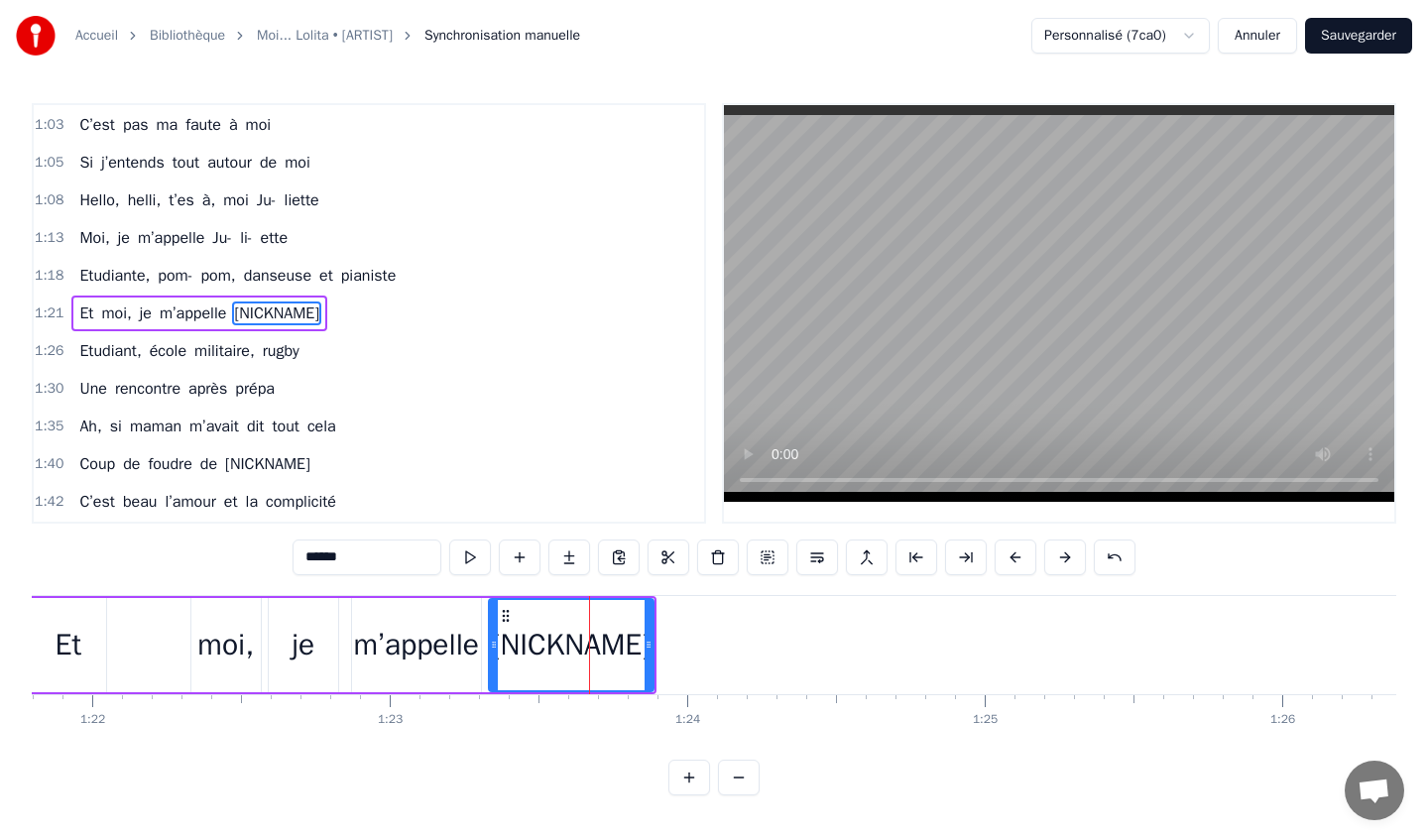 click on "Moi, je m’appelle [NAME] Moi, je m’appelle Ju- li-ette Quand arrive Loulou C’est Juju qui frime Rennes School of Buss’ness, trophée Nous voilà, sacrés couple de l’année Je m’appelle Ju- li-ette Ju et lou, pas de doute, on s’aime nous deux C’est pas ma faute Louis est prêt à fondr’pour moi J’vois plus les autres Loulou, tu es le seul y’a qu’toi. C’est pas ma faute à moi Si j’entends tout autour de moi Hello, helli, t’es à, moi Ju- liette Moi, je m’appelle Ju- li-ette Etudiante, pom- pom, danseuse et pianiste Et moi, je m’appelle Loulou Etudiant, école militaire, rugby Une rencontre après prépa Ah, si maman m’avait dit tout cela Coup de foudre de Loulou C’est beau l’amour et la complicité C’est pas ma faute Louis est prêt à fondr’pour moi J’vois plus les autres tu a" at bounding box center [15017, 645] 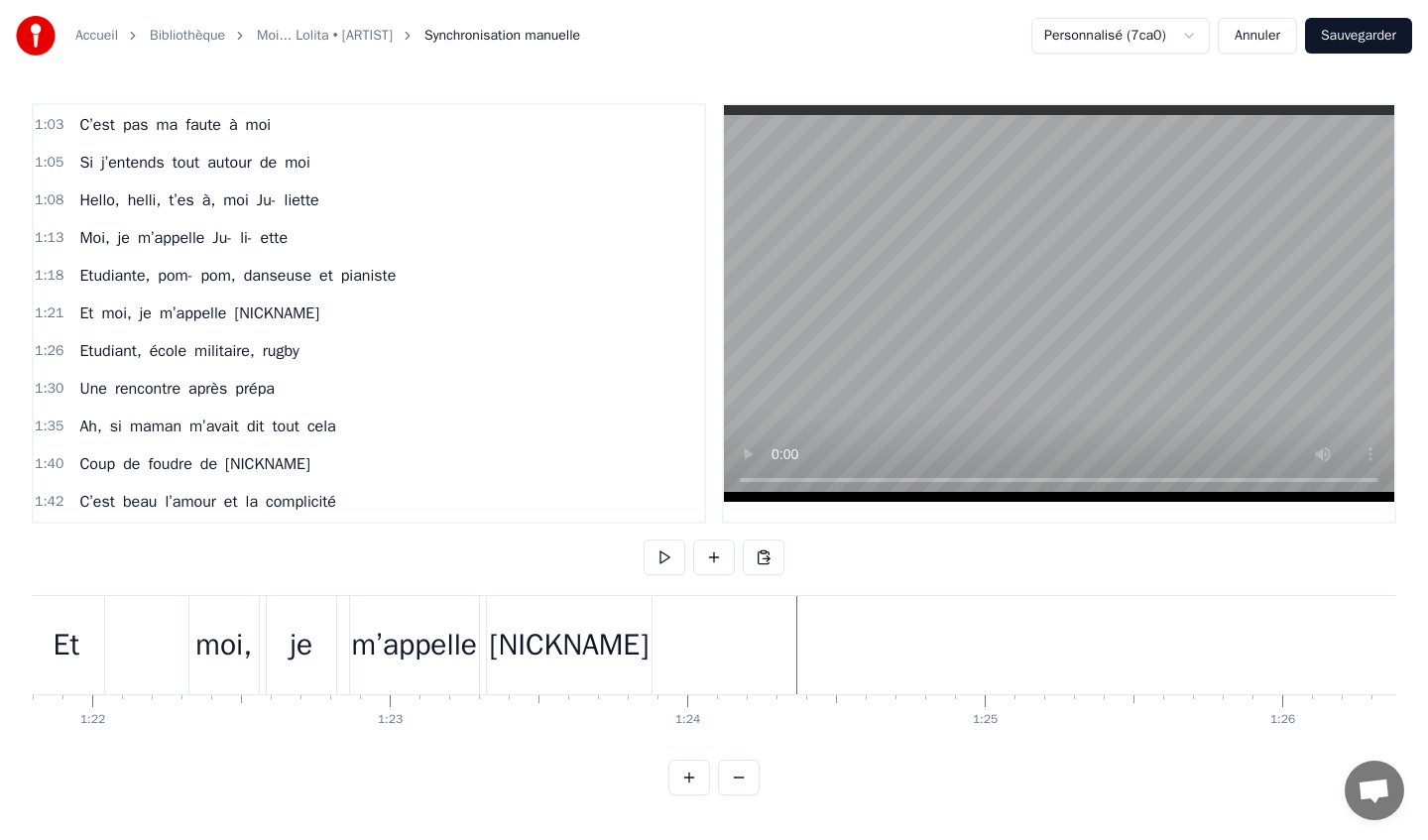 click on "[NICKNAME]" at bounding box center [568, 645] 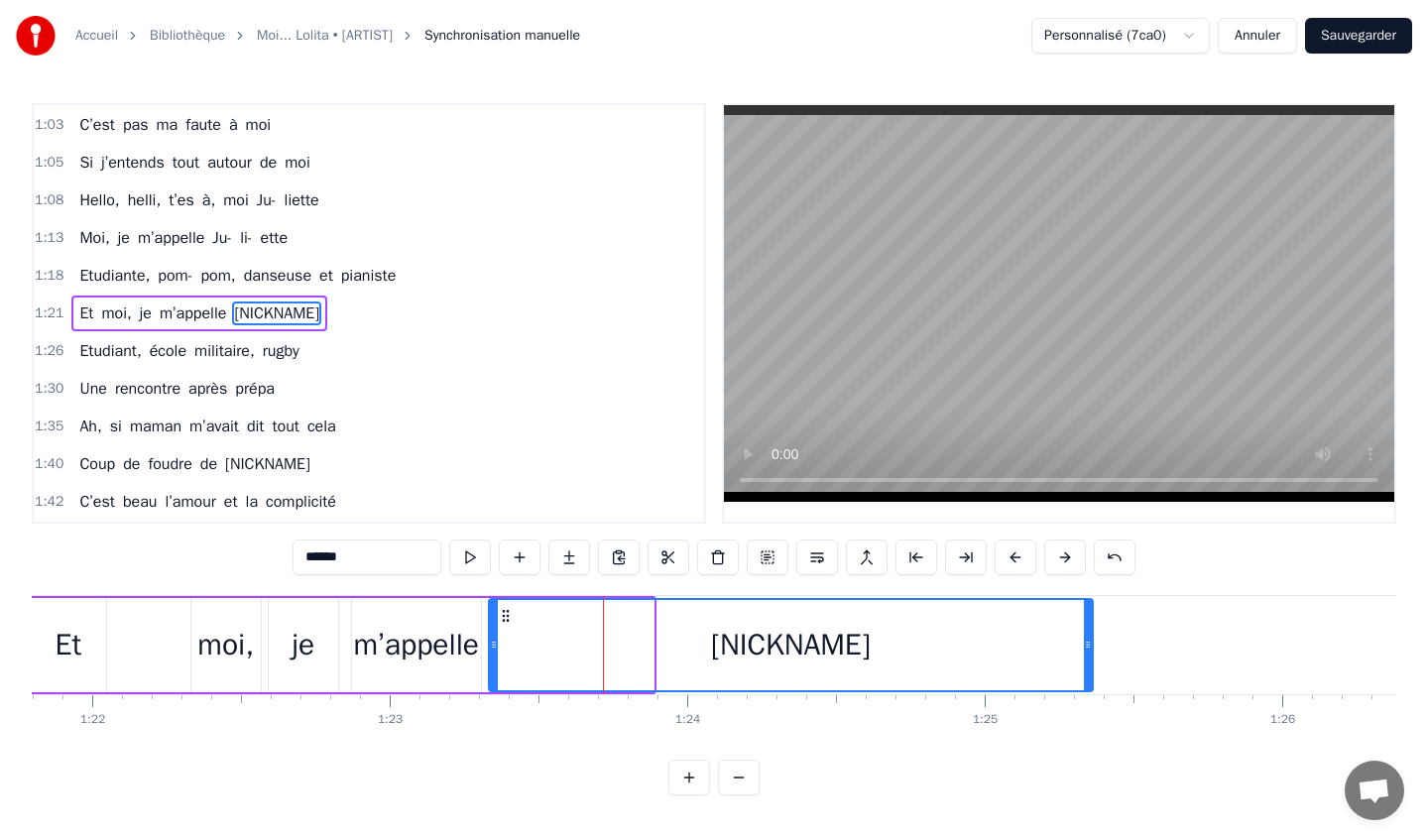 drag, startPoint x: 648, startPoint y: 645, endPoint x: 1088, endPoint y: 668, distance: 440.60073 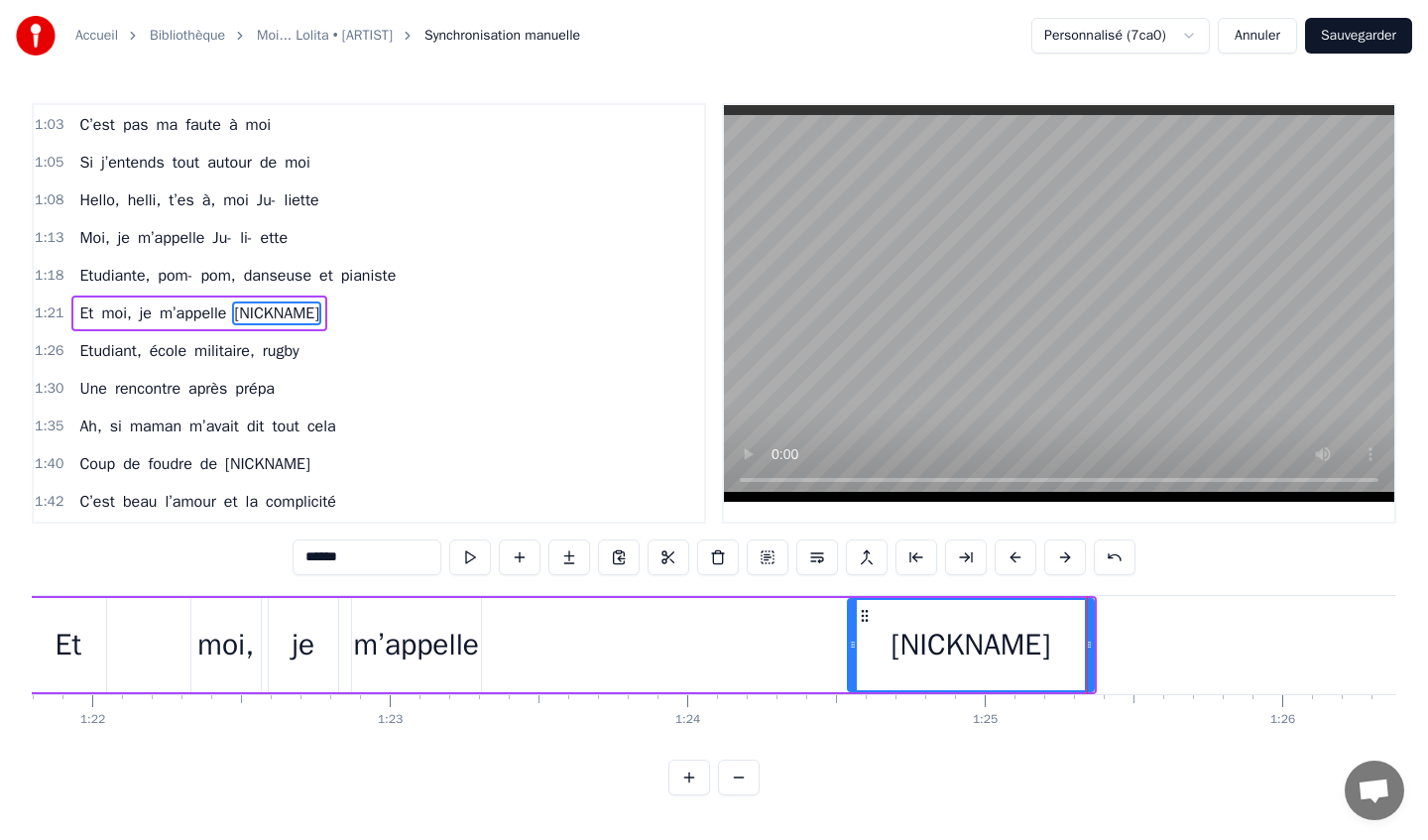 drag, startPoint x: 493, startPoint y: 650, endPoint x: 852, endPoint y: 666, distance: 359.35637 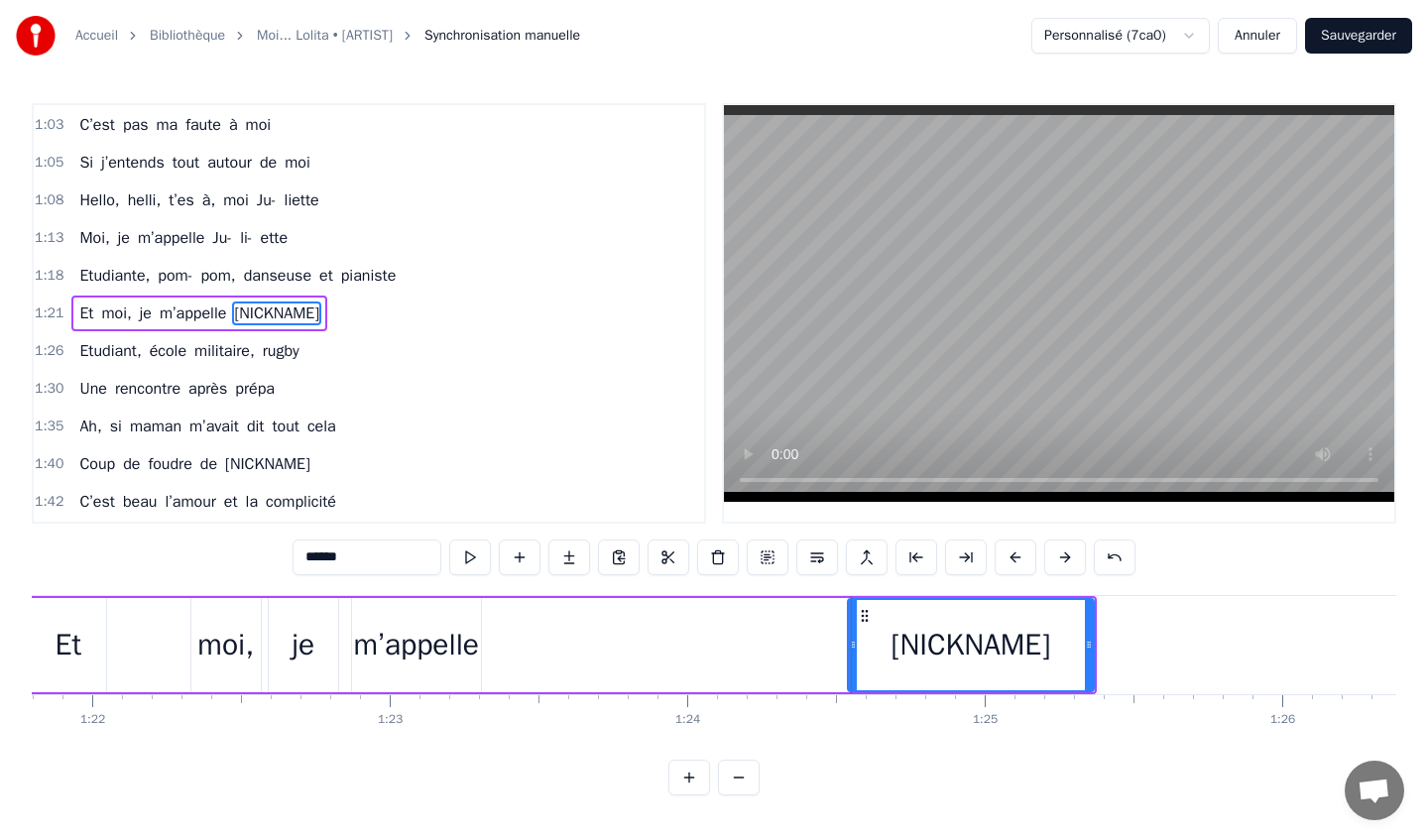 click on "m’appelle" at bounding box center (416, 645) 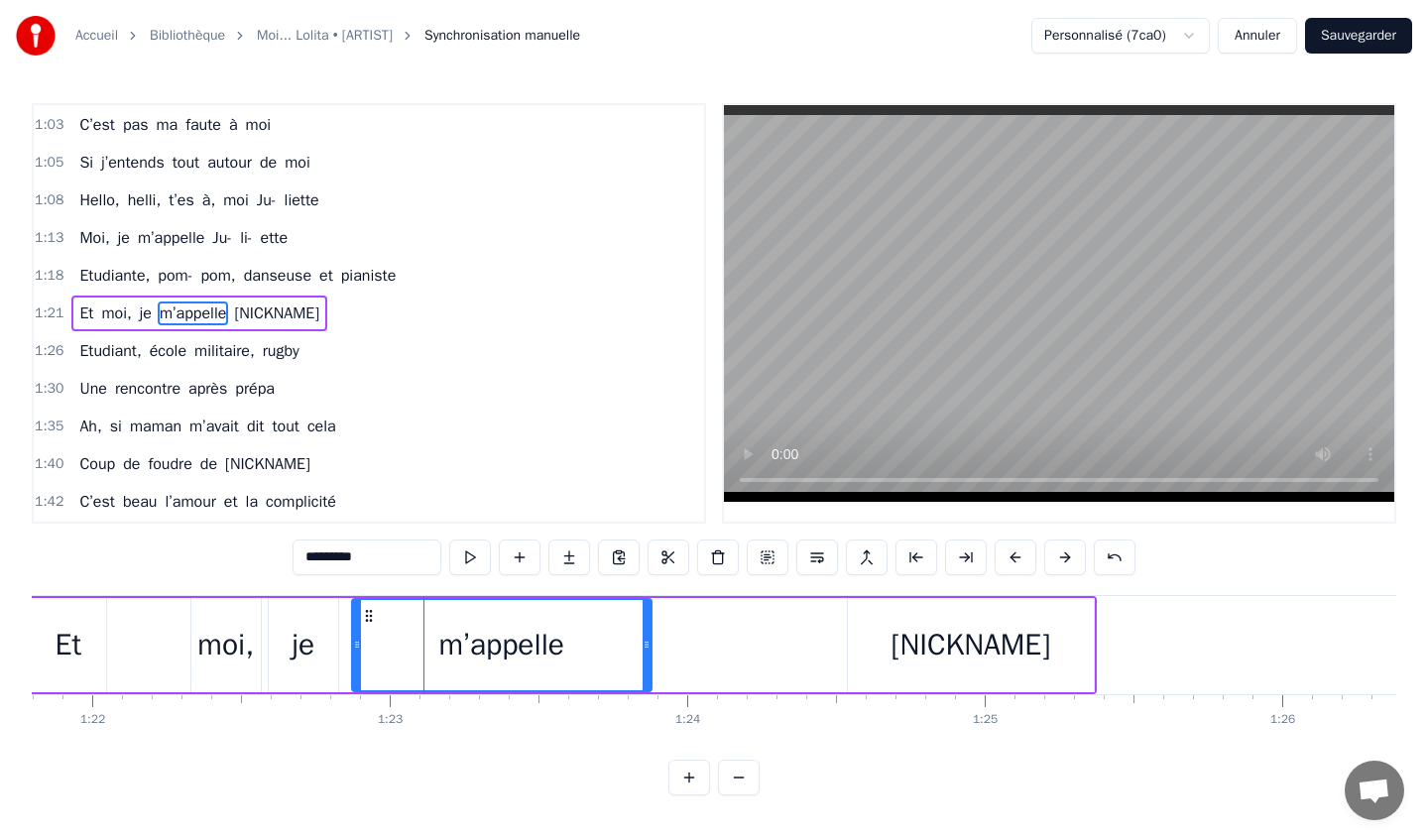 drag, startPoint x: 478, startPoint y: 654, endPoint x: 649, endPoint y: 660, distance: 171.10523 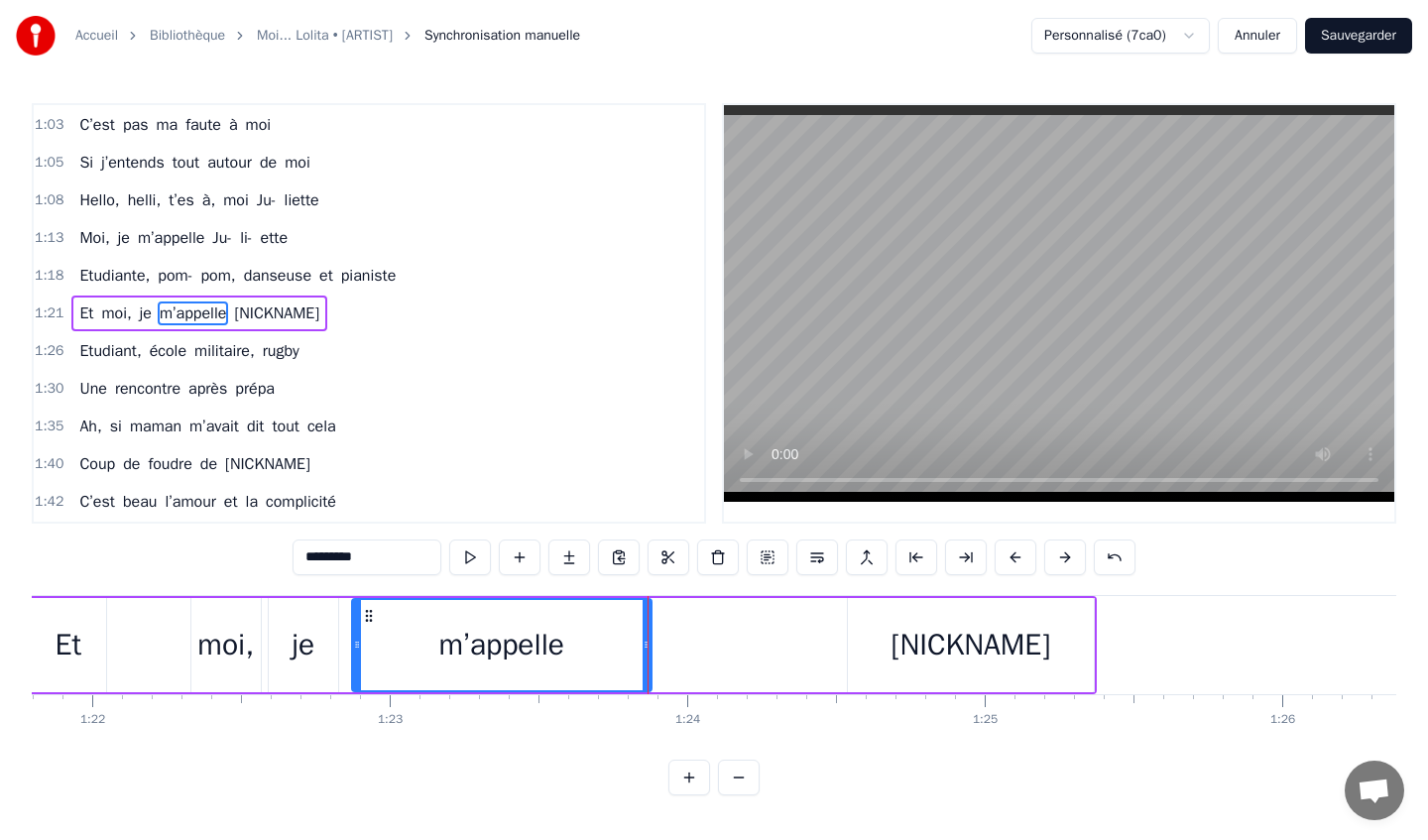 click on "0 0:01 0:02 0:03 0:04 0:05 0:06 0:07 0:08 0:09 0:10 0:11 0:12 0:13 0:14 0:15 0:16 0:17 0:18 0:19 0:20 0:21 0:22 0:23 0:24 0:25 0:26 0:27 0:28 0:29 0:30 0:31 0:32 0:33 0:34 0:35 0:36 0:37 0:38 0:39 0:40 0:41 0:42 0:43 0:44 0:45 0:46 0:47 0:48 0:49 0:50 0:51 0:52 0:53 0:54 0:55 0:56 0:57 0:58 0:59 1:00 1:01 1:02 1:03 1:04 1:05 1:06 1:07 1:08 1:09 1:10 1:11 1:12 1:13 1:14 1:15 1:16 1:17 1:18 1:19 1:20 1:21 1:22 1:23 1:24 1:25 1:26 1:27 1:28 1:29 1:30 1:31 1:32 1:33 1:34 1:35 1:36 1:37 1:38 1:39 1:40 1:41 1:42 1:43 1:44 1:45 1:46 1:47 1:48 1:49 1:50 1:51 1:52 1:53 1:54 1:55 1:56 1:57 1:58 1:59 2:00 2:01 2:02 2:03 2:04 2:05 2:06 2:07 2:08 2:09 2:10 2:11 2:12 2:13 2:14 2:15 2:16 2:17 2:18 2:19 2:20 2:21 2:22 2:23 2:24 2:25 2:26 2:27 2:28 2:29 2:30 2:31 2:32 2:33 2:34 2:35 2:36 2:37 2:38 2:39 2:40 2:41 2:42 2:43 2:44 2:45 2:46 2:47 2:48 2:49 2:50 2:51 2:52 2:53 2:54 2:55 2:56 2:57 2:58 2:59 3:00 3:01 3:02 3:03 3:04 3:05 3:06 3:07 3:08 3:09 3:10 3:11 3:12 3:13 3:14 3:15 3:16 3:17 3:18 3:19 3:20 3:21 3:22 3:23 3:24" at bounding box center [15017, 710] 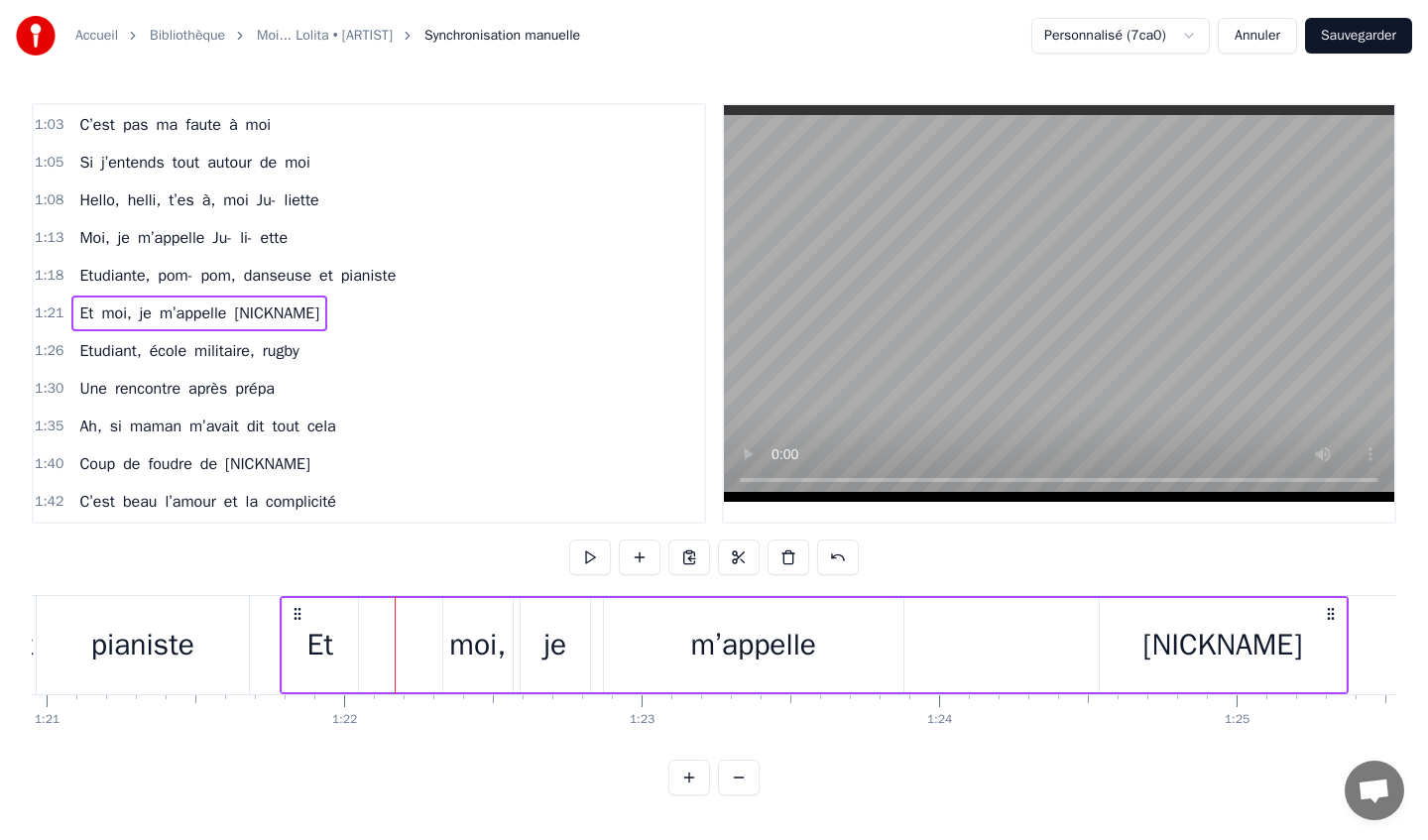 scroll, scrollTop: 0, scrollLeft: 22889, axis: horizontal 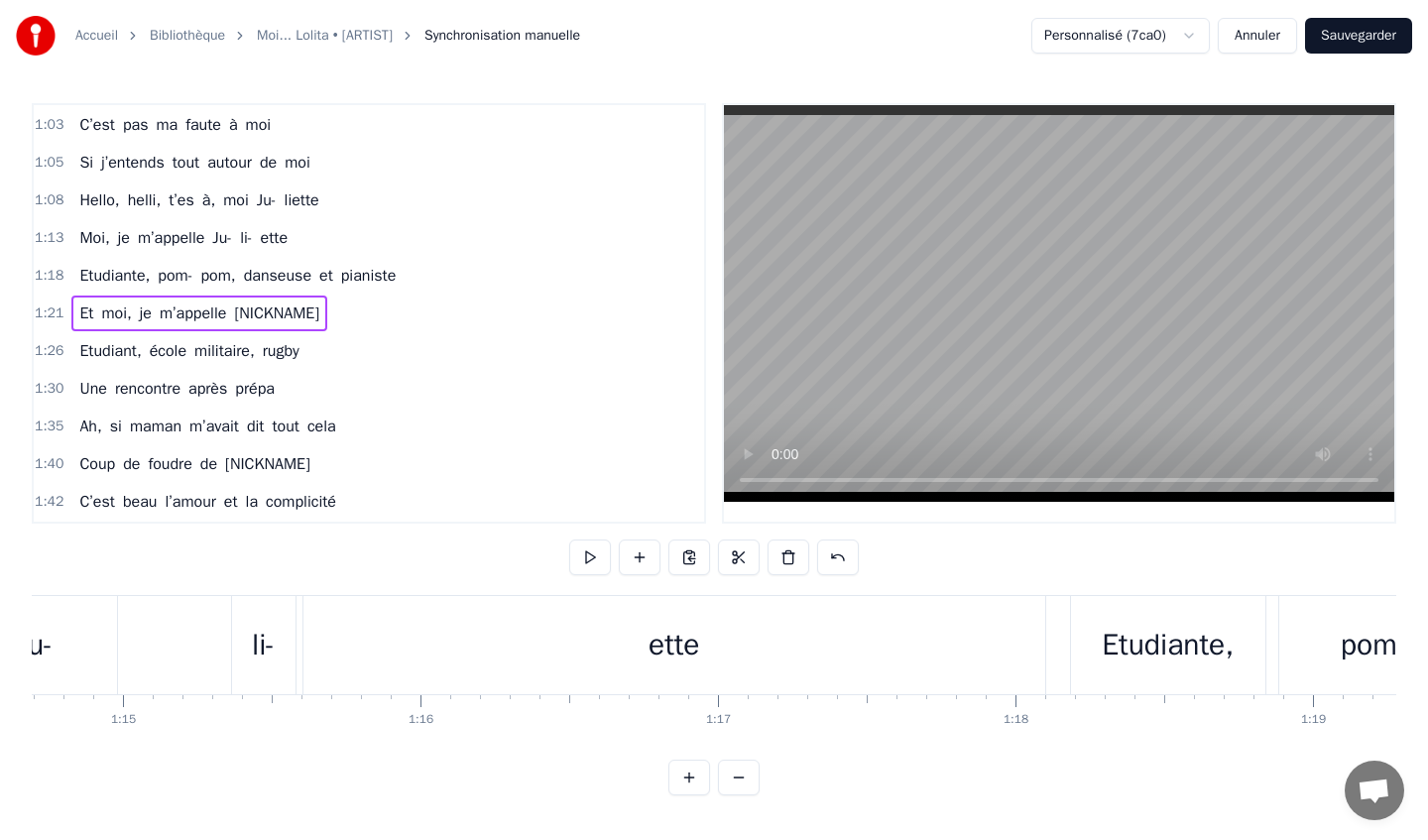 click on "Moi, je m’appelle [NAME]" at bounding box center (349, 645) 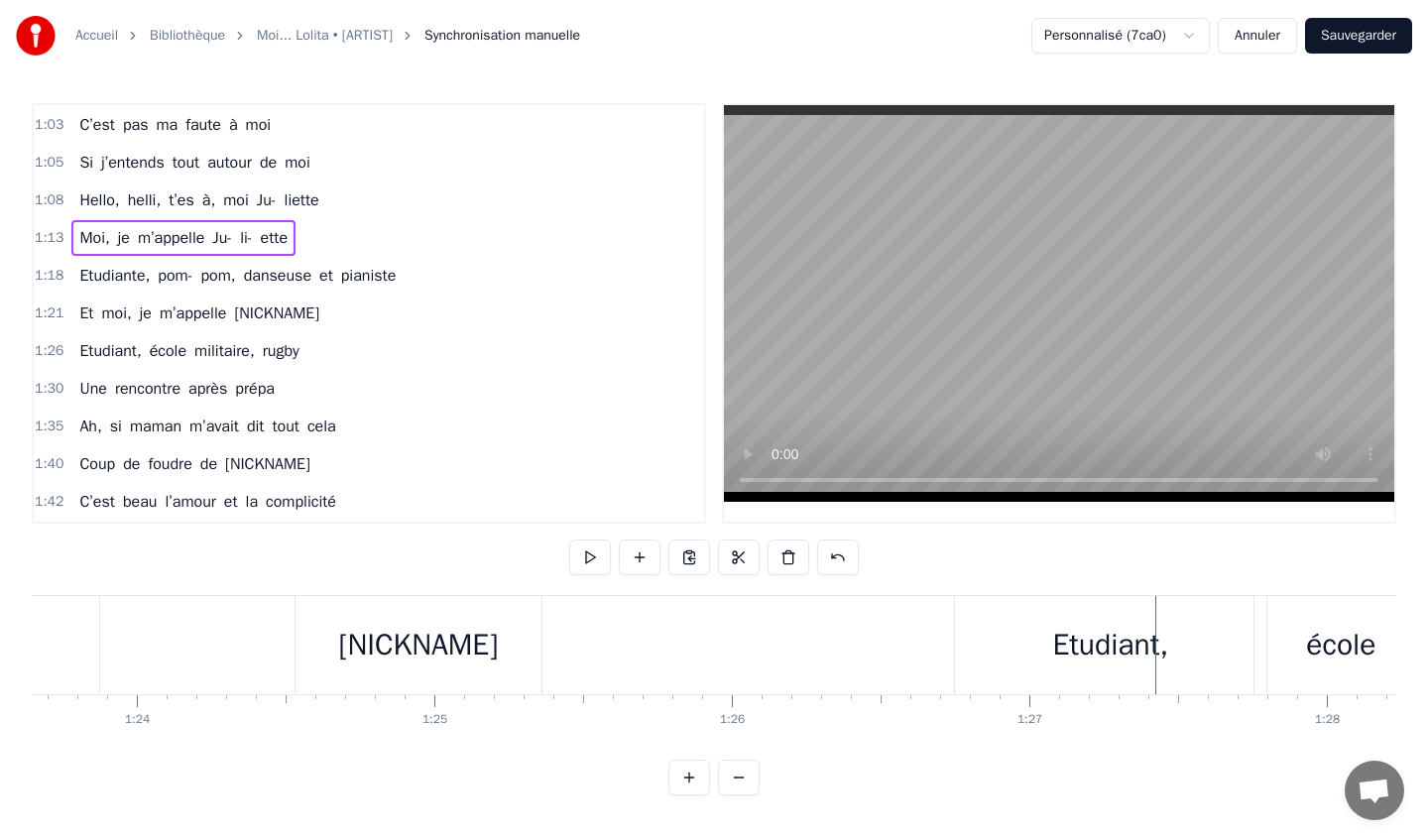 scroll, scrollTop: 0, scrollLeft: 24883, axis: horizontal 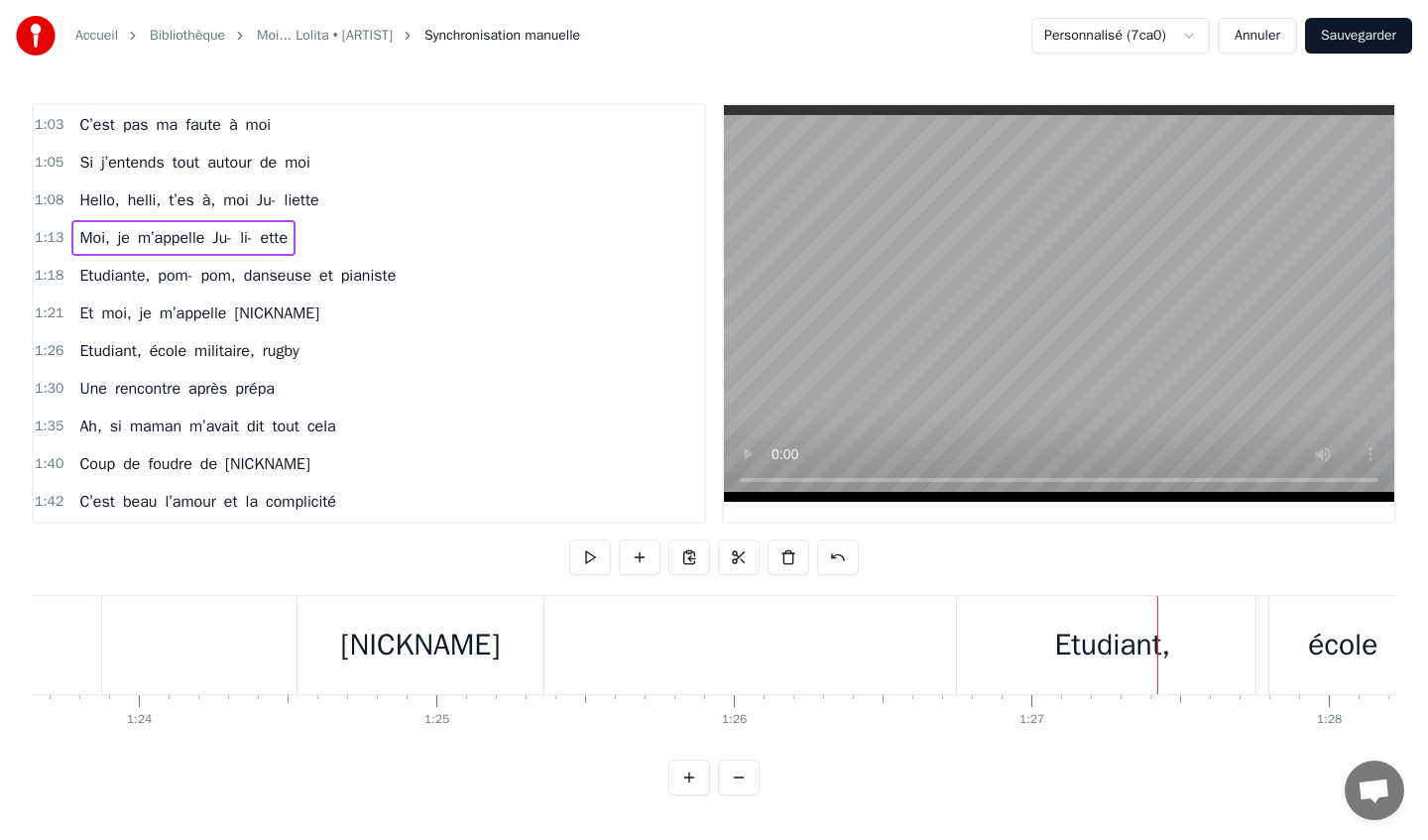 click on "[NICKNAME]" at bounding box center (419, 645) 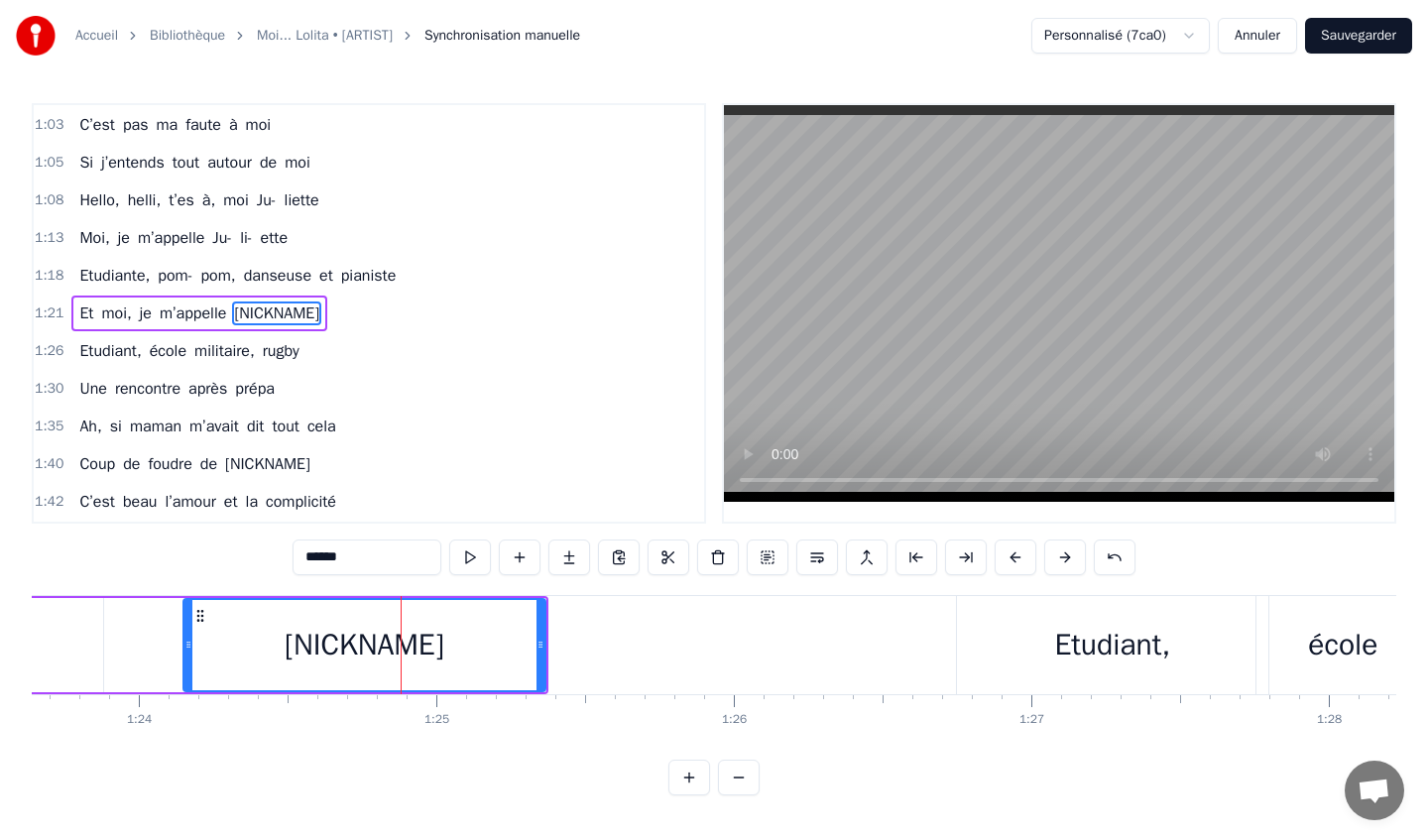 drag, startPoint x: 302, startPoint y: 646, endPoint x: 186, endPoint y: 646, distance: 116 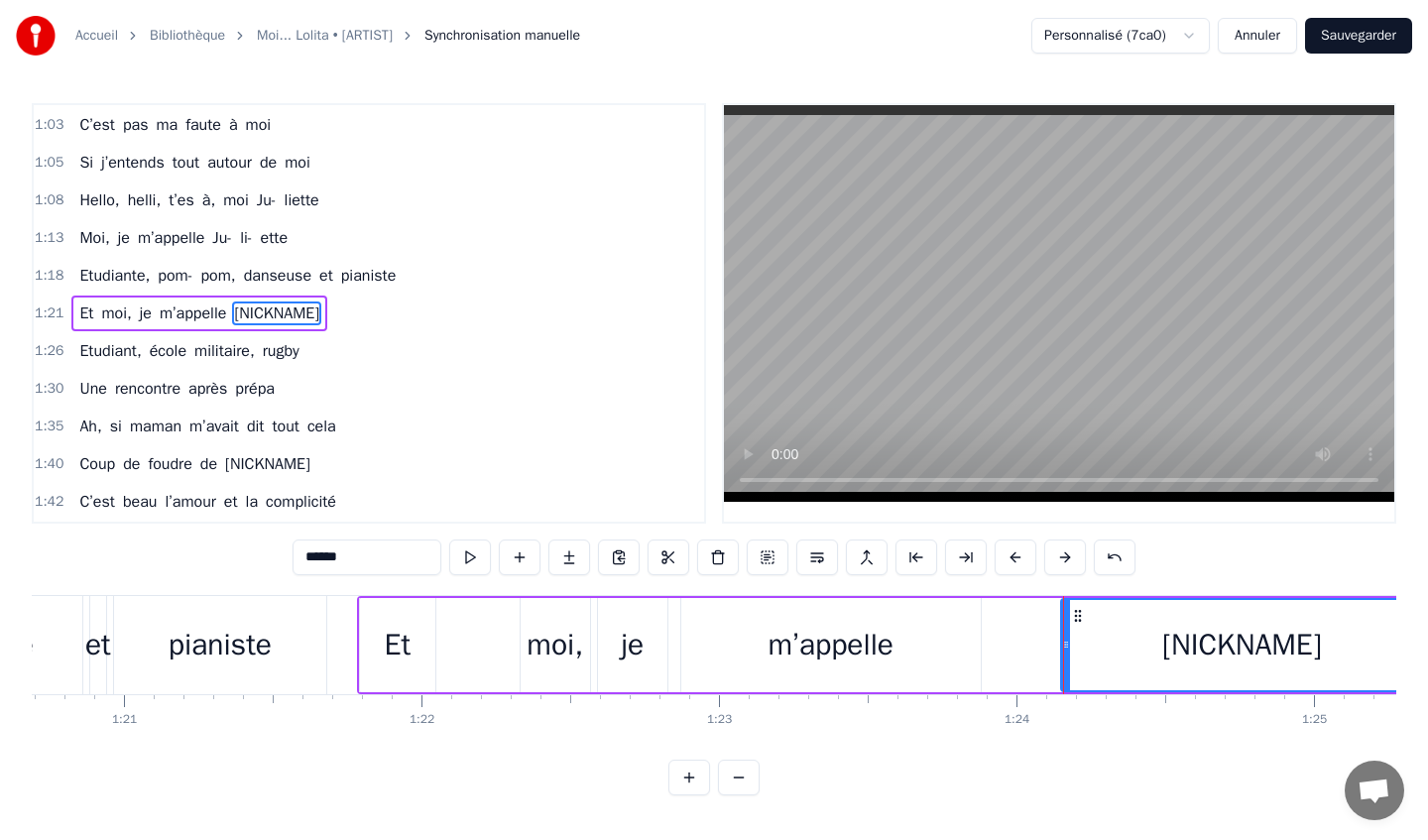 scroll, scrollTop: 0, scrollLeft: 23568, axis: horizontal 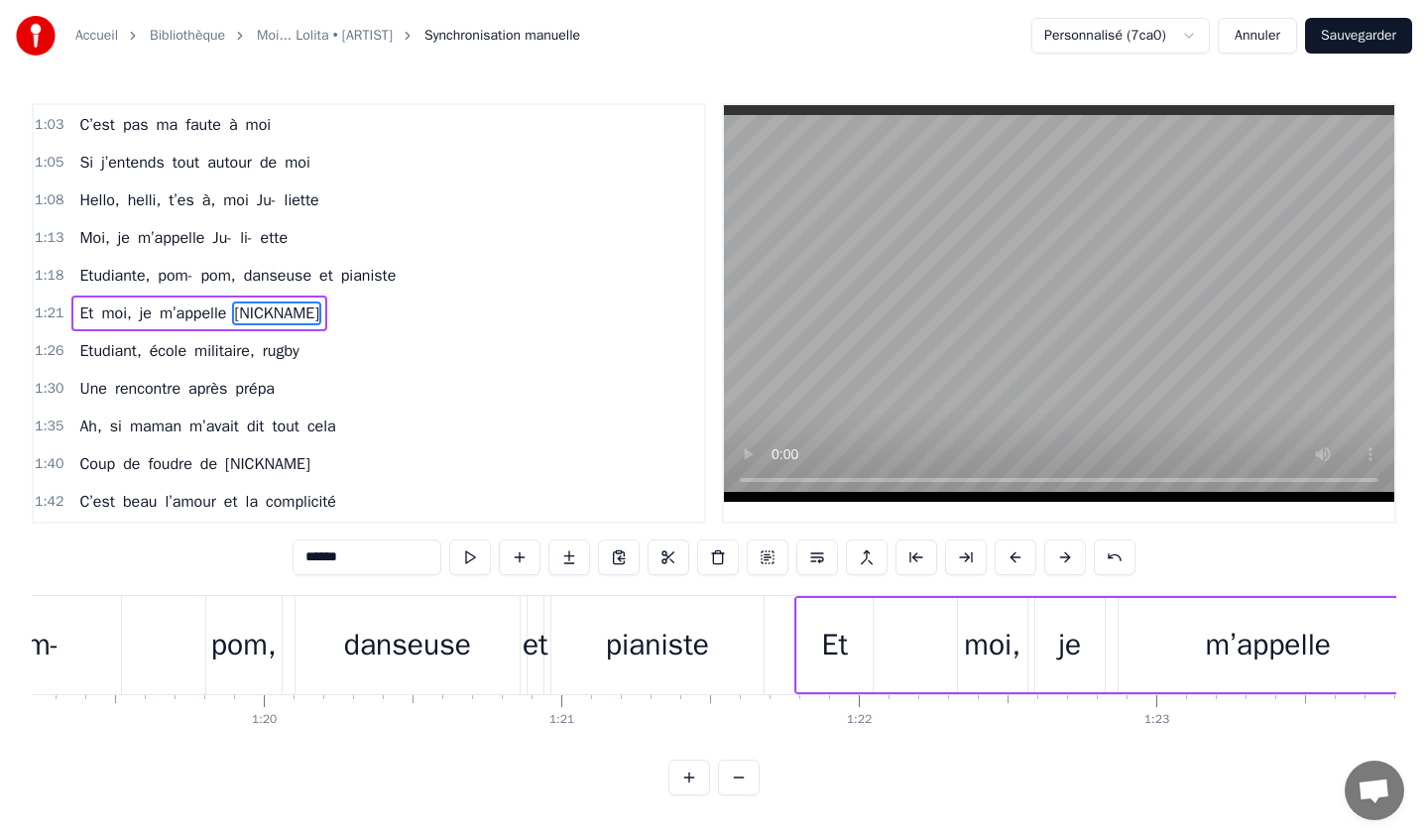 click on "0:17 Moi, je m’appelle [NAME] 0:22 Ju ou bien JuJu, du pareil au même 0:26 Moi, je m’appelle [NAME] 0:31 Quand arrive Loulou 0:33 C’est Juju qui frime 0:35 Rennes School of Buss’ness, trophée 0:40 Nous voilà, sacrés 0:42 couple de l’année 0:44 Je m’appelle [NAME] 0:48 Ju et lou, pas de doute, on s’aime nous deux 0:54 C’est pas ma faute 0:57 Louis est prêt à fondr’pour moi 0:59 J’vois plus les autres 1:00 Loulou, tu es le seul y’a qu’toi. 1:03 C’est pas ma faute à moi 1:05 Si j’entends tout autour de moi 1:08 Hello, helli, t’es à, moi Ju- liette 1:13 Moi, je m’appelle [NAME] 1:18 Etudiante, pom- pom, danseuse et pianiste 1:21 Et moi, je m’appelle Loulou 1:26 Etudiant, école militaire, rugby 1:30 Une rencontre après prépa 1:35 Ah, si maman m’avait dit tout cela 1:40 Coup de foudre de Loulou 1:42 C’est beau l’amour et la complicité 1:50 C’est pas ma faute 1:52 Louis est prêt à fondr’pour moi 1:54 J’vois plus les autres tu a" at bounding box center (714, 449) 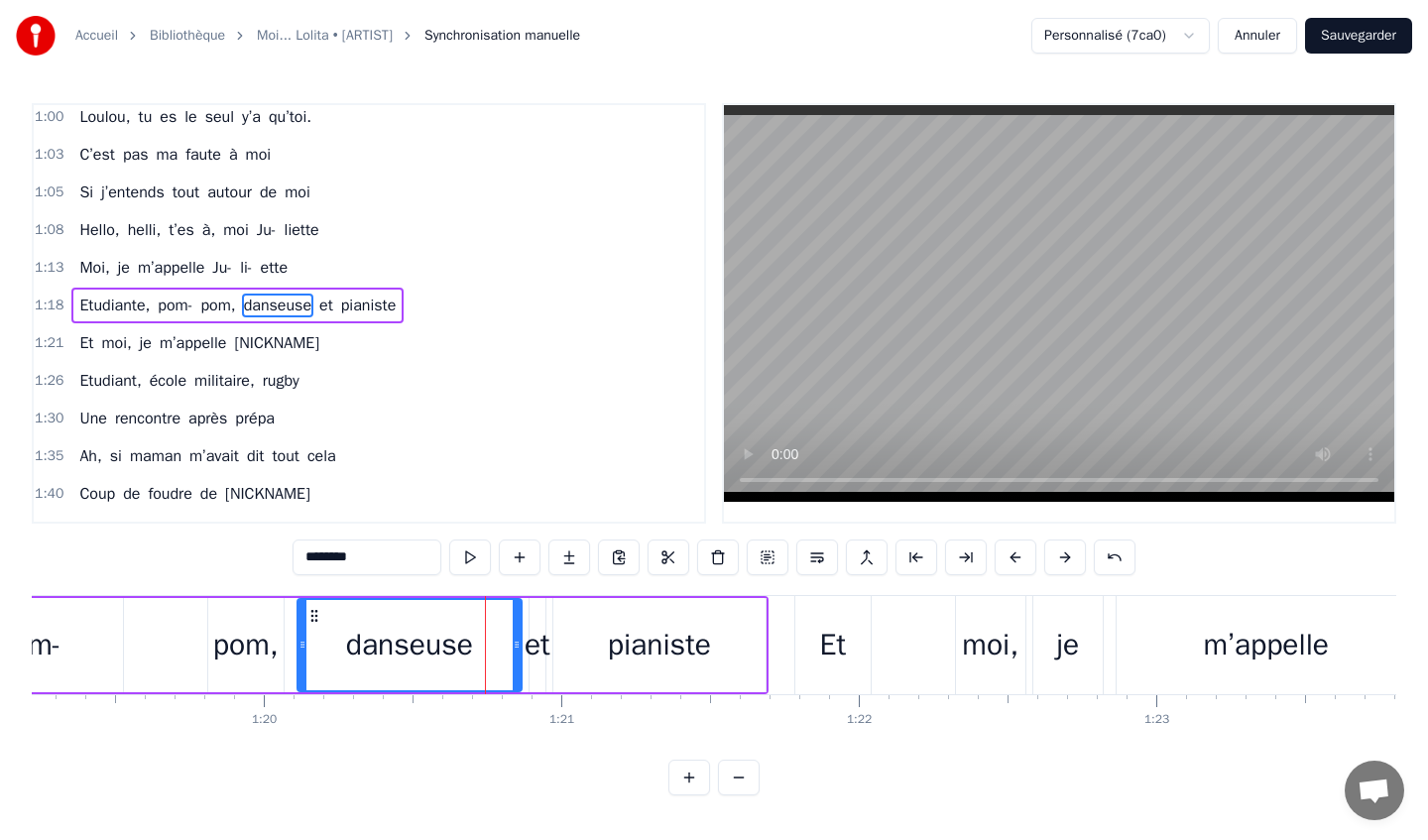 scroll, scrollTop: 489, scrollLeft: 0, axis: vertical 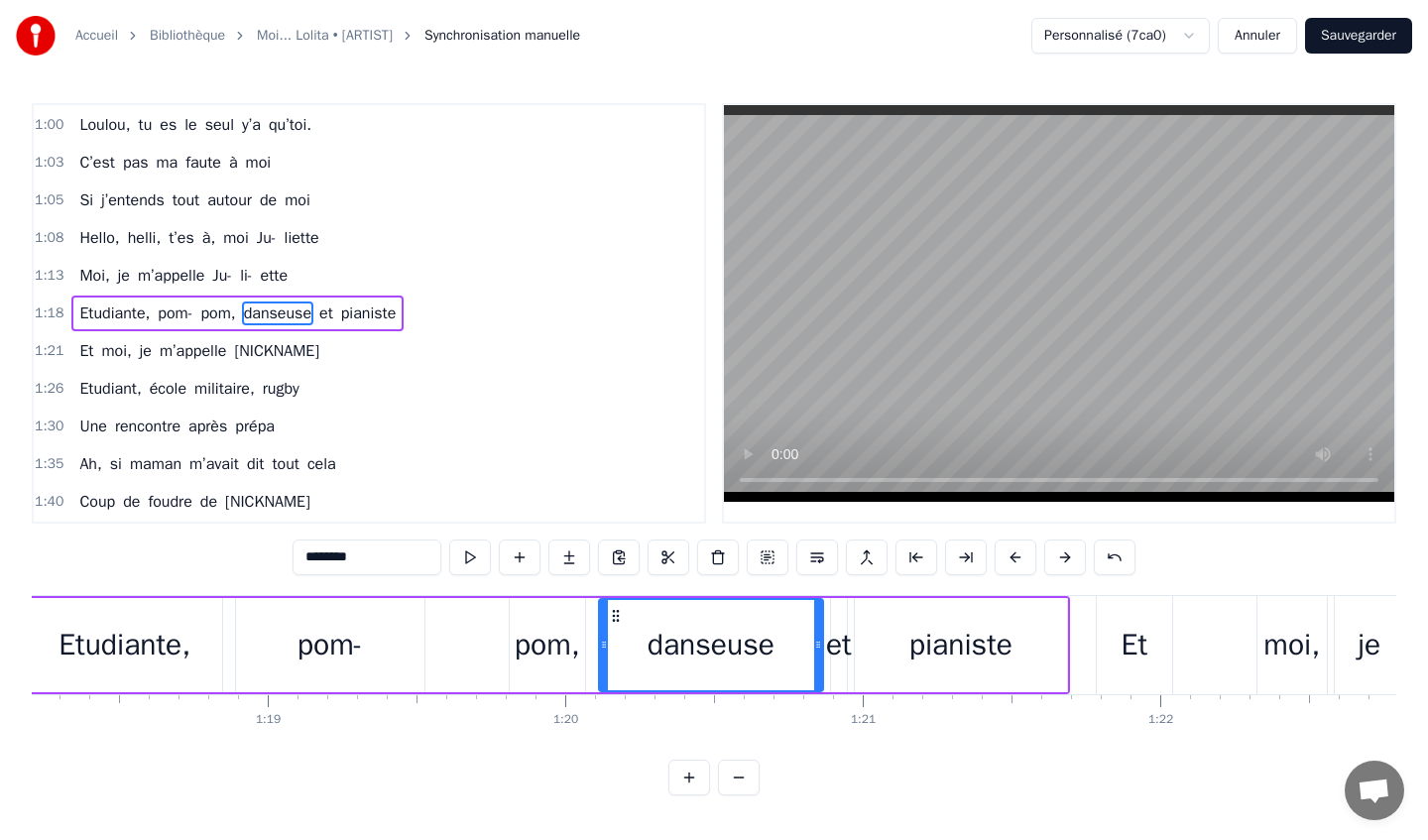 click on "Etudiante," at bounding box center [125, 645] 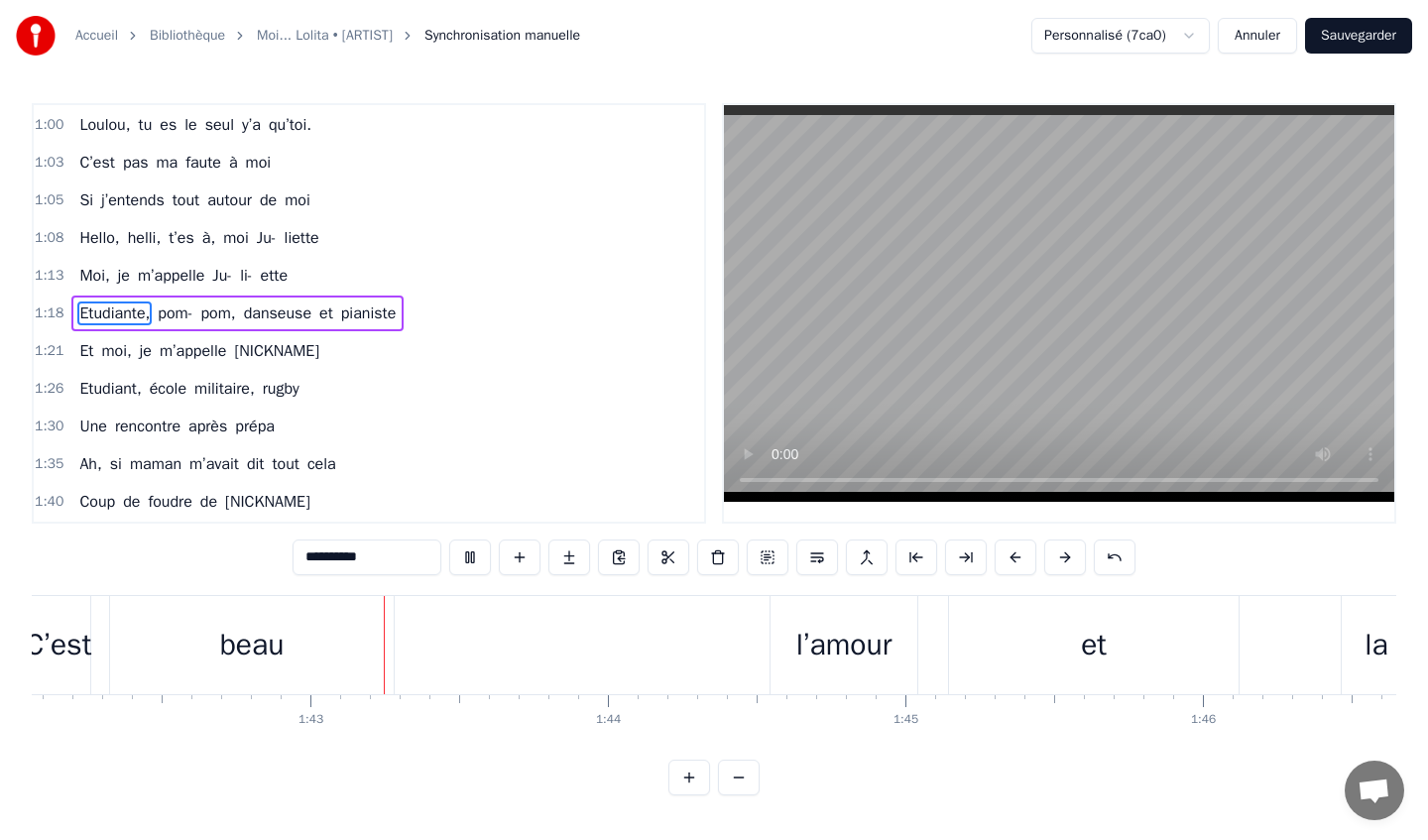 scroll, scrollTop: 0, scrollLeft: 30412, axis: horizontal 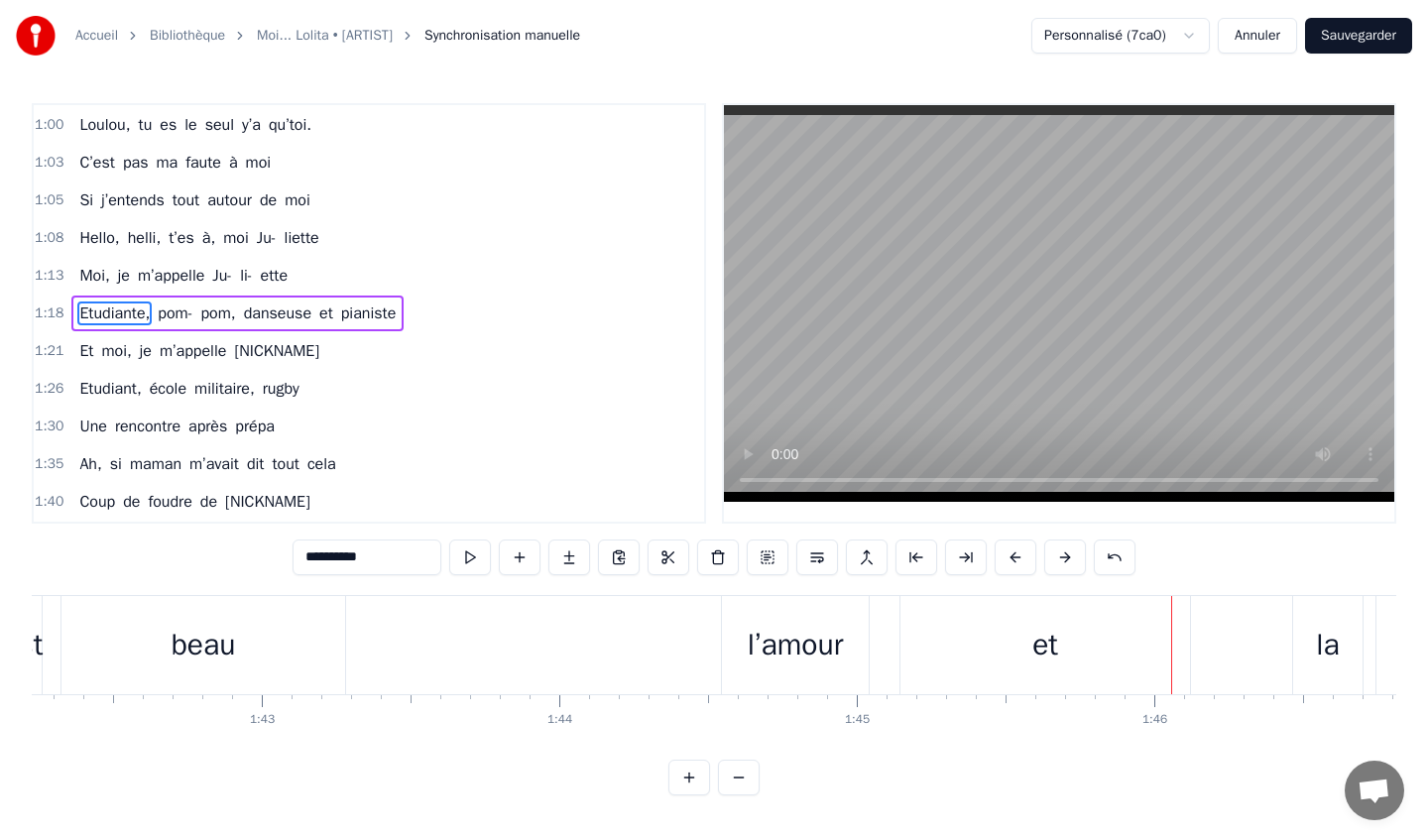 click on "Sauvegarder" at bounding box center [1359, 36] 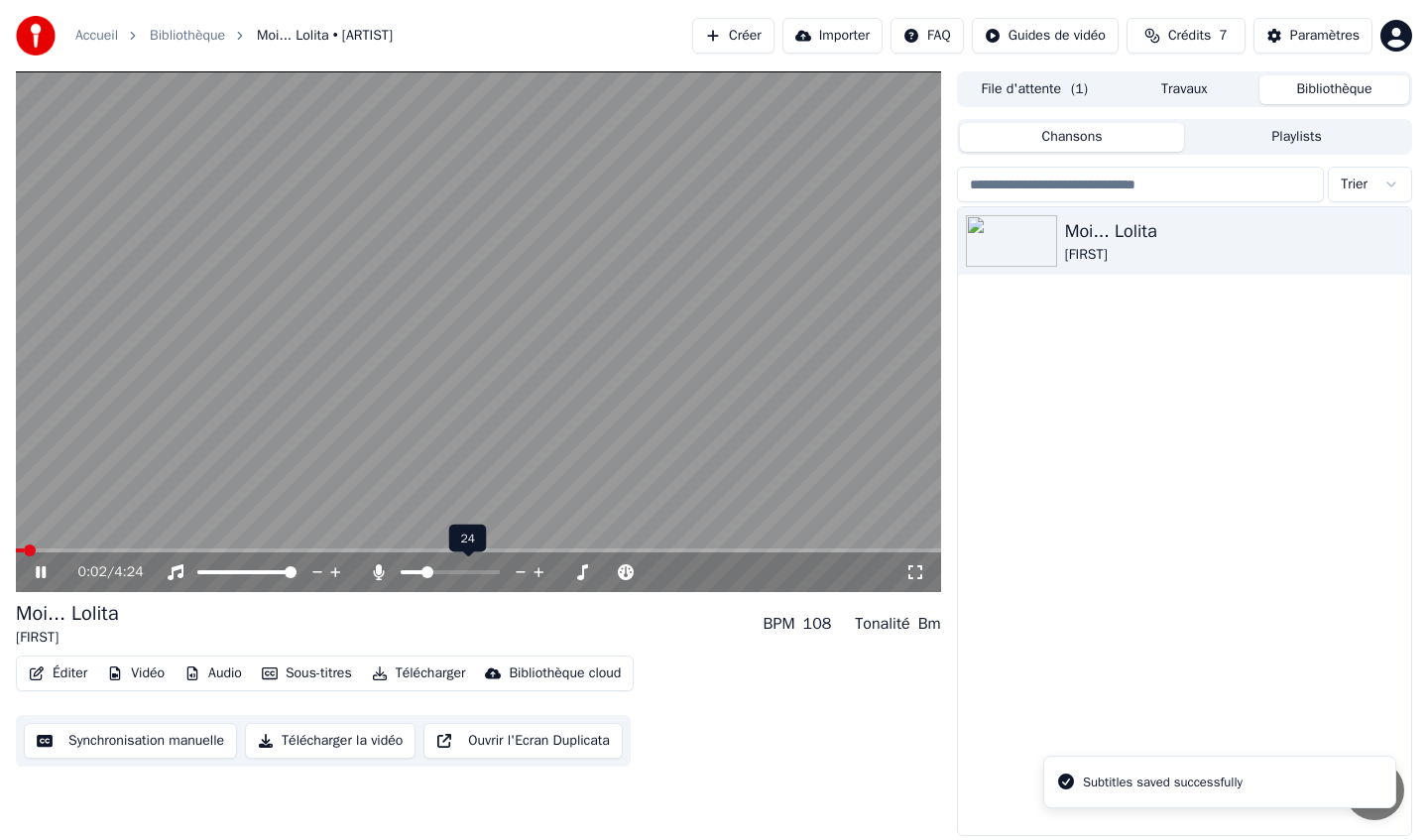 click at bounding box center [427, 572] 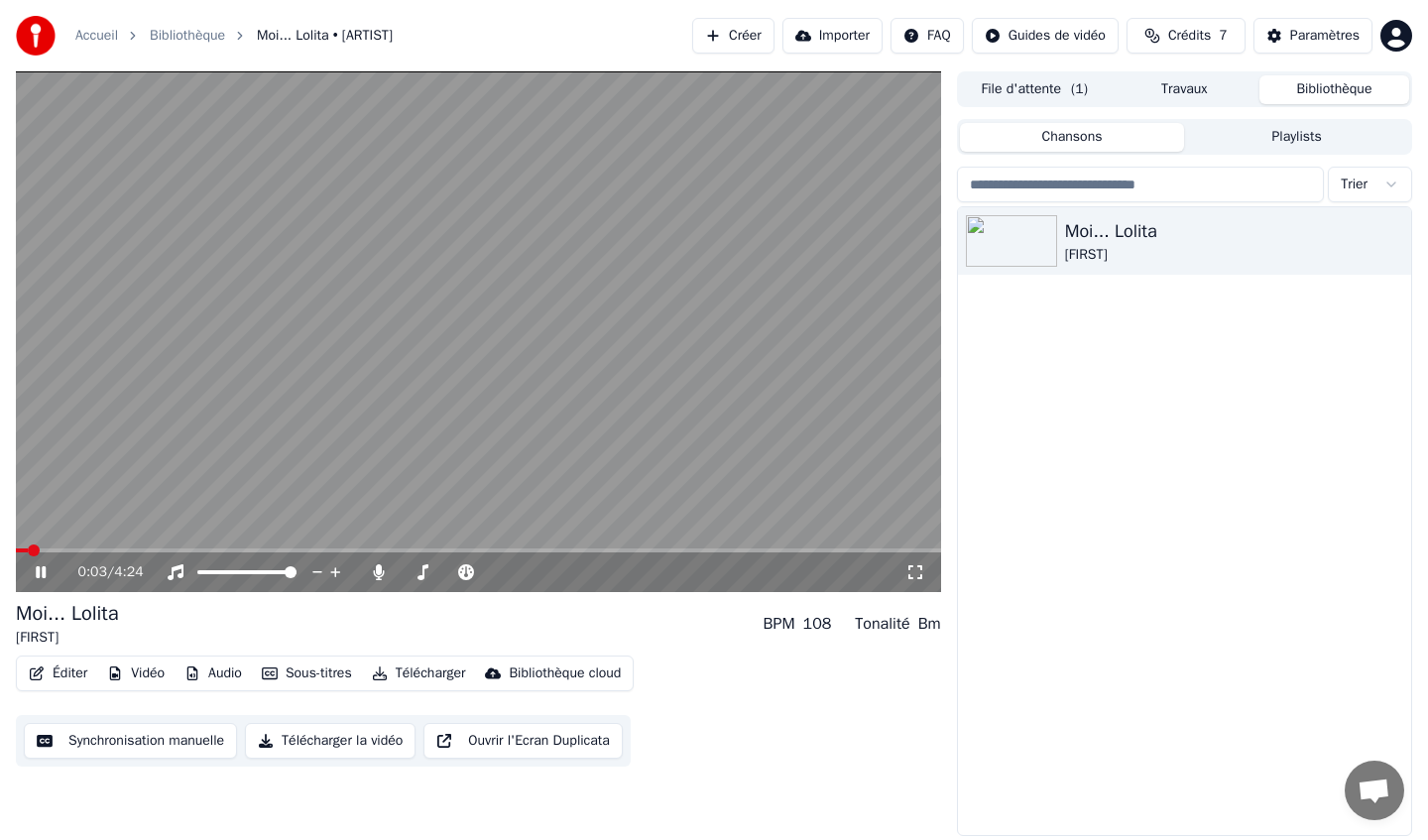 click at bounding box center [478, 550] 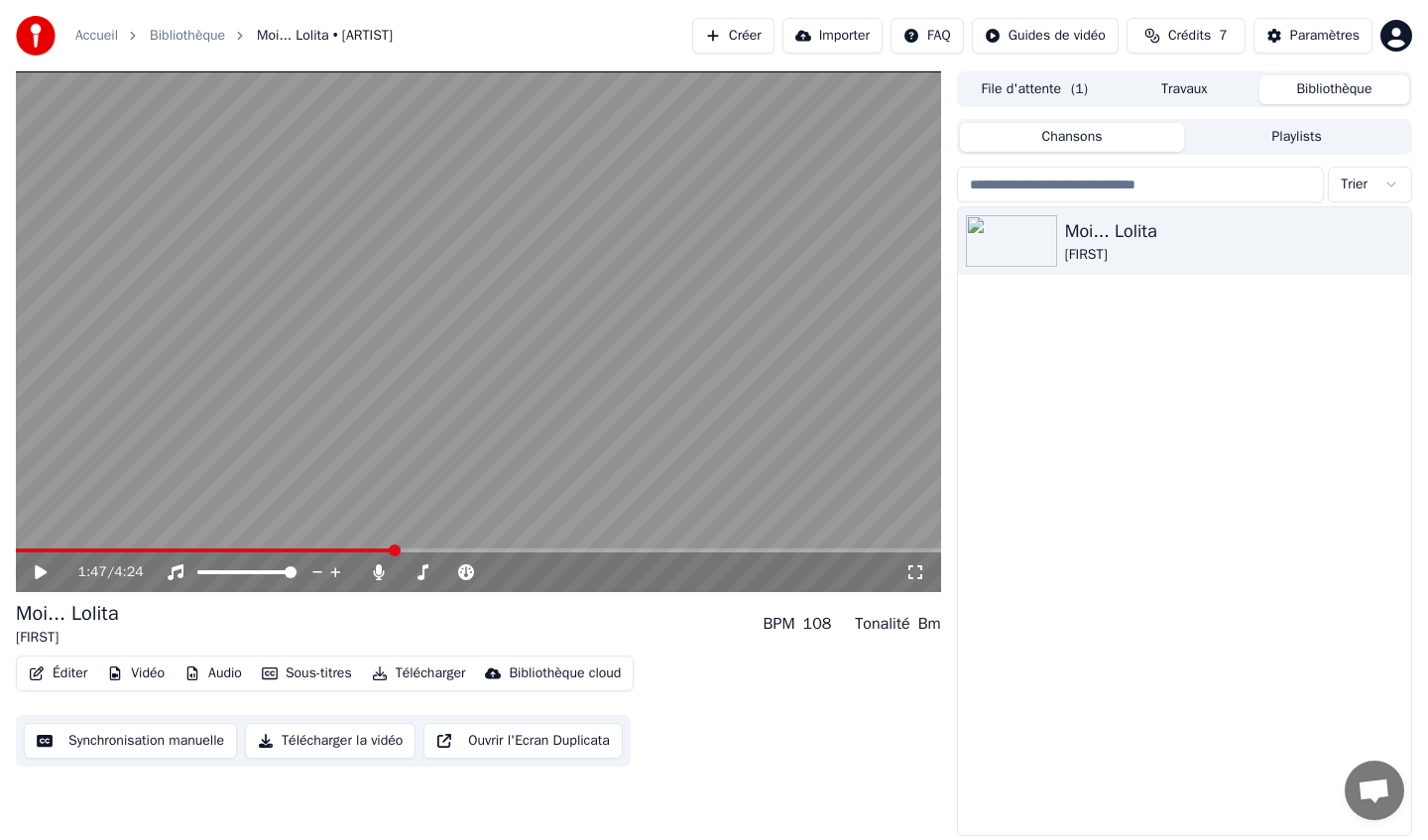 click on "Synchronisation manuelle" at bounding box center [130, 741] 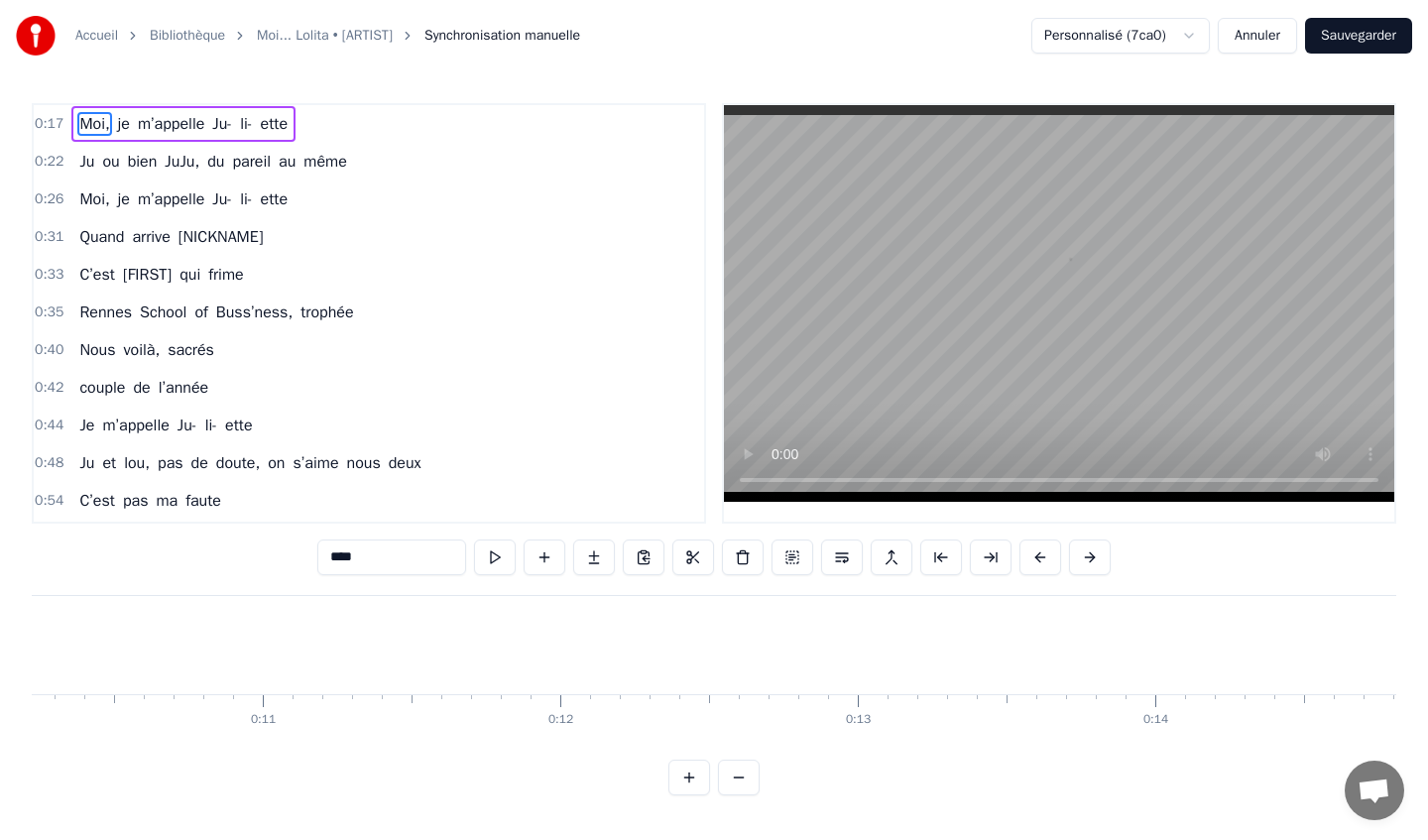 scroll, scrollTop: 0, scrollLeft: 5214, axis: horizontal 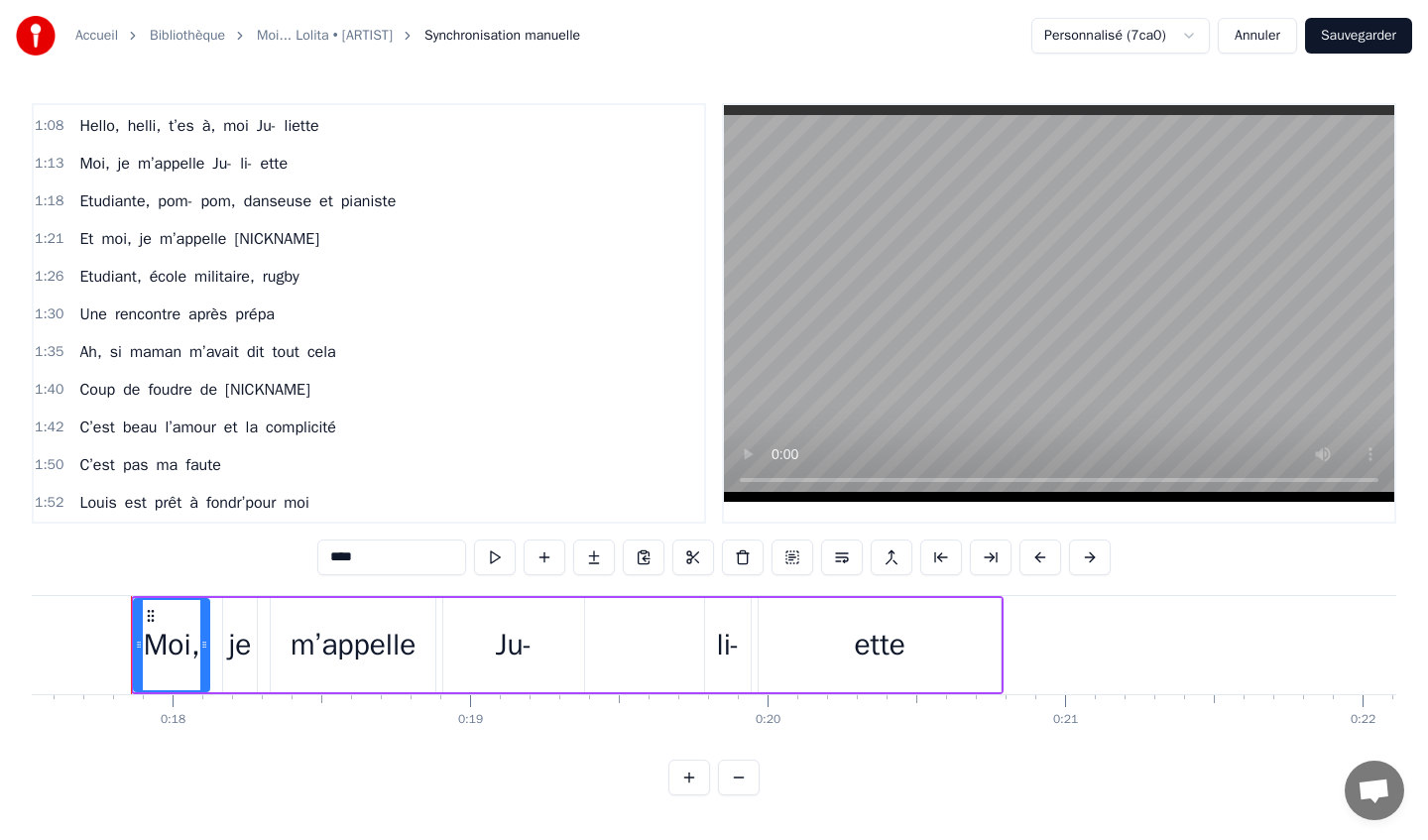 click on "foudre" at bounding box center (170, 390) 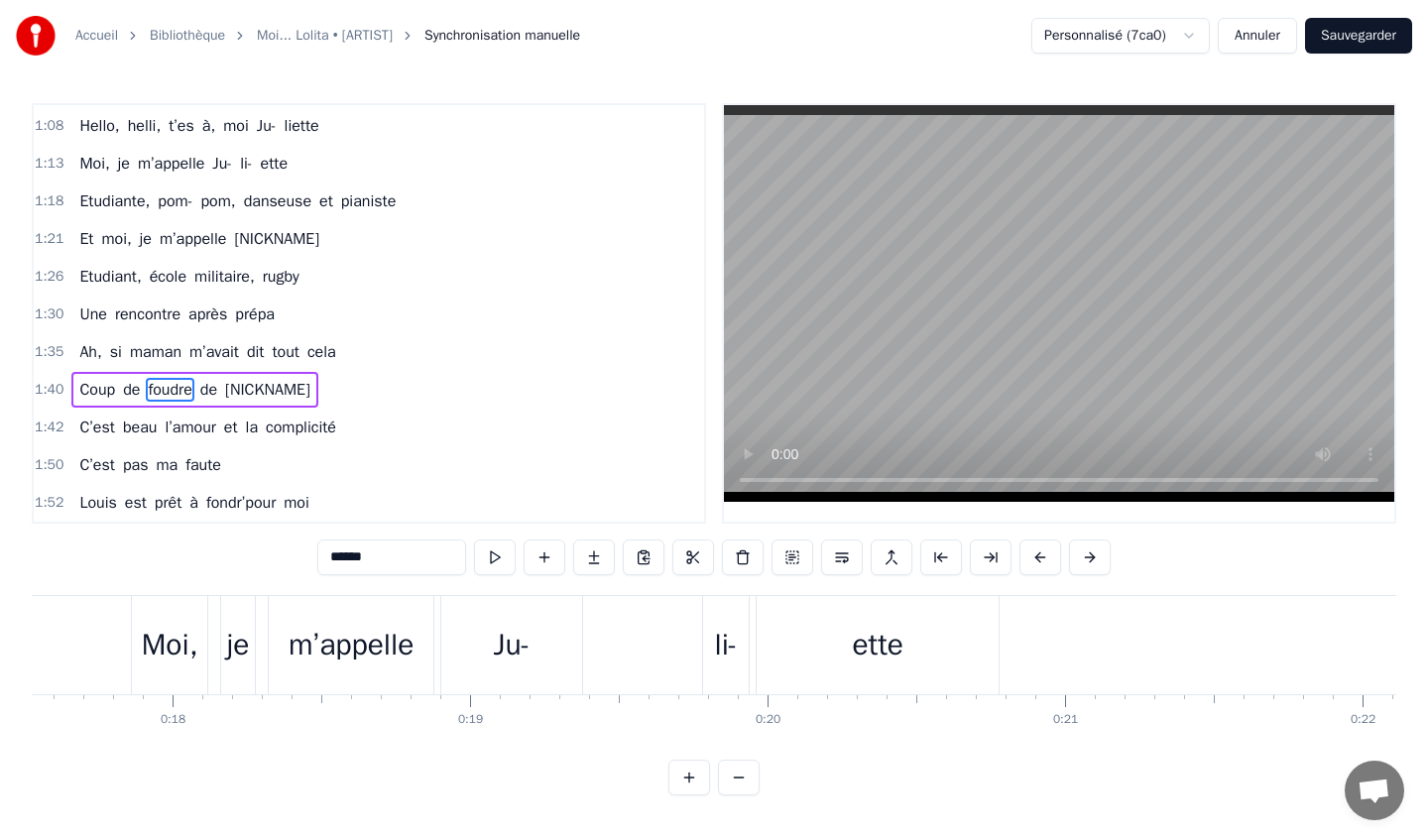 scroll, scrollTop: 665, scrollLeft: 0, axis: vertical 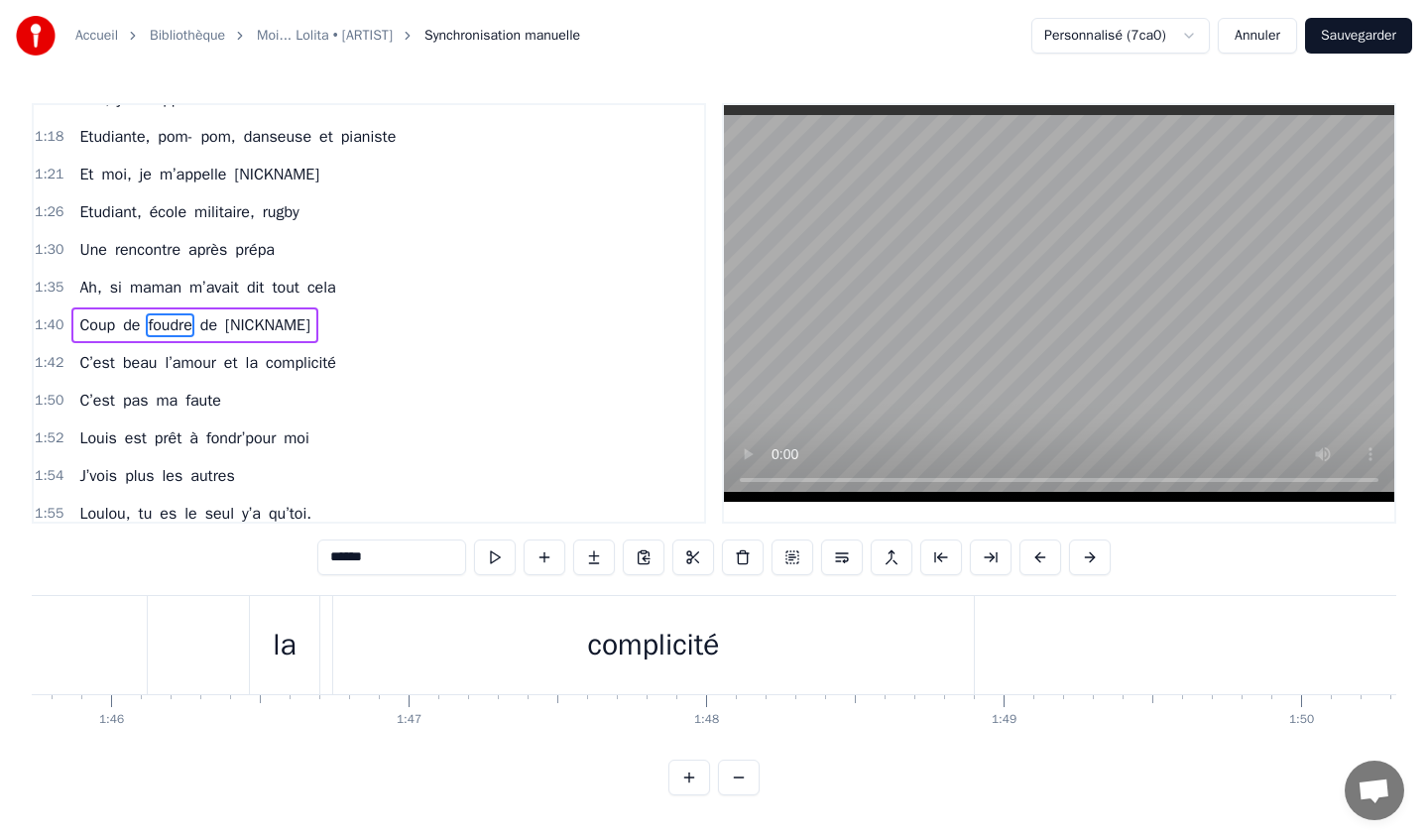 click on "complicité" at bounding box center [654, 645] 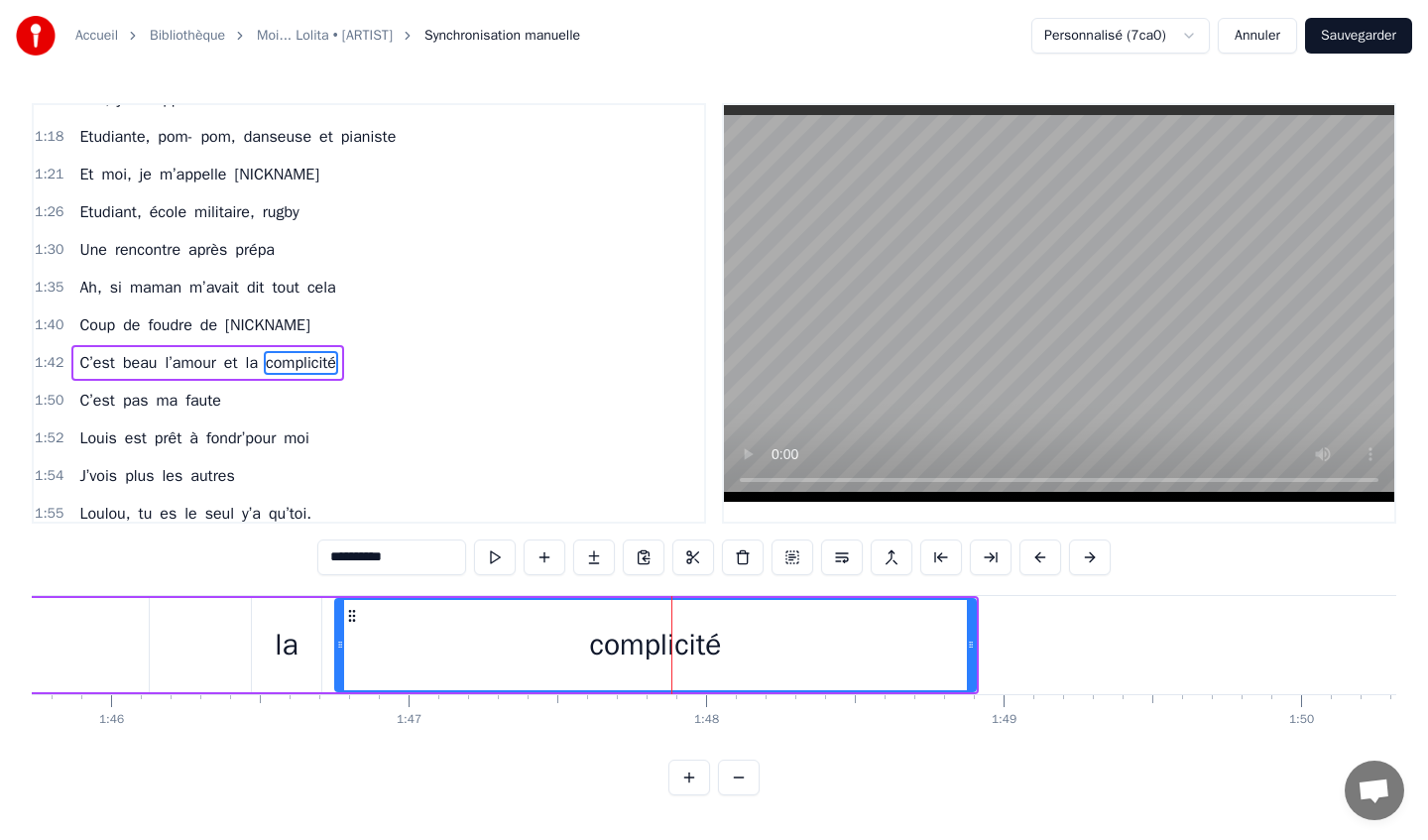 scroll, scrollTop: 715, scrollLeft: 0, axis: vertical 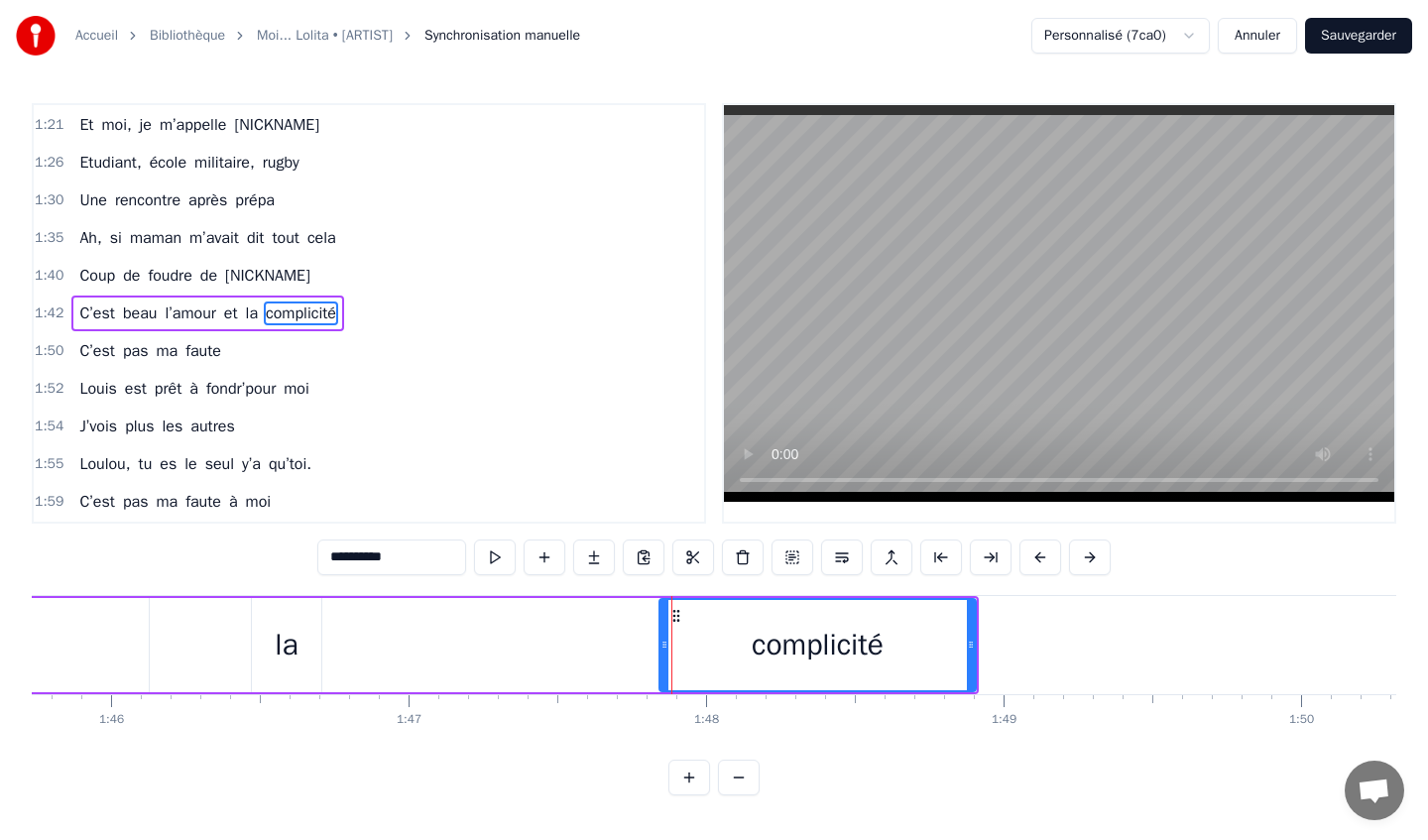 drag, startPoint x: 340, startPoint y: 642, endPoint x: 659, endPoint y: 633, distance: 319.12693 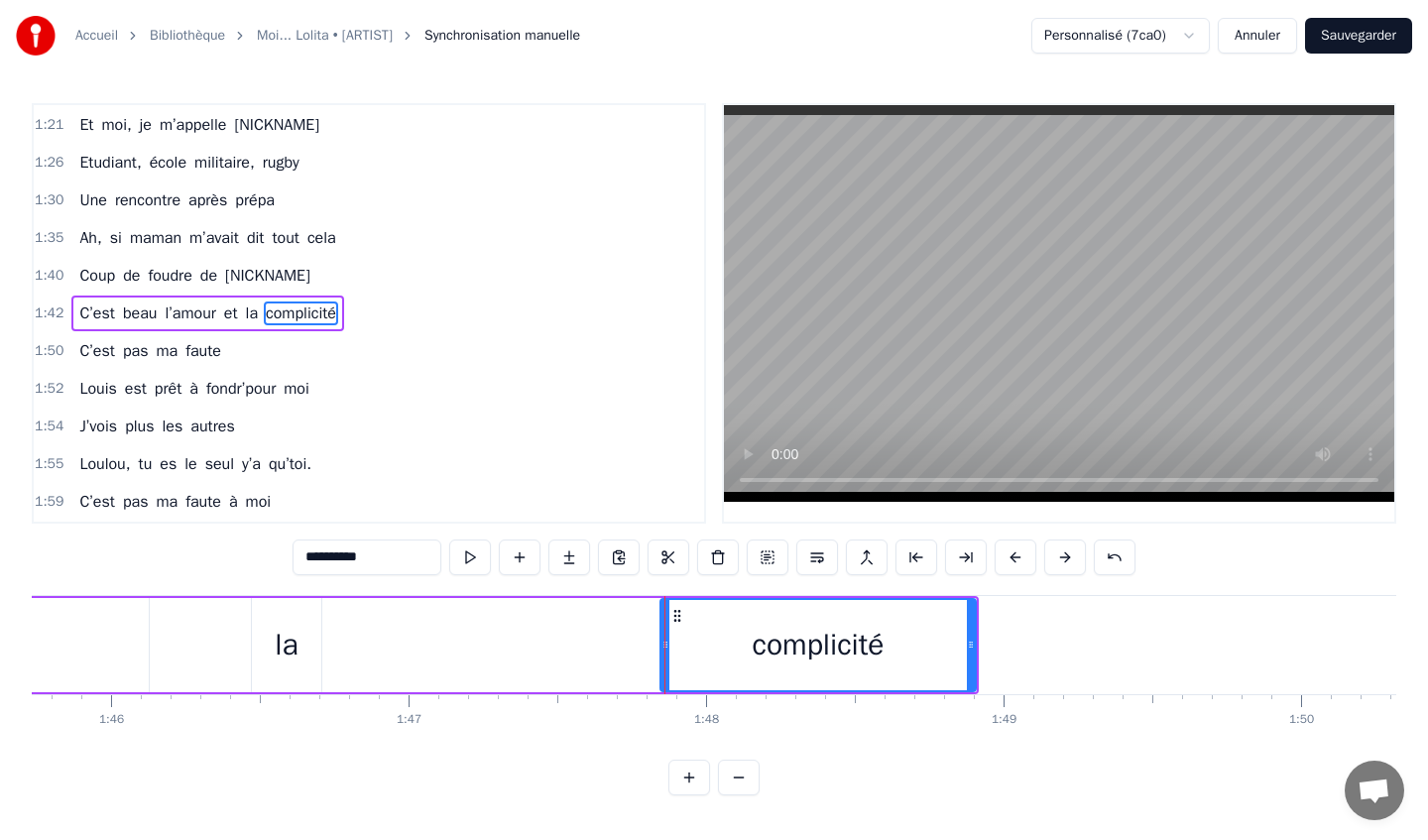 click on "la" at bounding box center [286, 645] 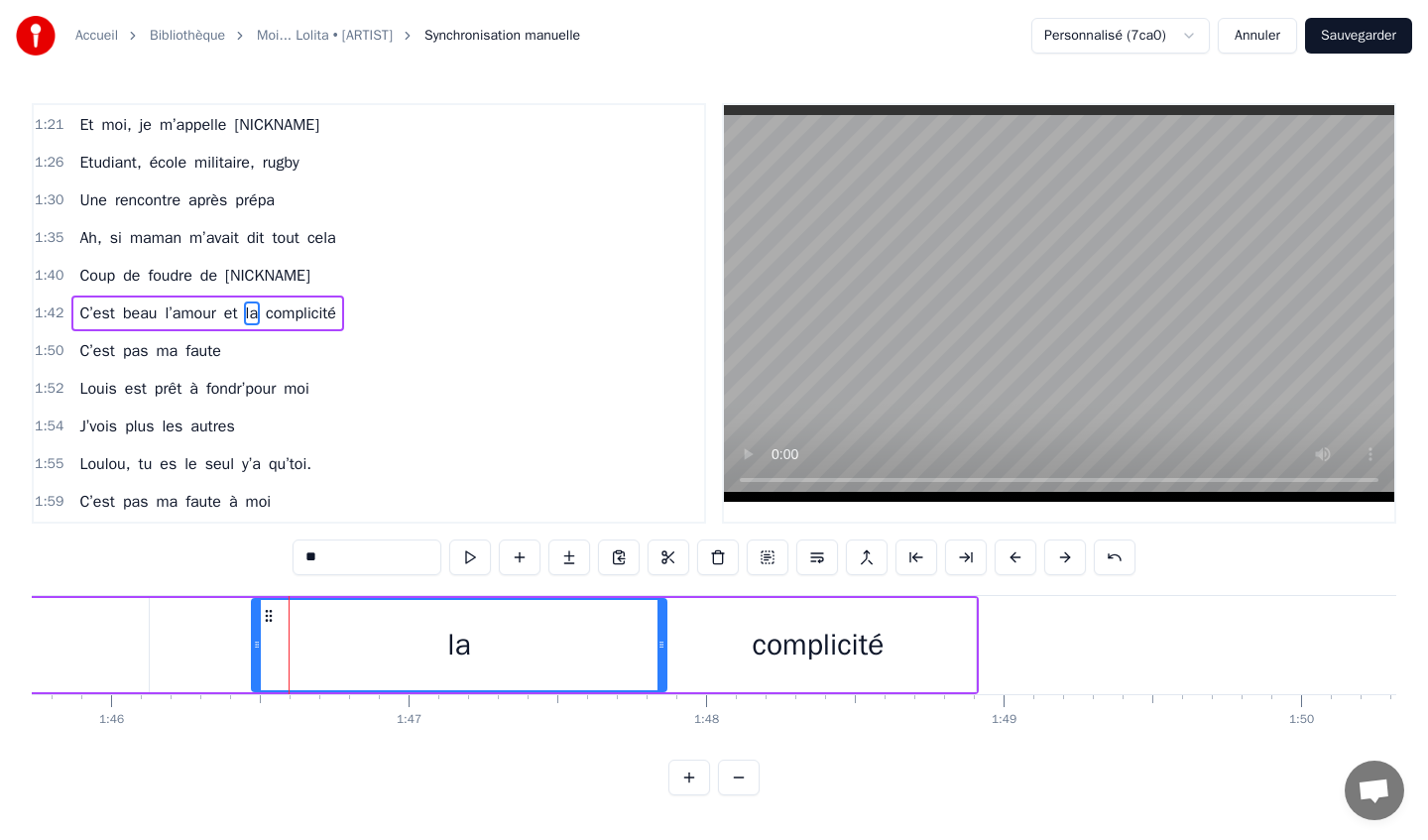 drag, startPoint x: 317, startPoint y: 641, endPoint x: 662, endPoint y: 636, distance: 345.03623 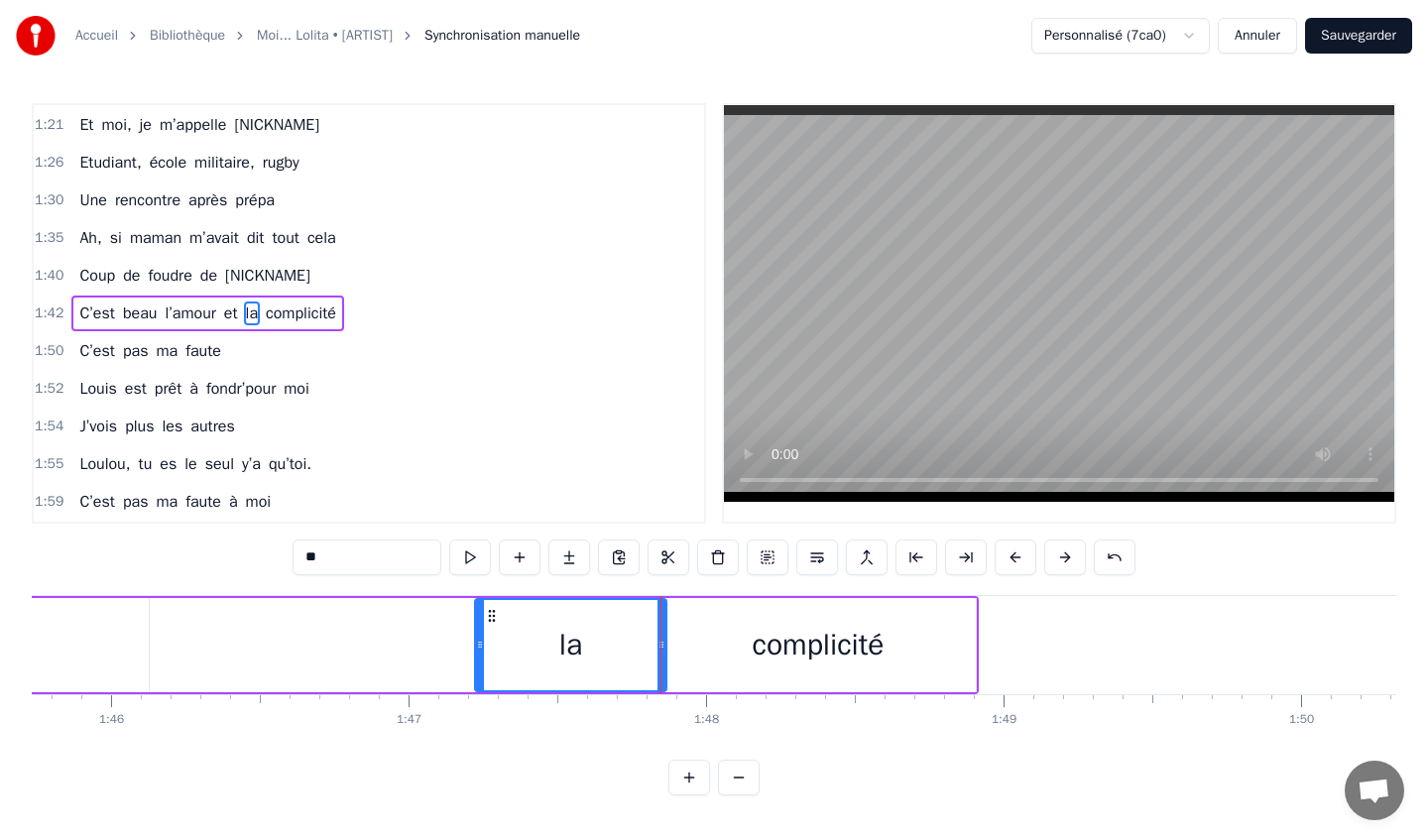 drag, startPoint x: 258, startPoint y: 638, endPoint x: 483, endPoint y: 637, distance: 225.0022 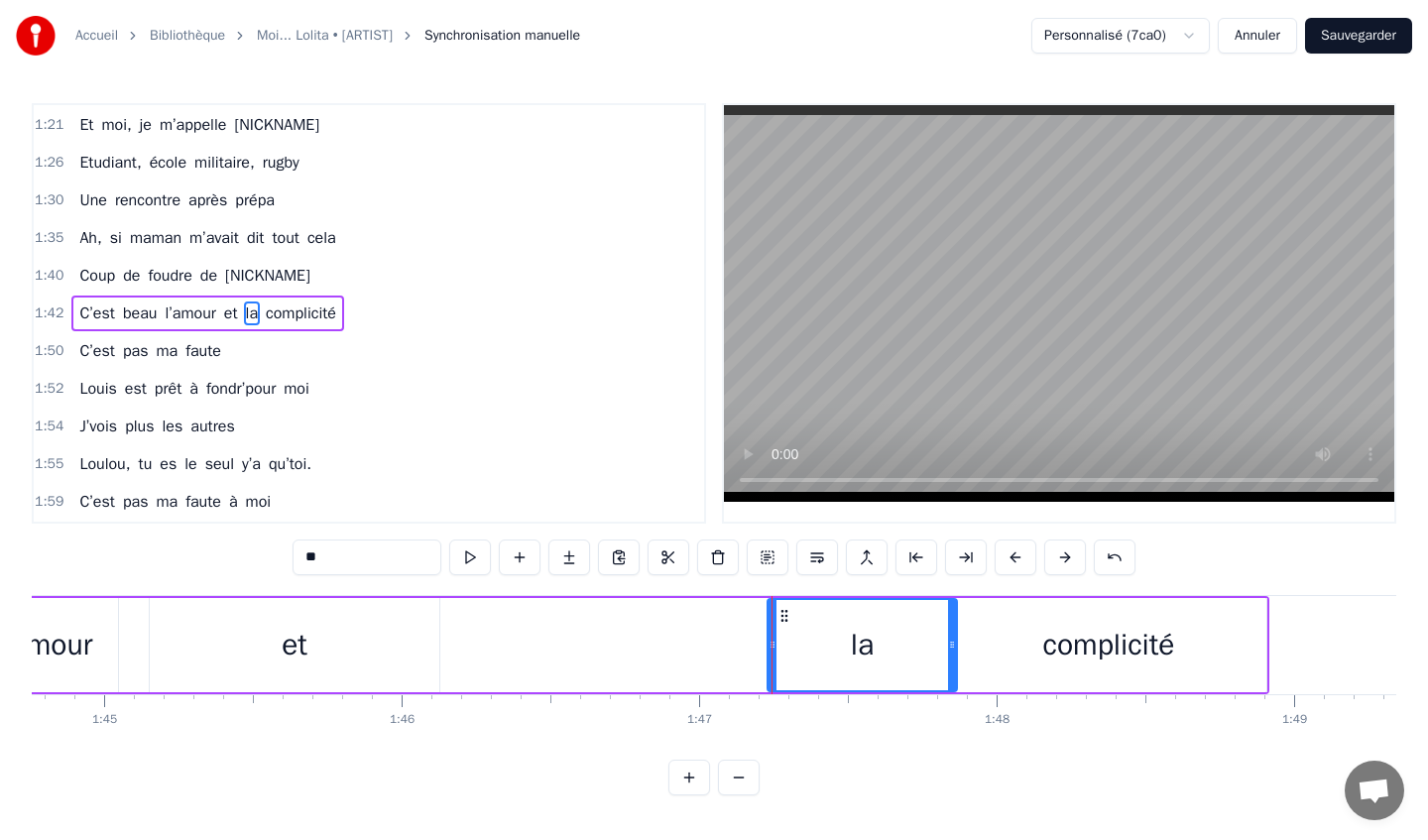 scroll, scrollTop: 0, scrollLeft: 31127, axis: horizontal 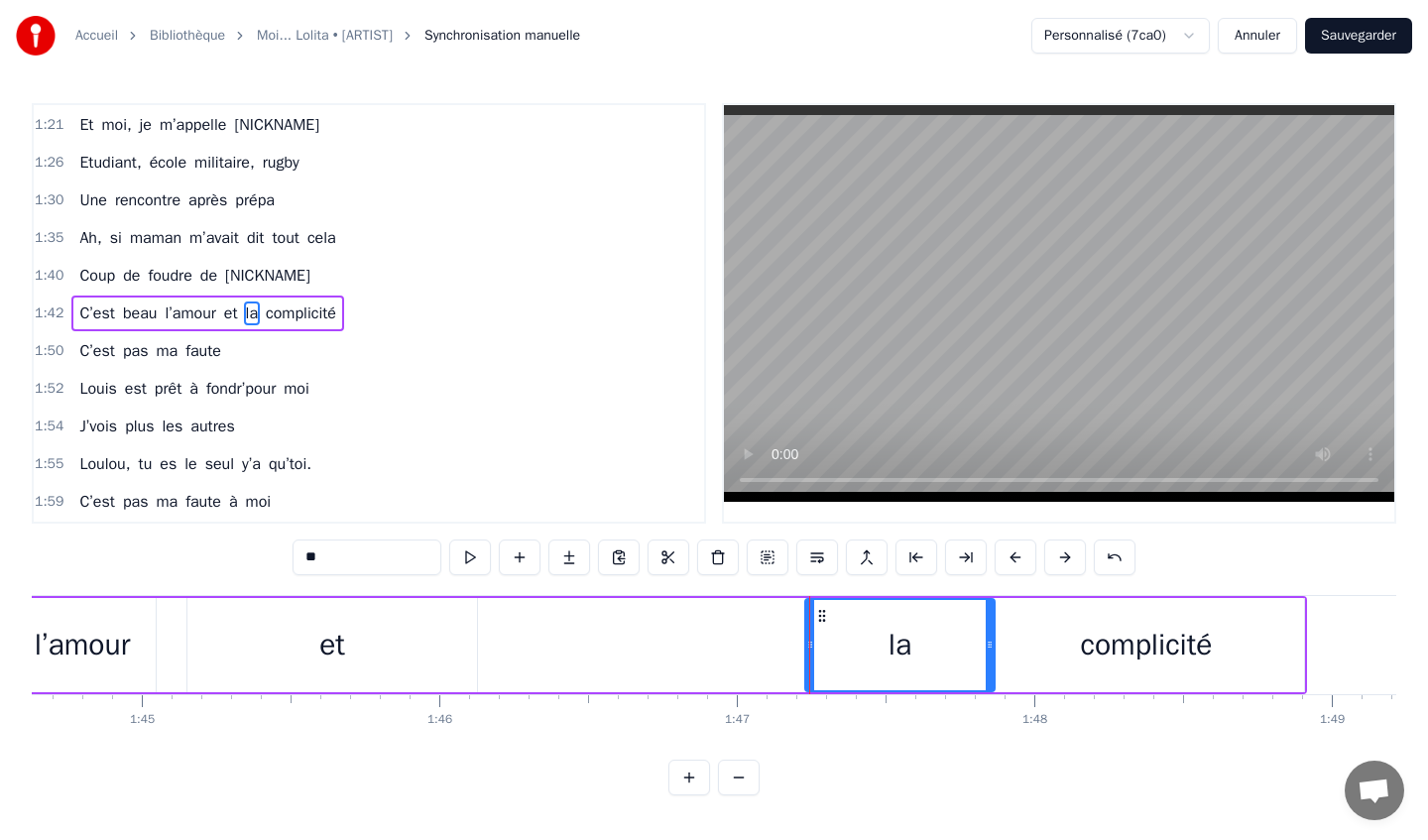 click on "et" at bounding box center (332, 645) 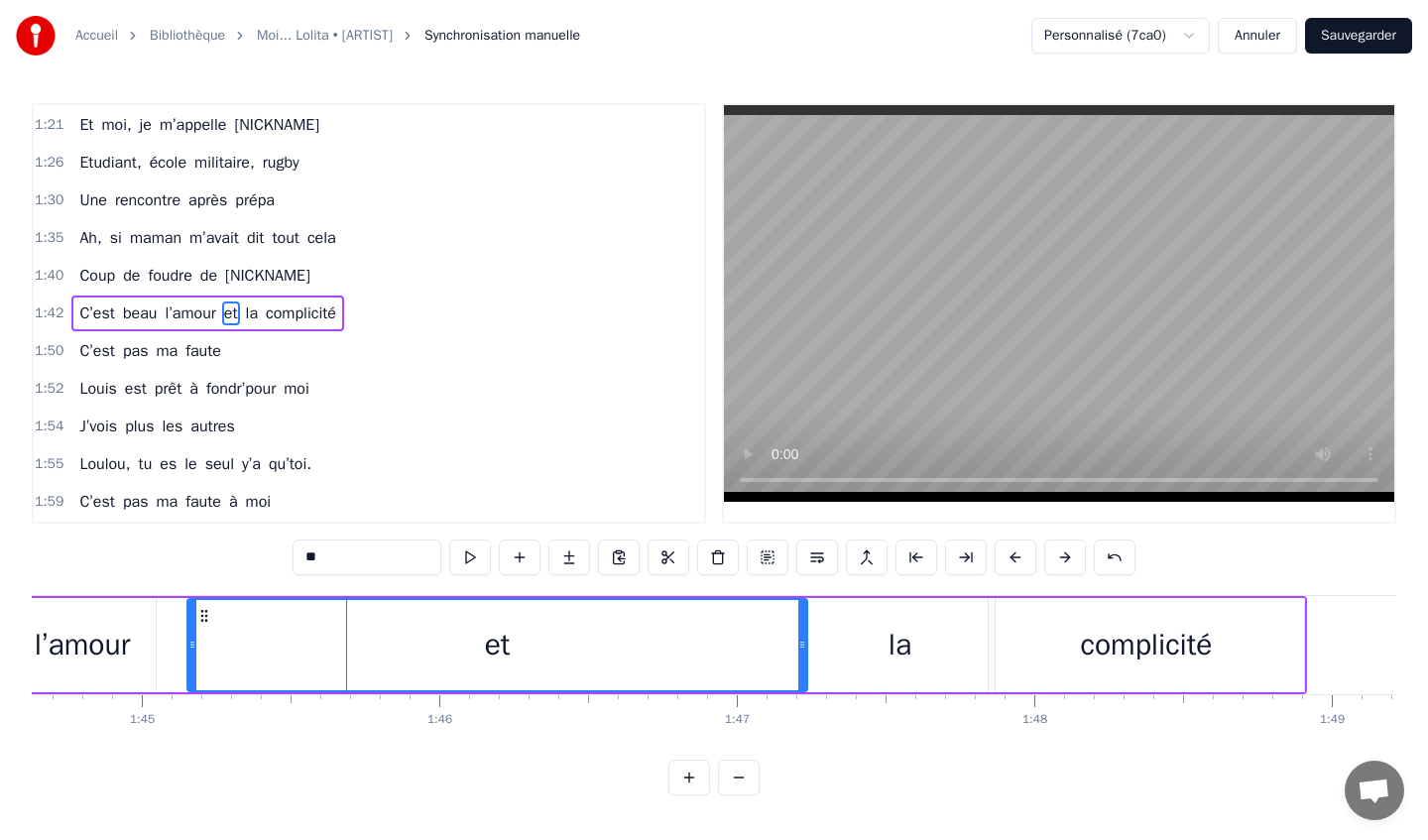 drag, startPoint x: 474, startPoint y: 649, endPoint x: 805, endPoint y: 633, distance: 331.38648 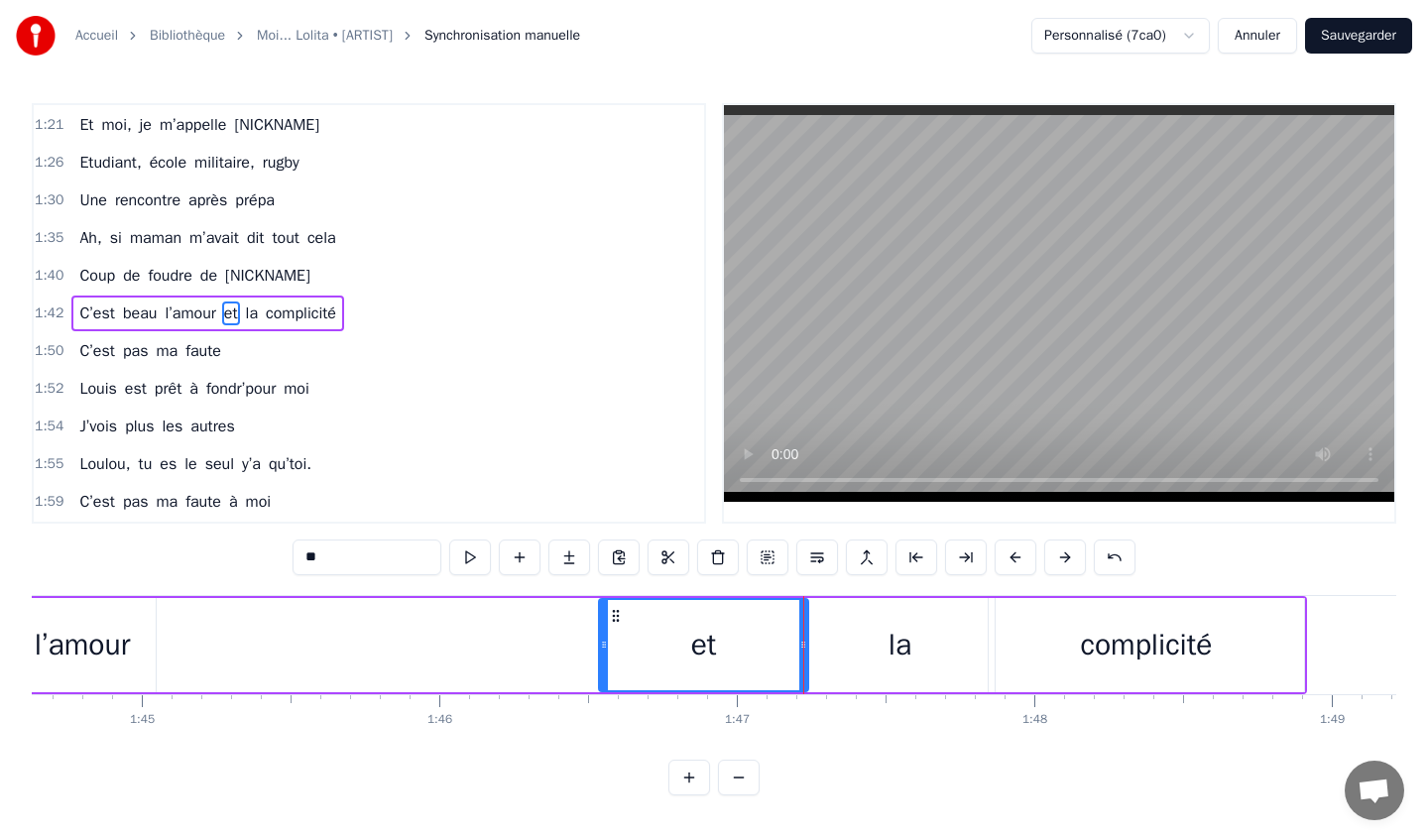 drag, startPoint x: 193, startPoint y: 638, endPoint x: 604, endPoint y: 637, distance: 411.00122 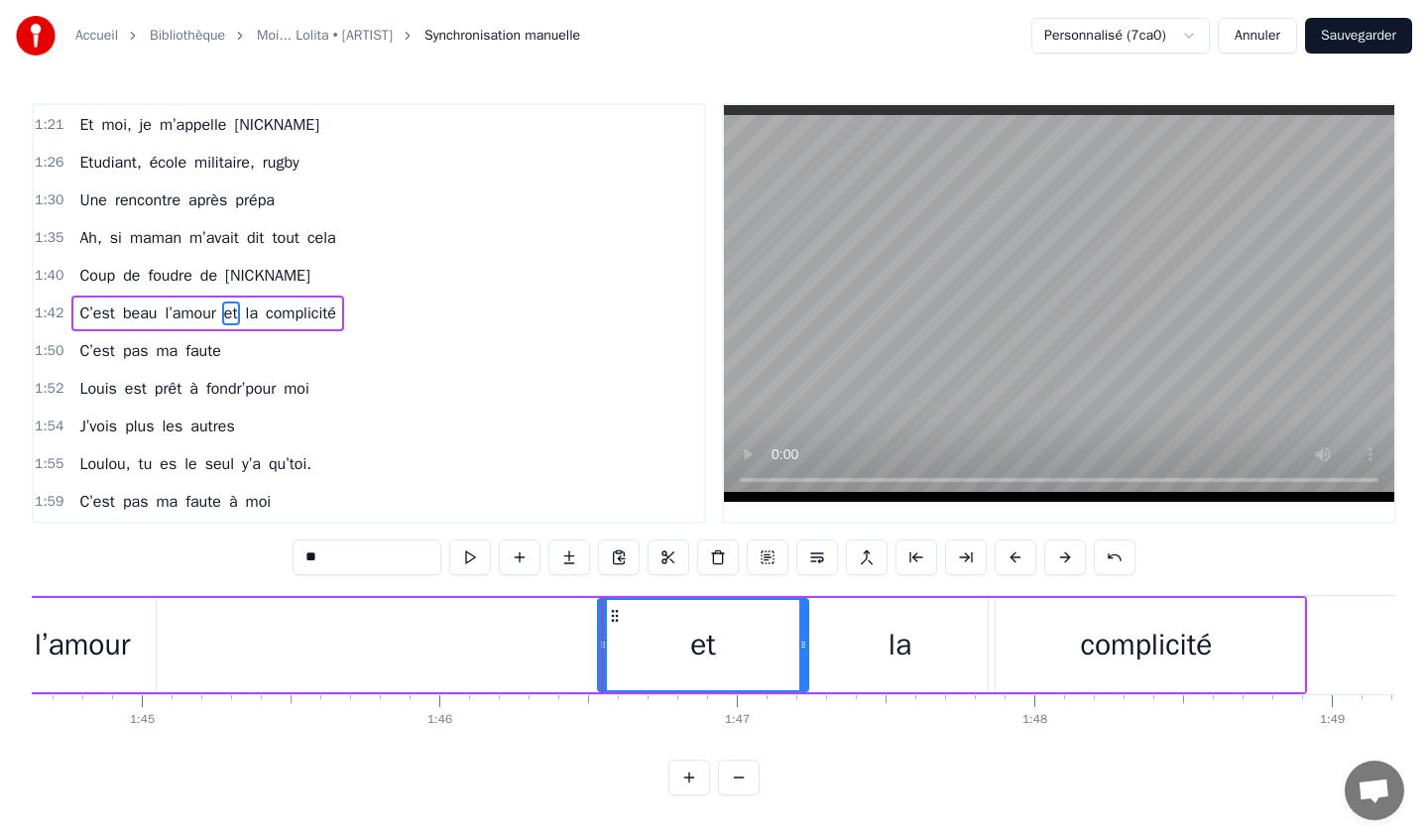 click on "l’amour" at bounding box center (82, 645) 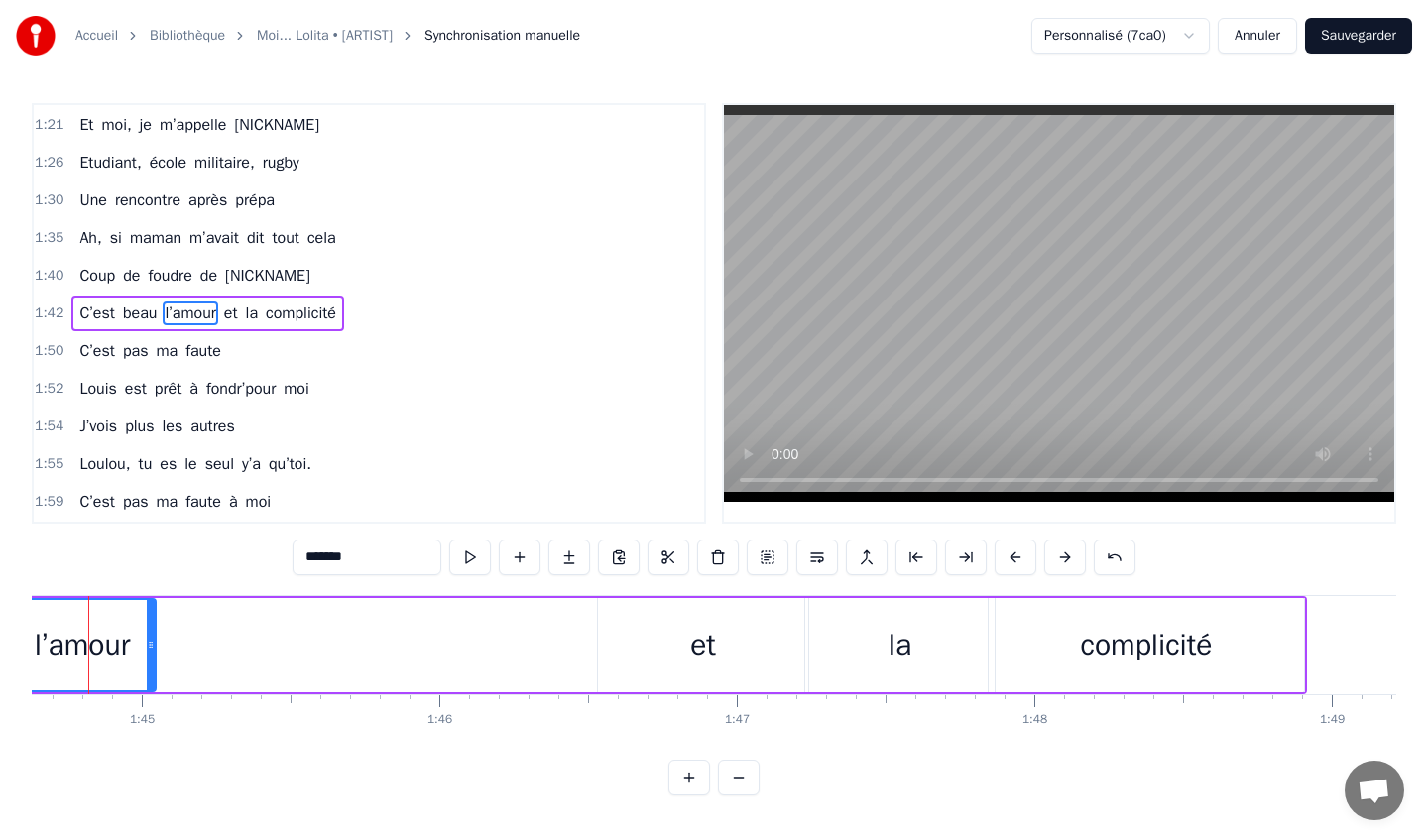 scroll, scrollTop: 0, scrollLeft: 31085, axis: horizontal 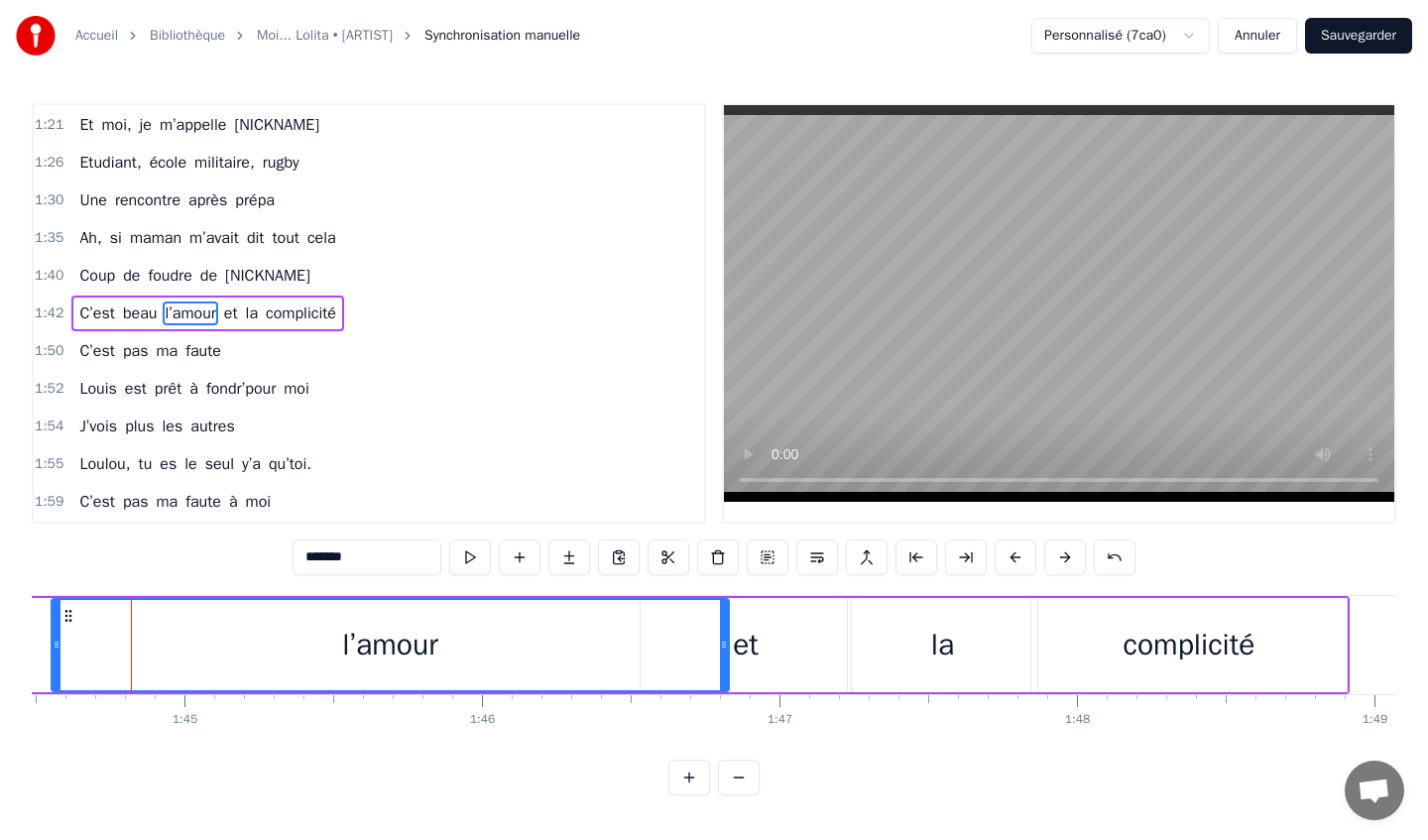 drag, startPoint x: 194, startPoint y: 643, endPoint x: 723, endPoint y: 622, distance: 529.4167 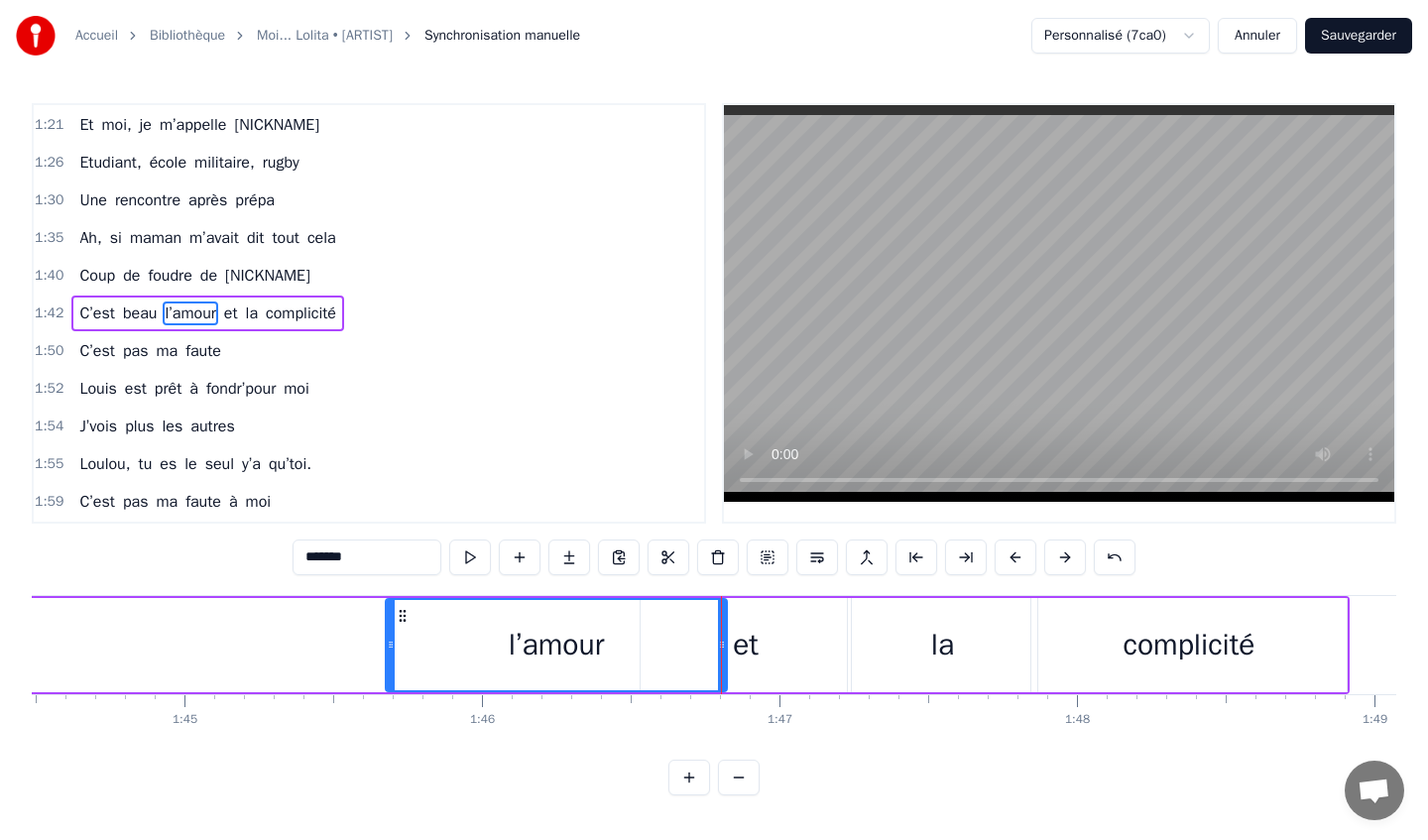 drag, startPoint x: 58, startPoint y: 641, endPoint x: 392, endPoint y: 627, distance: 334.29328 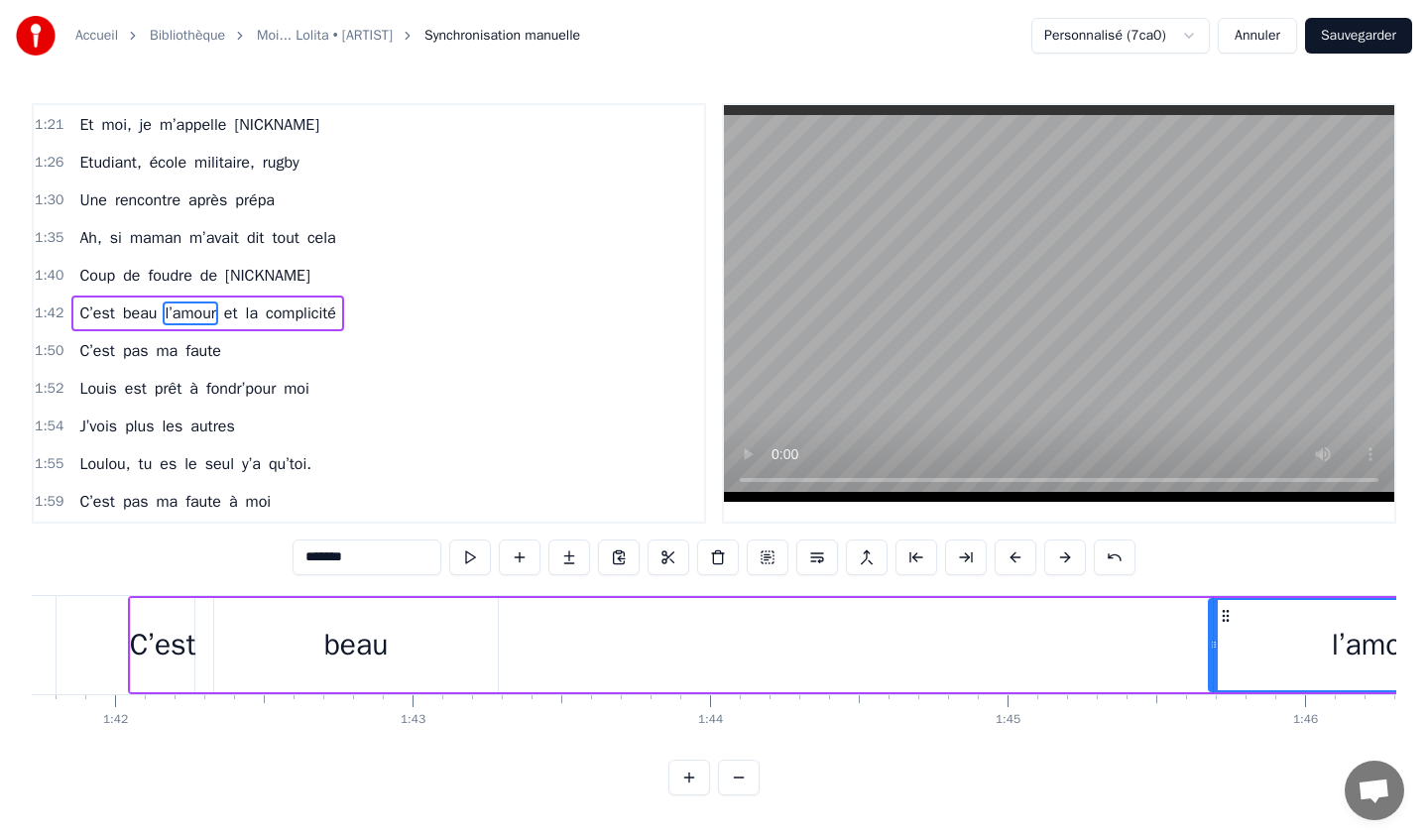 scroll, scrollTop: 0, scrollLeft: 30207, axis: horizontal 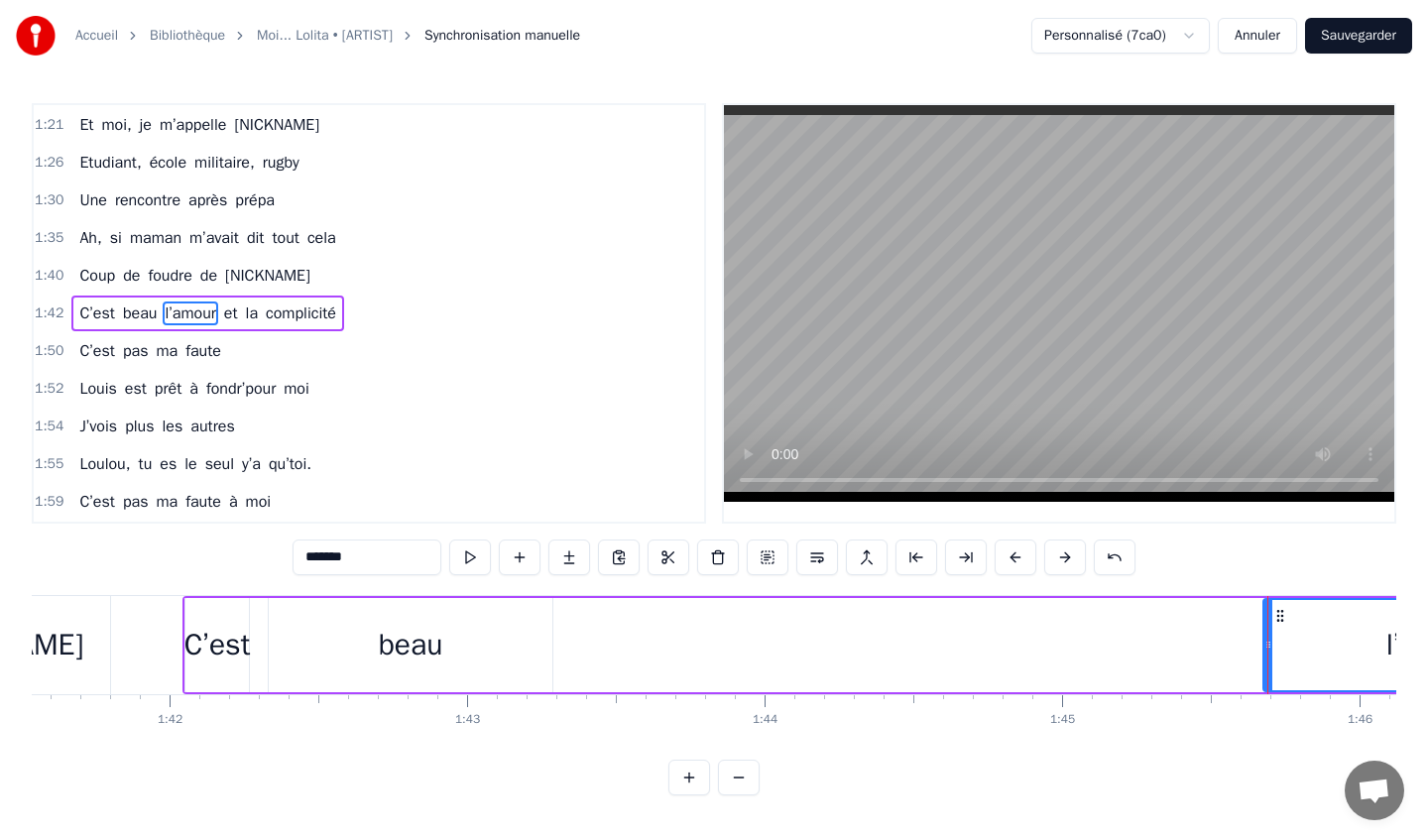 click on "beau" at bounding box center (411, 645) 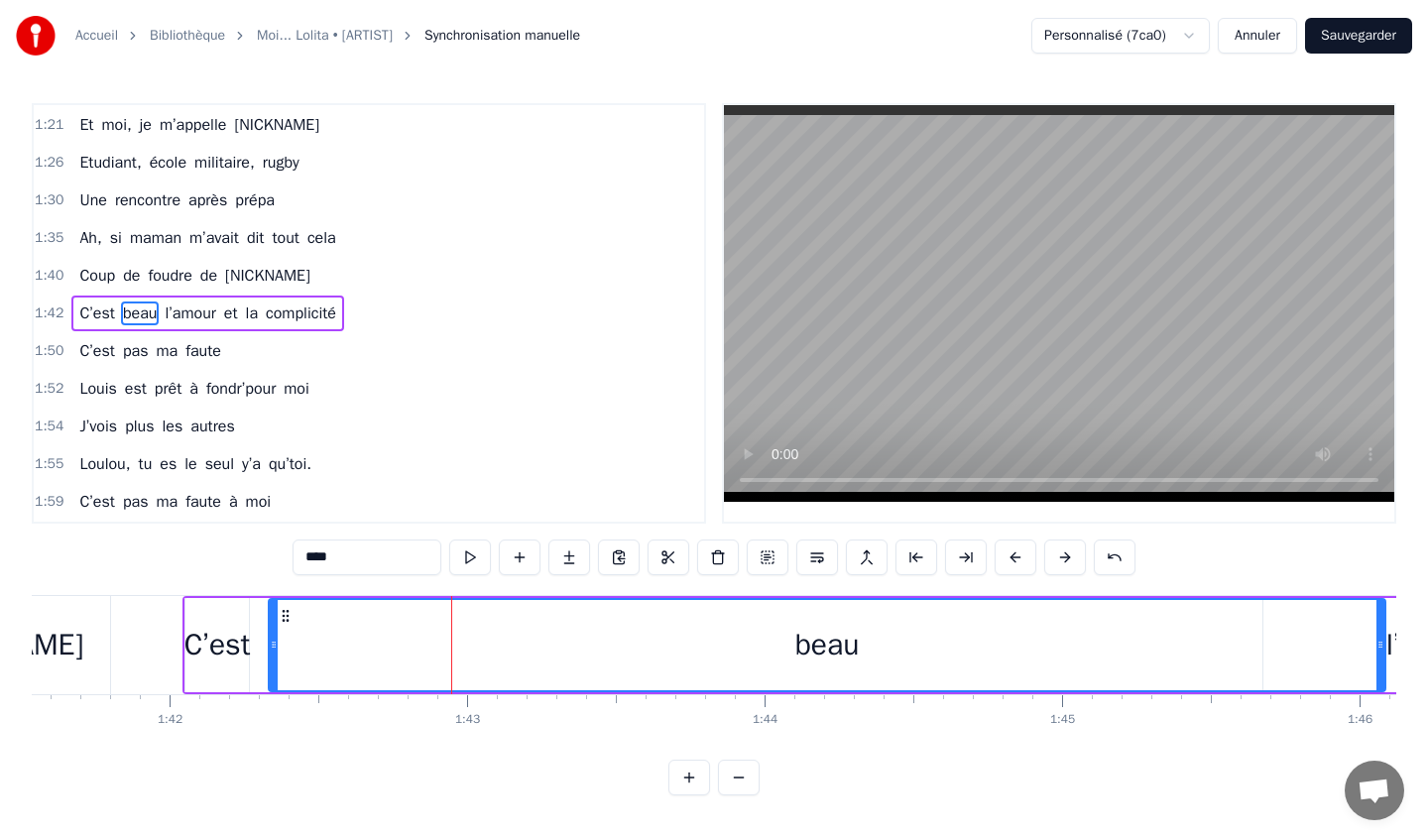 drag, startPoint x: 548, startPoint y: 647, endPoint x: 1381, endPoint y: 645, distance: 833.0024 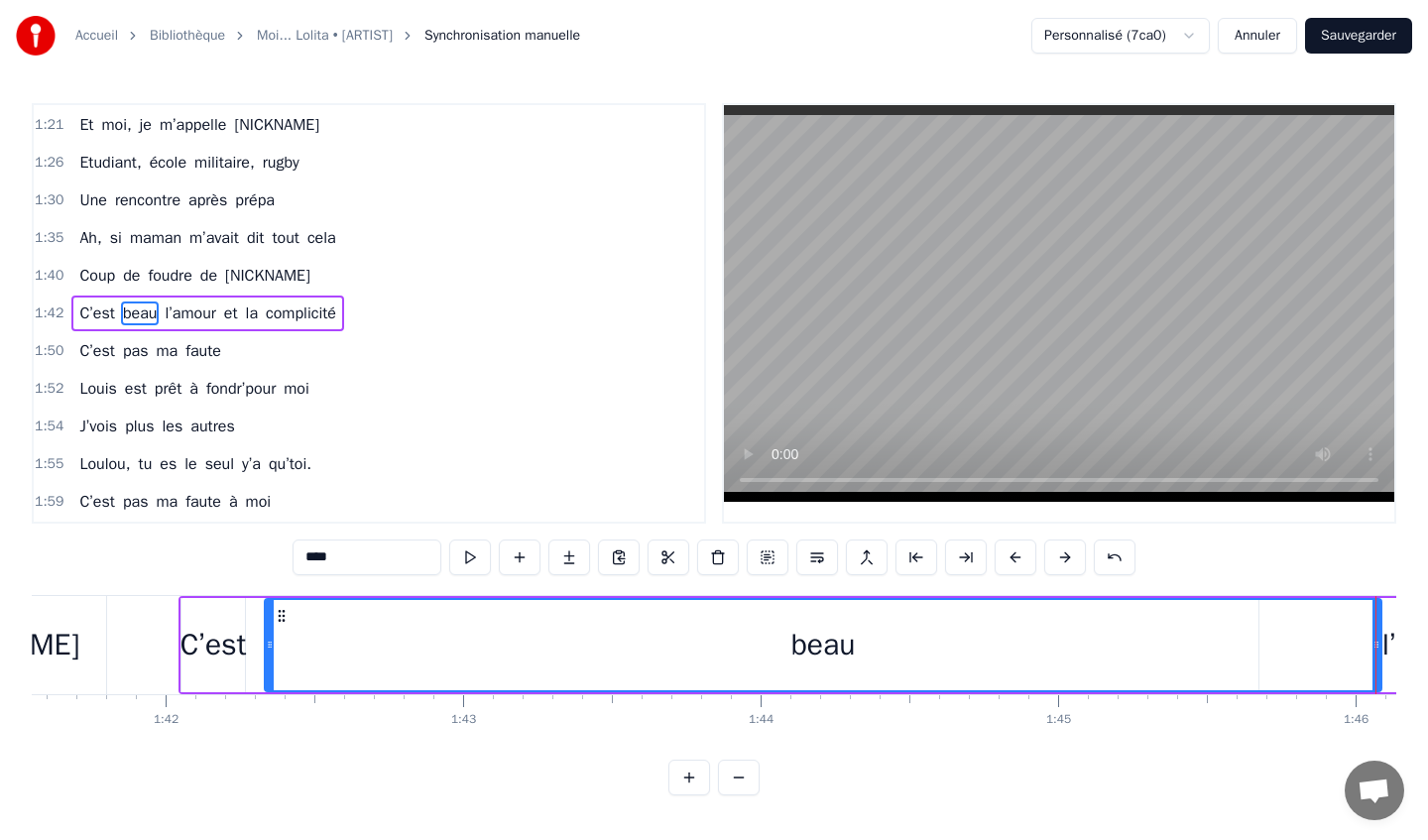 scroll, scrollTop: 0, scrollLeft: 30151, axis: horizontal 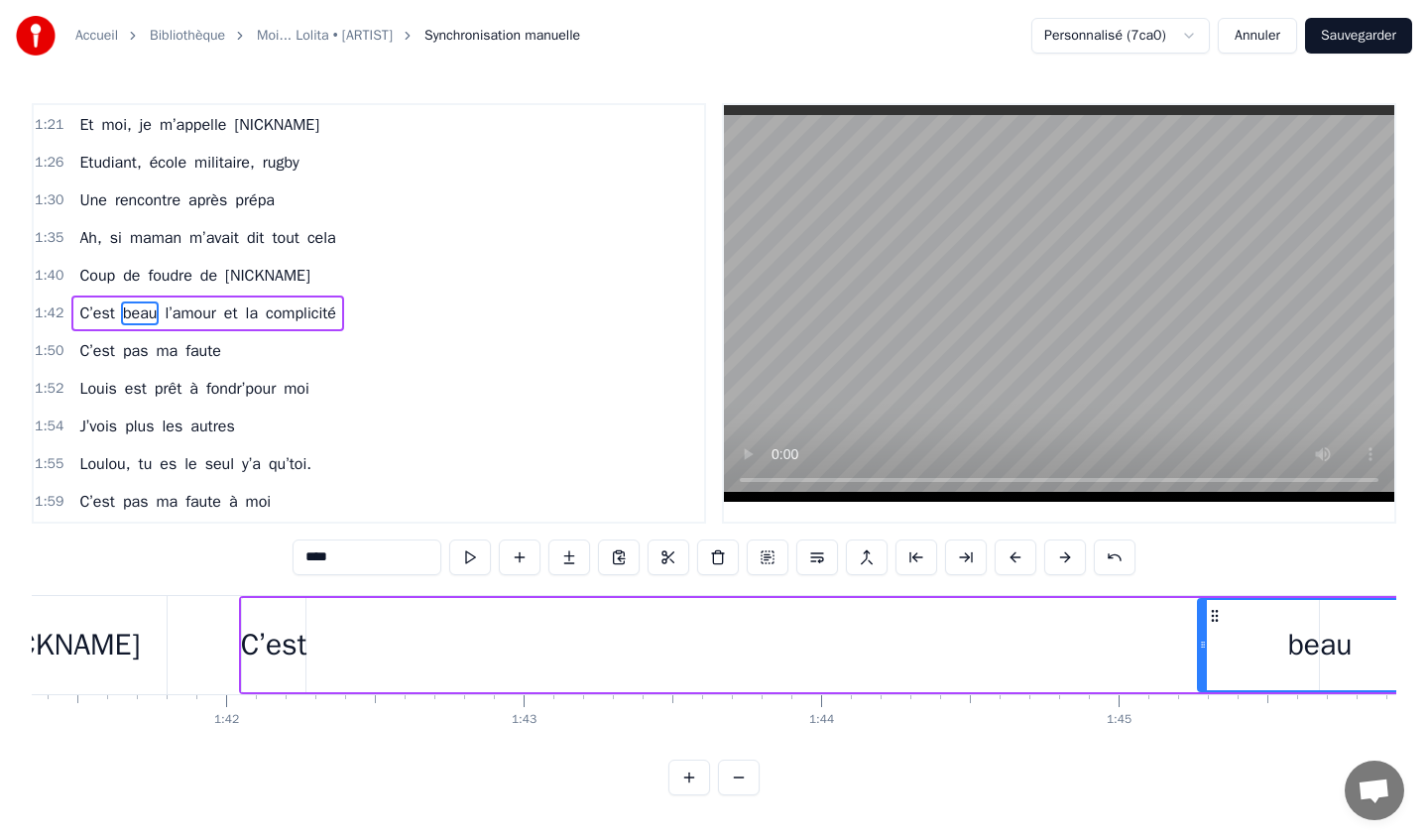 drag, startPoint x: 328, startPoint y: 637, endPoint x: 1201, endPoint y: 643, distance: 873.02062 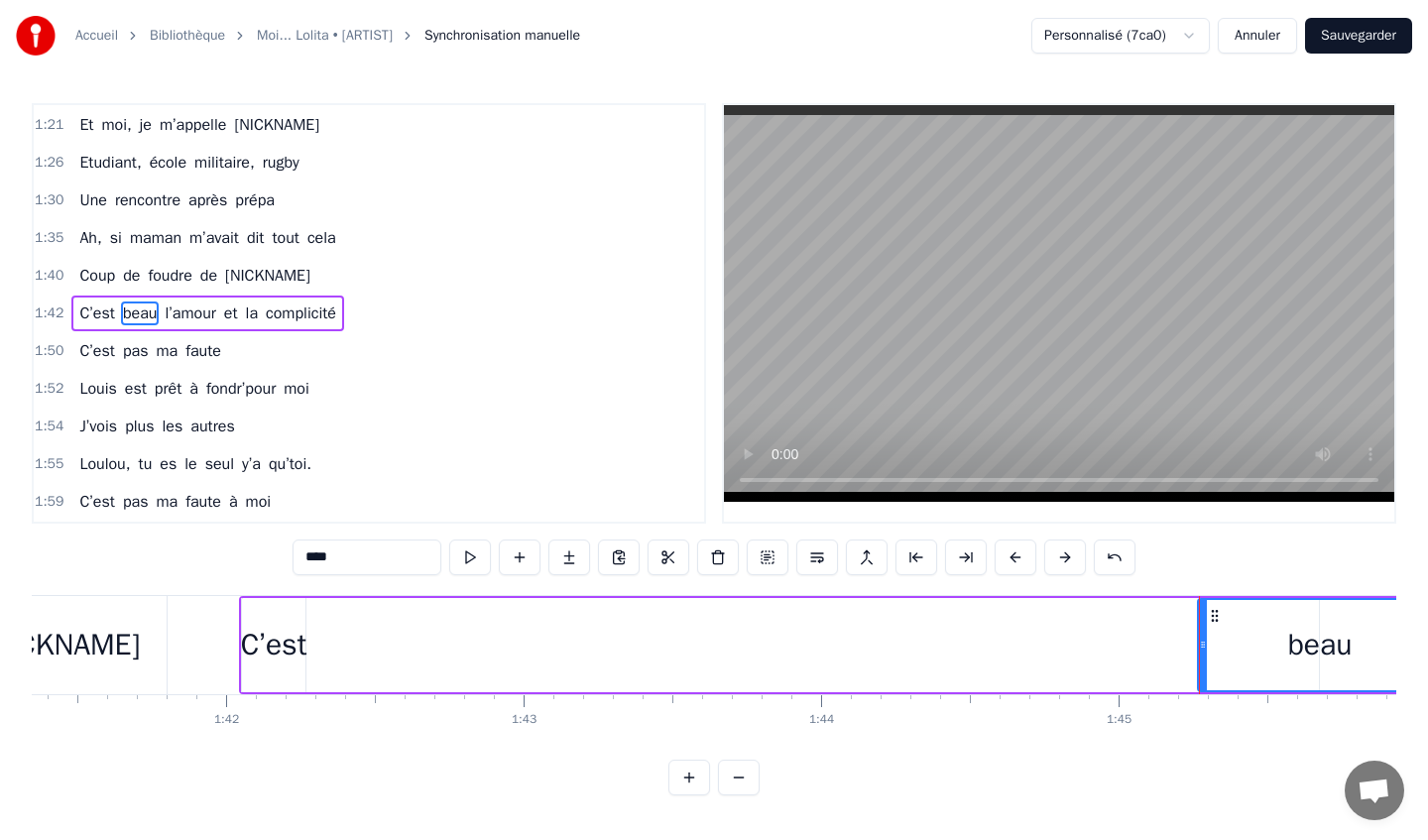 click on "C’est" at bounding box center [274, 645] 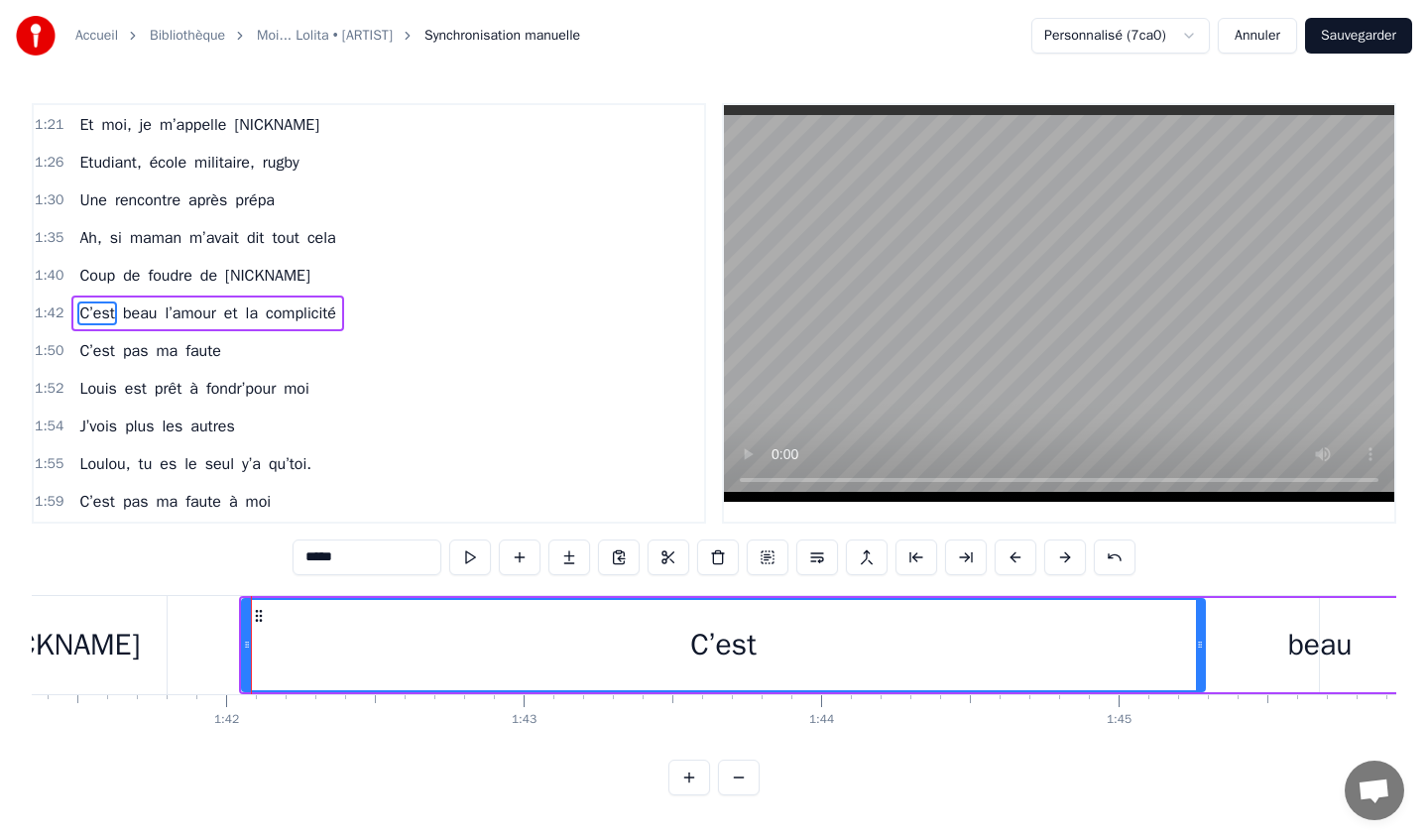 drag, startPoint x: 301, startPoint y: 645, endPoint x: 1201, endPoint y: 646, distance: 900.00056 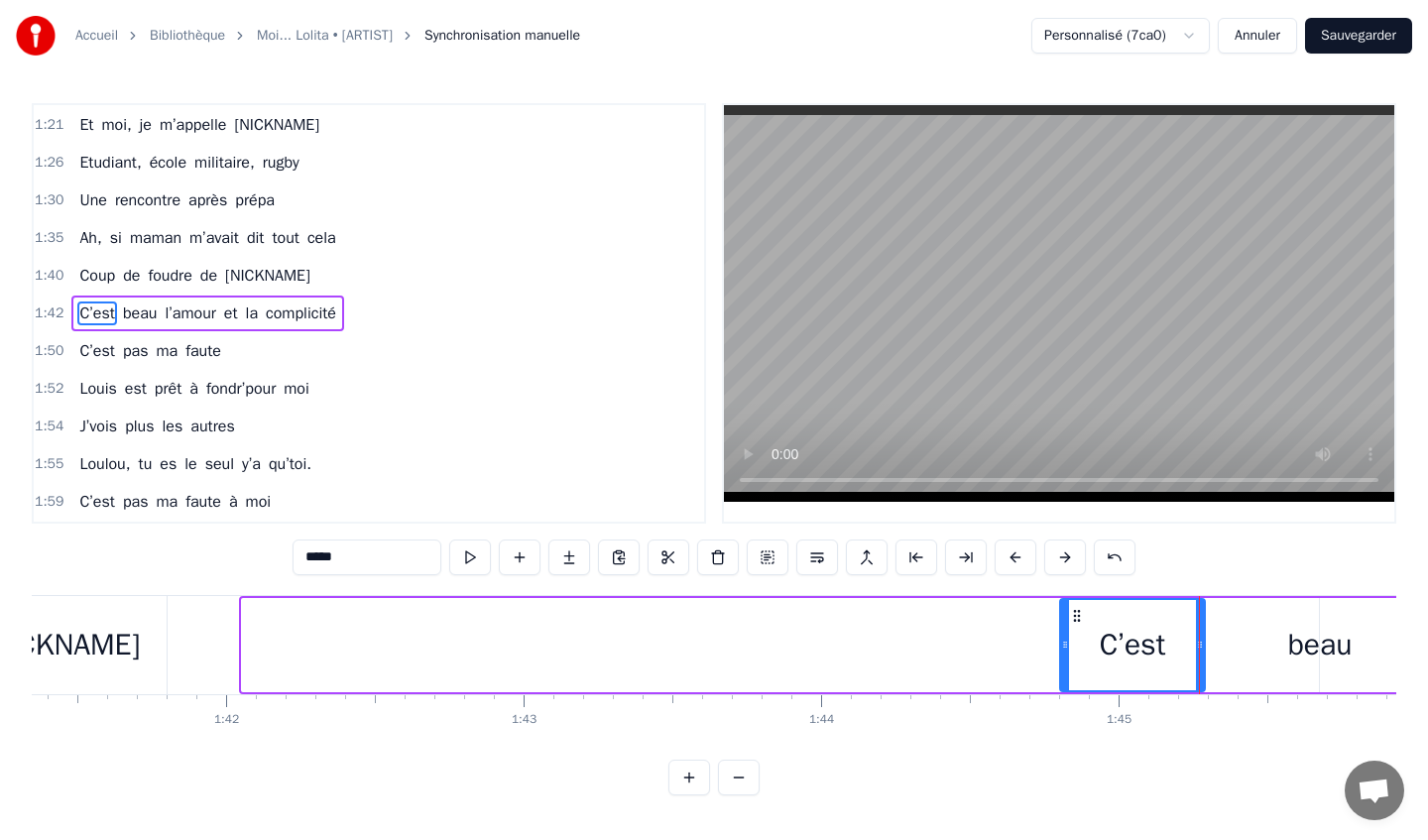 drag, startPoint x: 244, startPoint y: 652, endPoint x: 1062, endPoint y: 656, distance: 818.0098 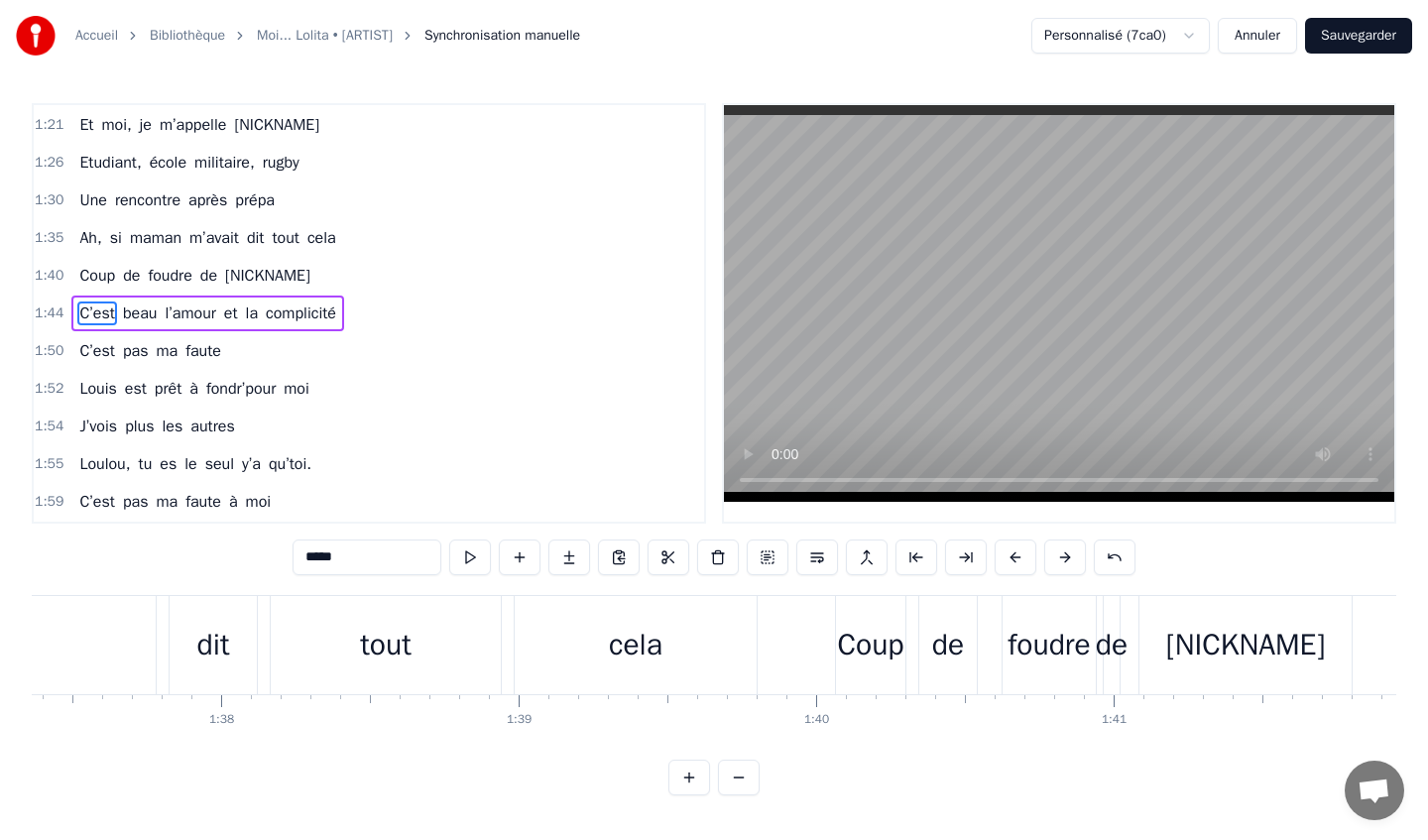 scroll, scrollTop: 0, scrollLeft: 28899, axis: horizontal 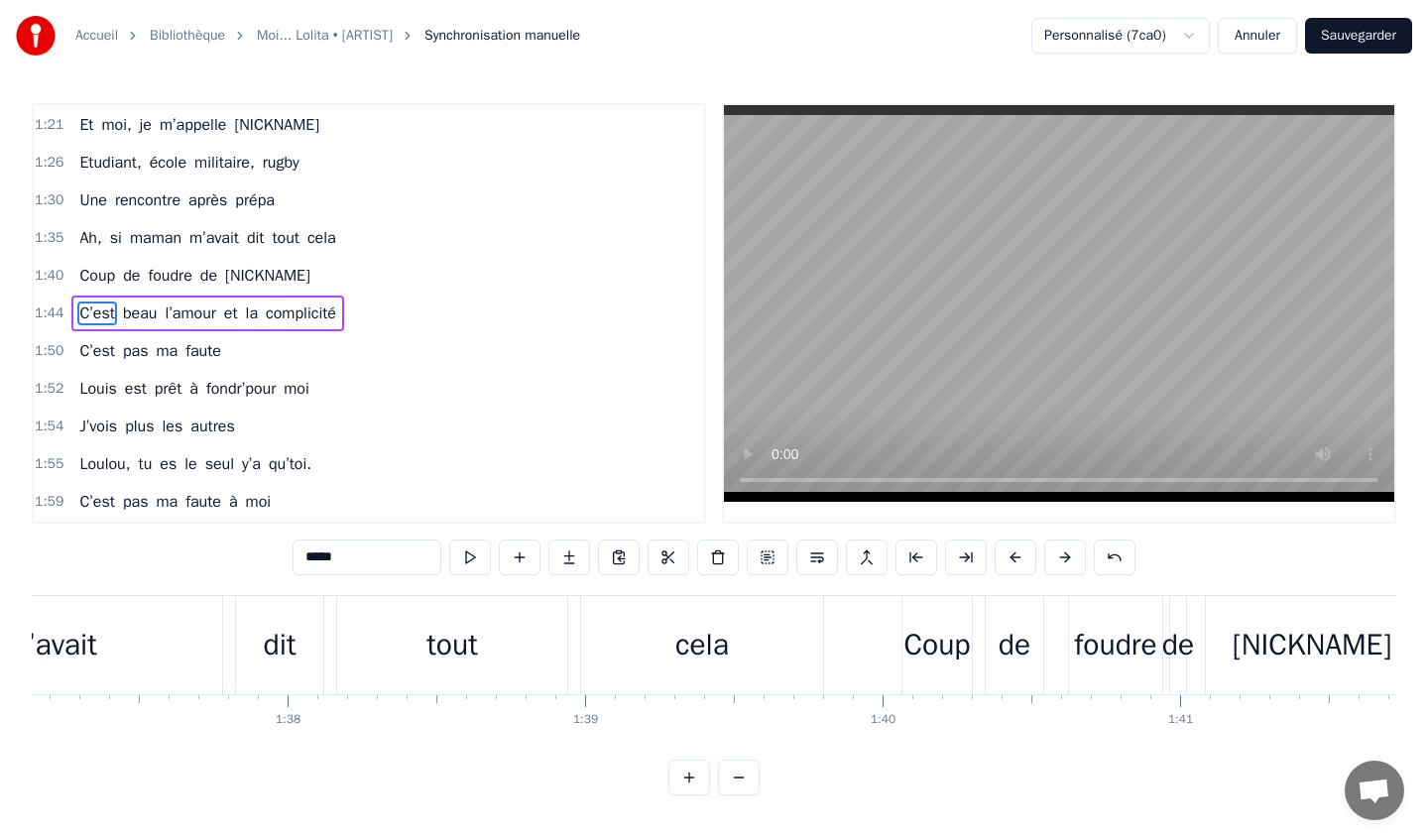 click on "0 0:01 0:02 0:03 0:04 0:05 0:06 0:07 0:08 0:09 0:10 0:11 0:12 0:13 0:14 0:15 0:16 0:17 0:18 0:19 0:20 0:21 0:22 0:23 0:24 0:25 0:26 0:27 0:28 0:29 0:30 0:31 0:32 0:33 0:34 0:35 0:36 0:37 0:38 0:39 0:40 0:41 0:42 0:43 0:44 0:45 0:46 0:47 0:48 0:49 0:50 0:51 0:52 0:53 0:54 0:55 0:56 0:57 0:58 0:59 1:00 1:01 1:02 1:03 1:04 1:05 1:06 1:07 1:08 1:09 1:10 1:11 1:12 1:13 1:14 1:15 1:16 1:17 1:18 1:19 1:20 1:21 1:22 1:23 1:24 1:25 1:26 1:27 1:28 1:29 1:30 1:31 1:32 1:33 1:34 1:35 1:36 1:37 1:38 1:39 1:40 1:41 1:42 1:43 1:44 1:45 1:46 1:47 1:48 1:49 1:50 1:51 1:52 1:53 1:54 1:55 1:56 1:57 1:58 1:59 2:00 2:01 2:02 2:03 2:04 2:05 2:06 2:07 2:08 2:09 2:10 2:11 2:12 2:13 2:14 2:15 2:16 2:17 2:18 2:19 2:20 2:21 2:22 2:23 2:24 2:25 2:26 2:27 2:28 2:29 2:30 2:31 2:32 2:33 2:34 2:35 2:36 2:37 2:38 2:39 2:40 2:41 2:42 2:43 2:44 2:45 2:46 2:47 2:48 2:49 2:50 2:51 2:52 2:53 2:54 2:55 2:56 2:57 2:58 2:59 3:00 3:01 3:02 3:03 3:04 3:05 3:06 3:07 3:08 3:09 3:10 3:11 3:12 3:13 3:14 3:15 3:16 3:17 3:18 3:19 3:20 3:21 3:22 3:23 3:24" at bounding box center [10452, 710] 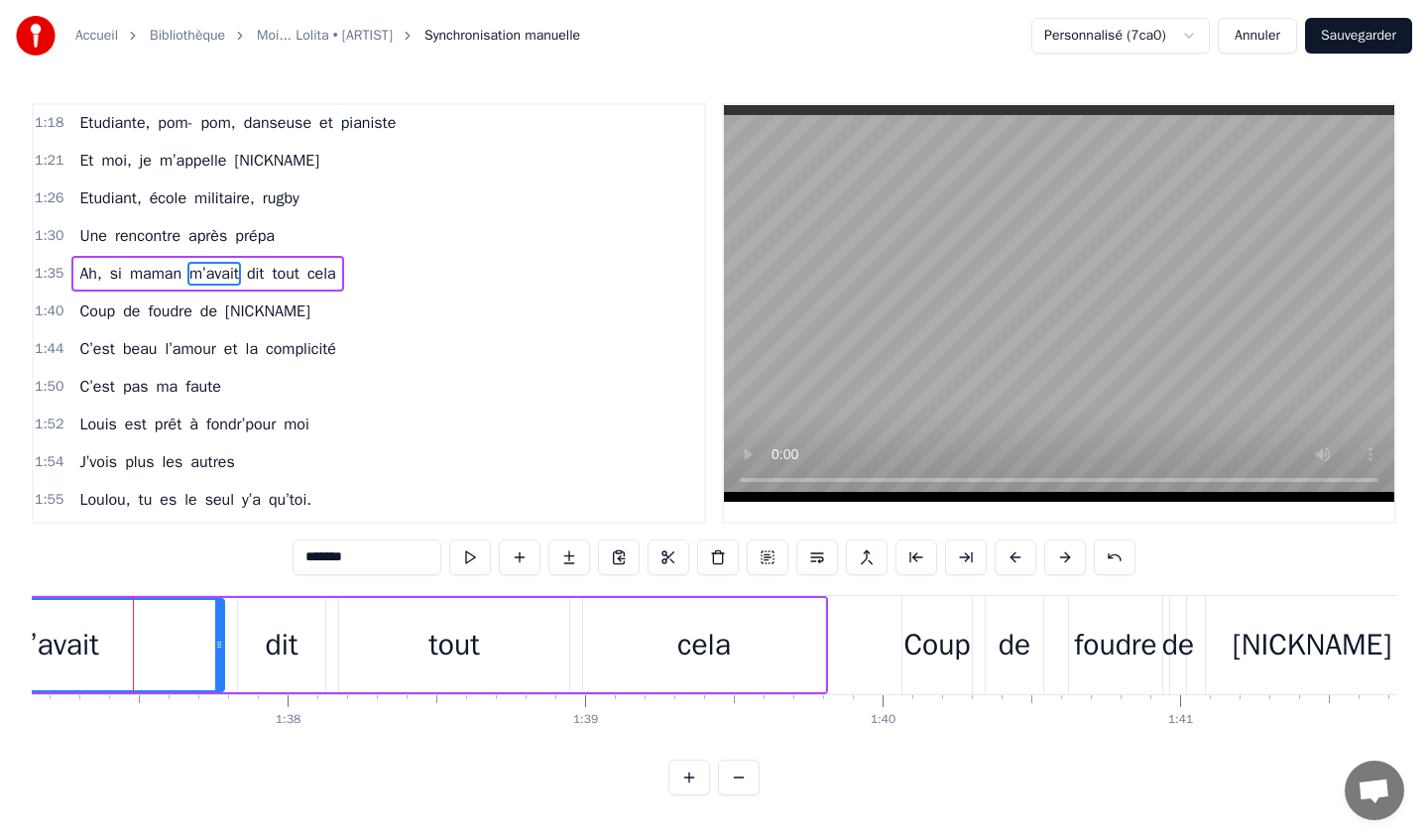 scroll, scrollTop: 640, scrollLeft: 0, axis: vertical 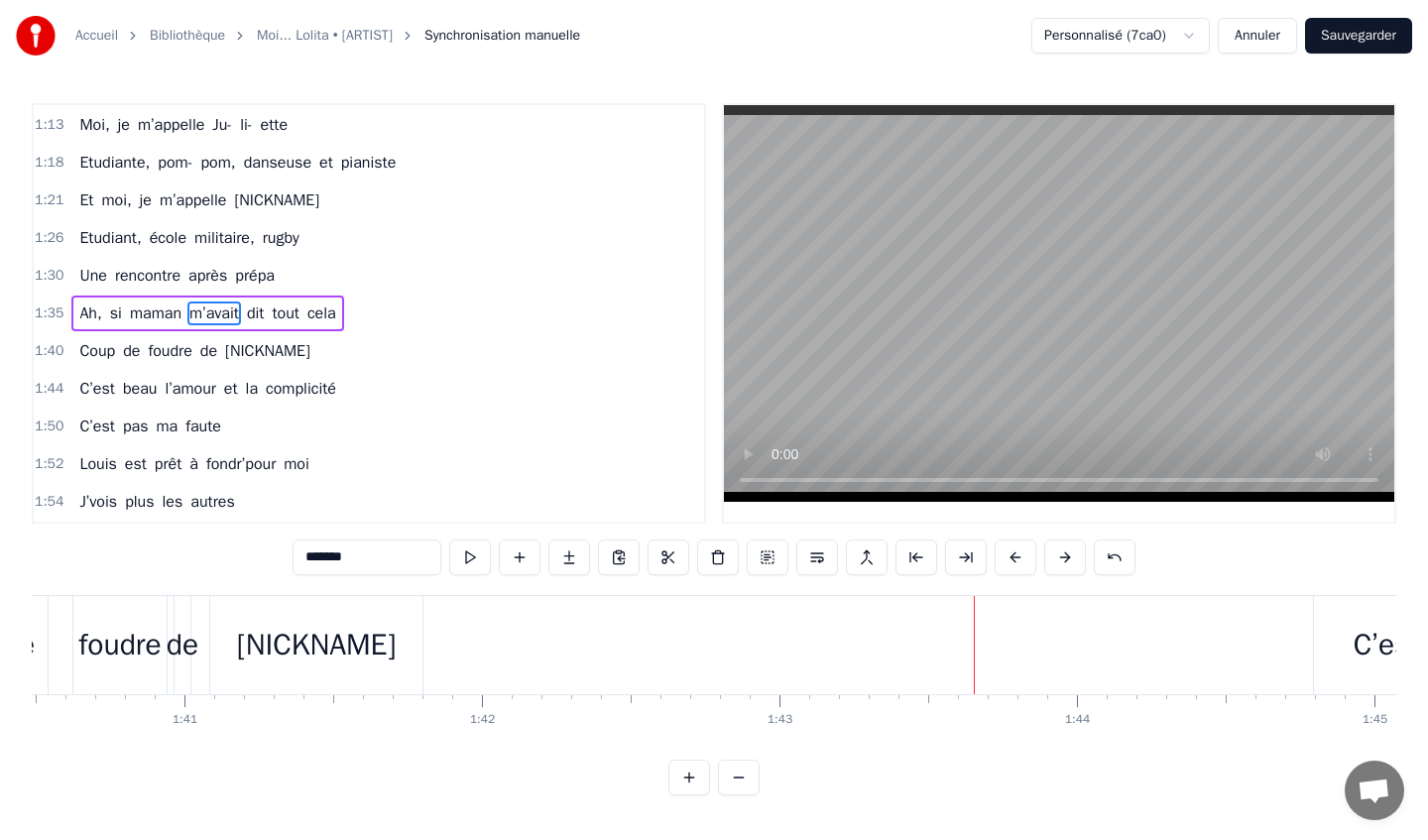click on "de" at bounding box center (182, 645) 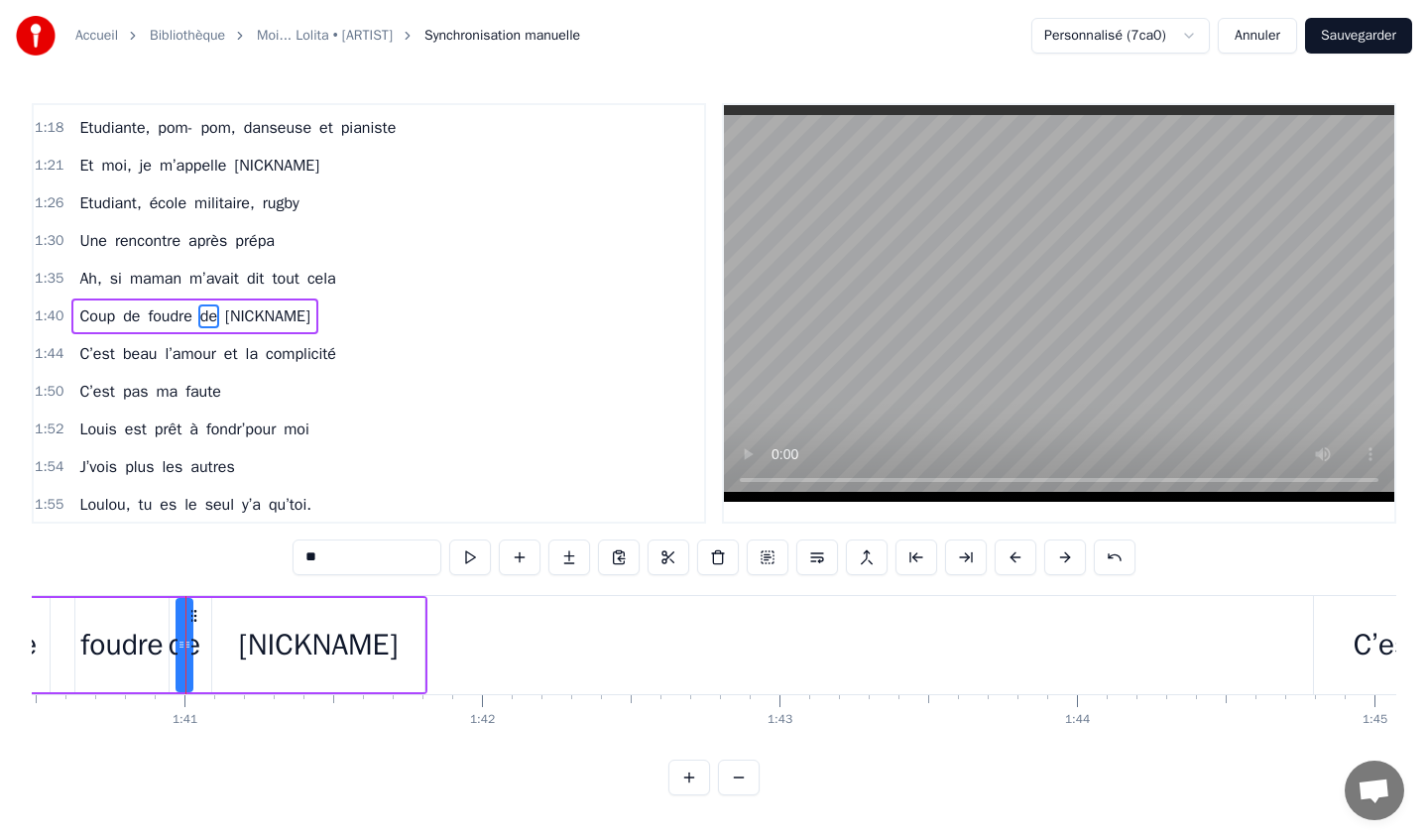 scroll, scrollTop: 677, scrollLeft: 0, axis: vertical 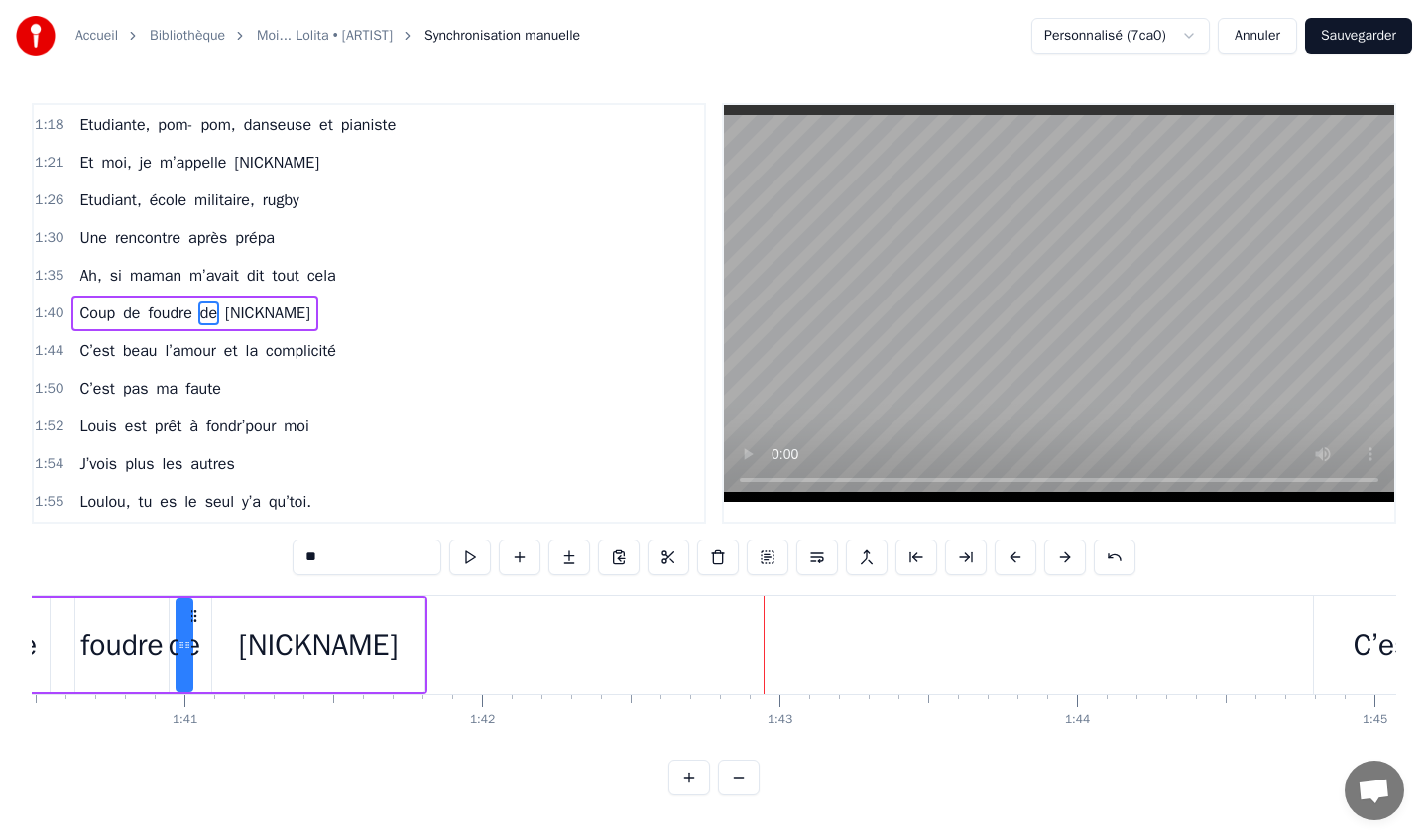 click on "[NICKNAME]" at bounding box center [318, 645] 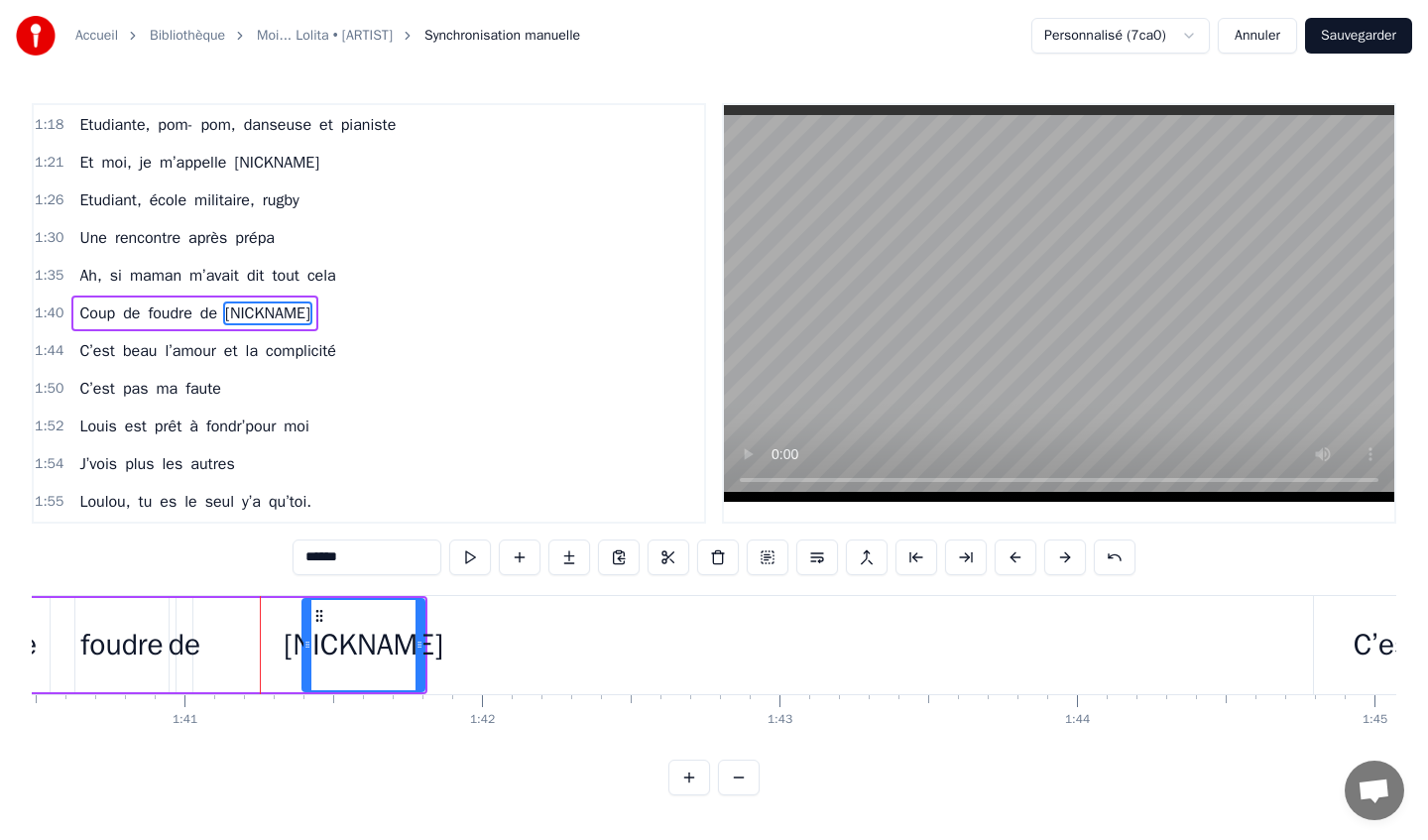 drag, startPoint x: 214, startPoint y: 655, endPoint x: 304, endPoint y: 654, distance: 90.00556 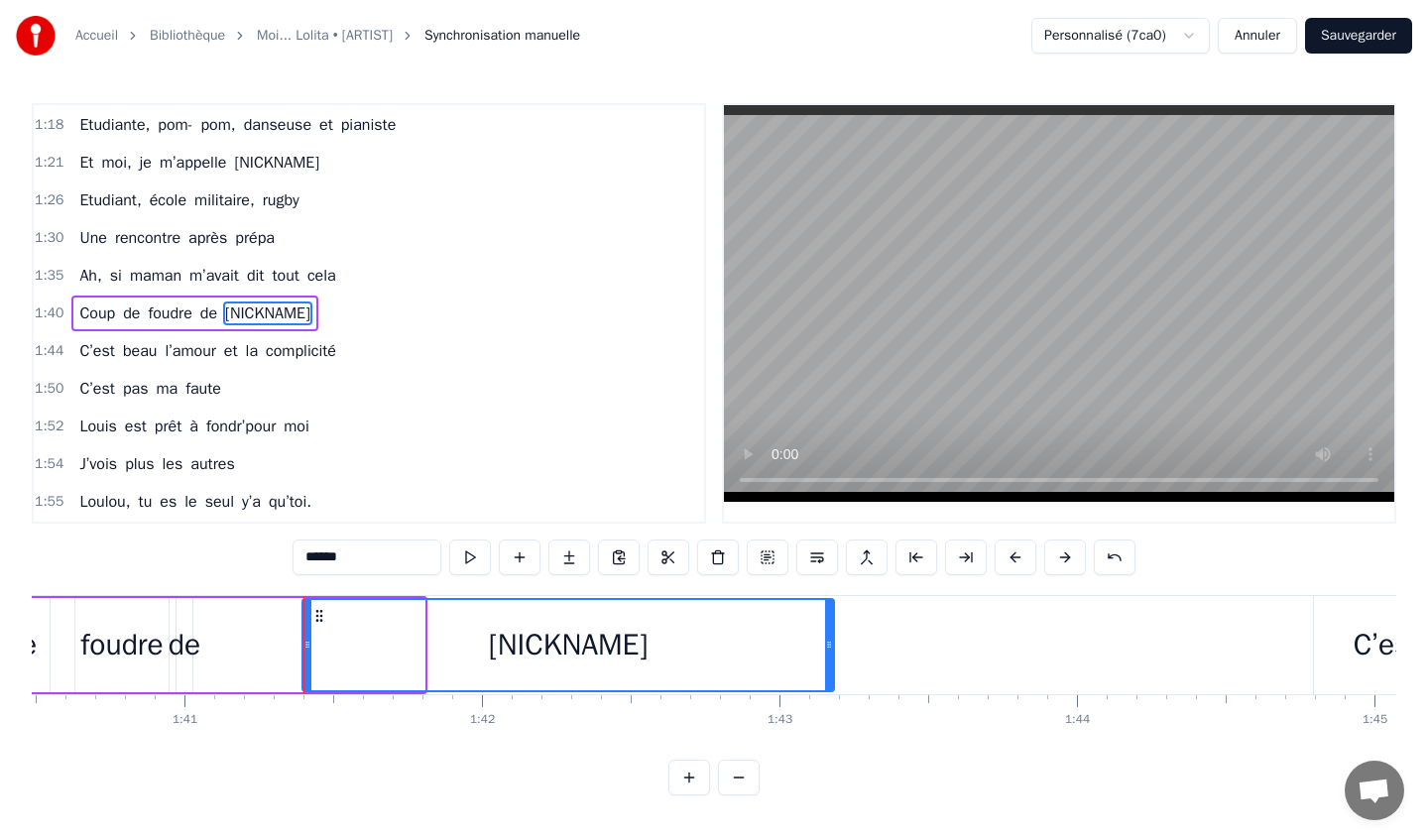 drag, startPoint x: 422, startPoint y: 645, endPoint x: 834, endPoint y: 643, distance: 412.00485 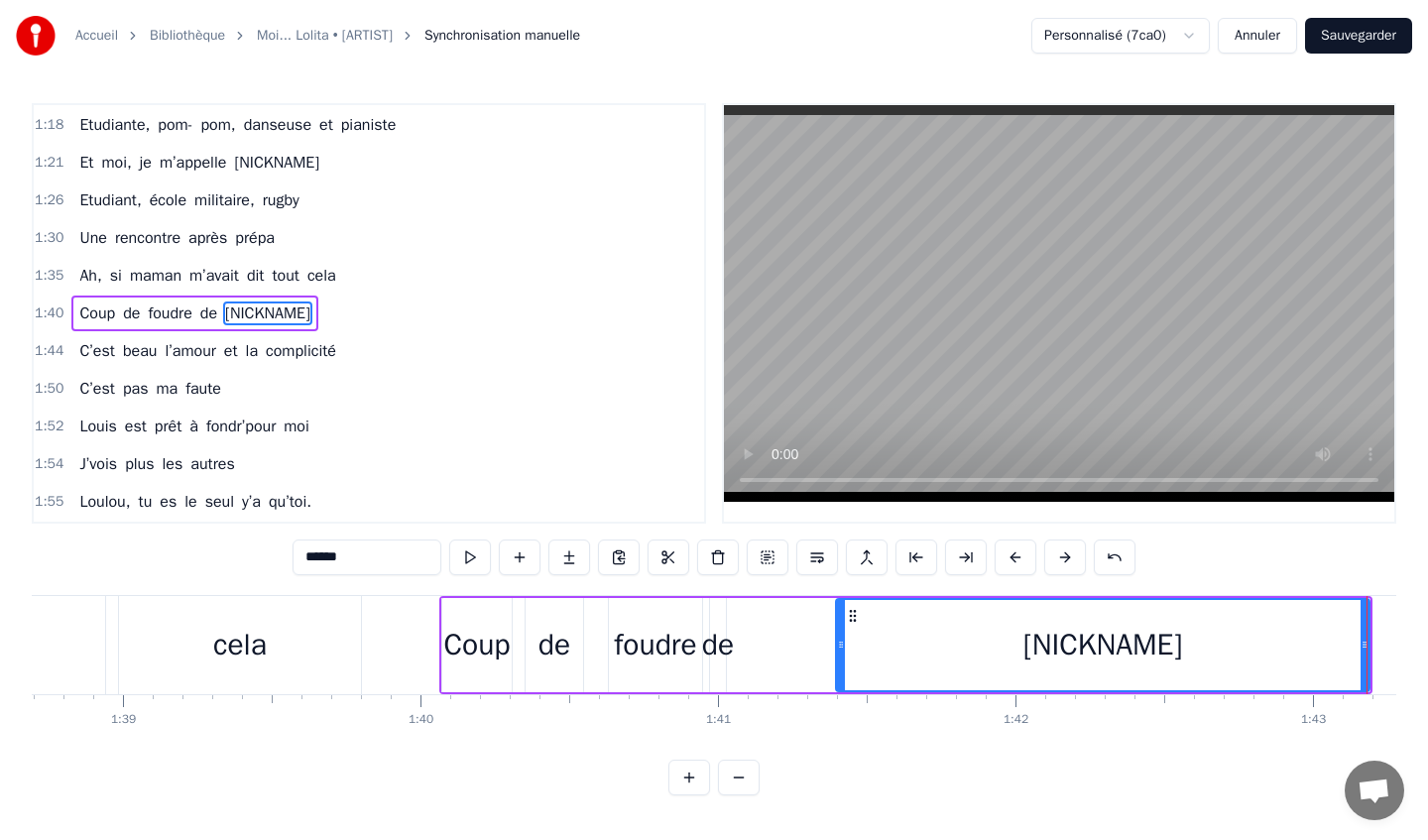 scroll, scrollTop: 0, scrollLeft: 28957, axis: horizontal 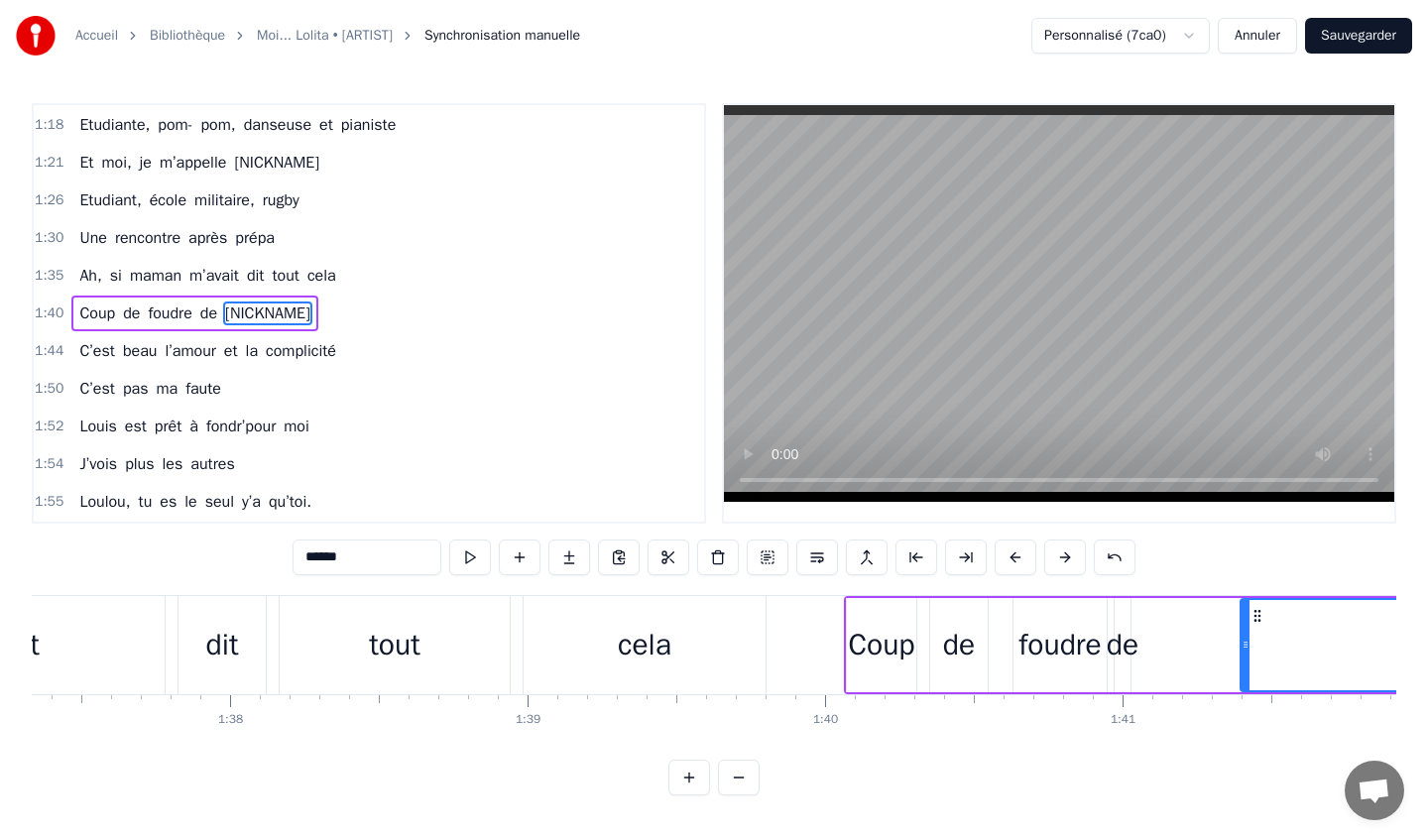 click on "tout" at bounding box center (395, 645) 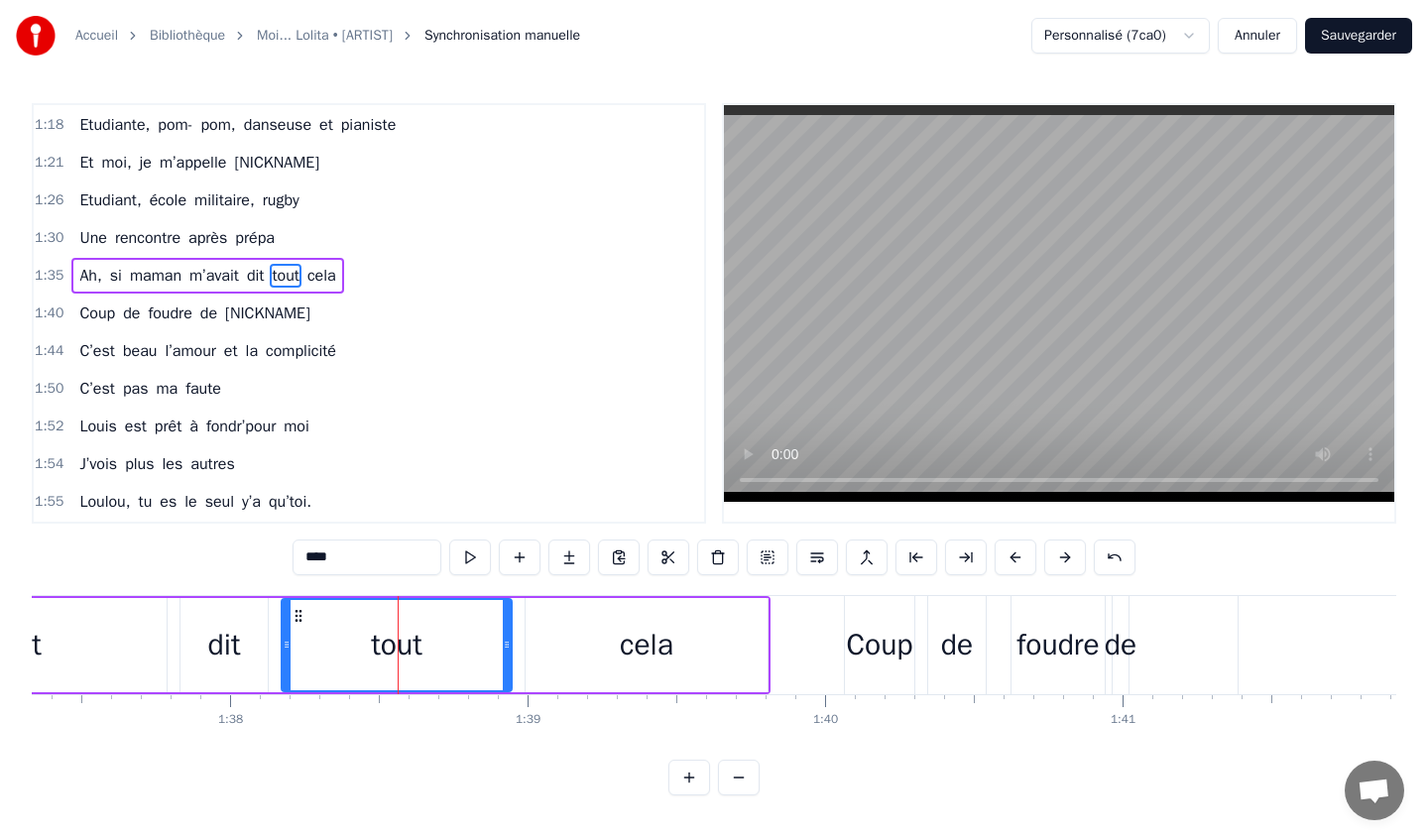 scroll, scrollTop: 640, scrollLeft: 0, axis: vertical 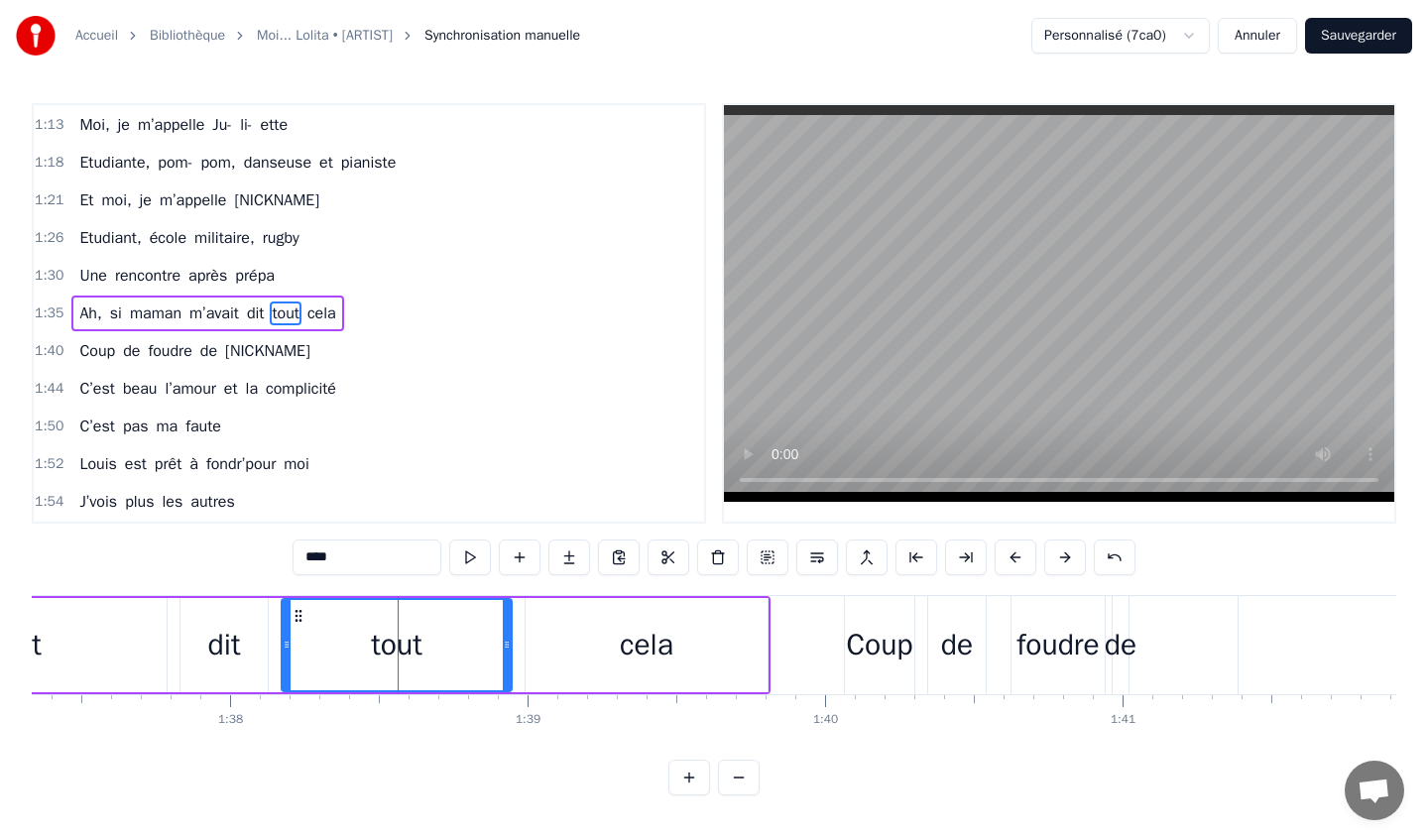type 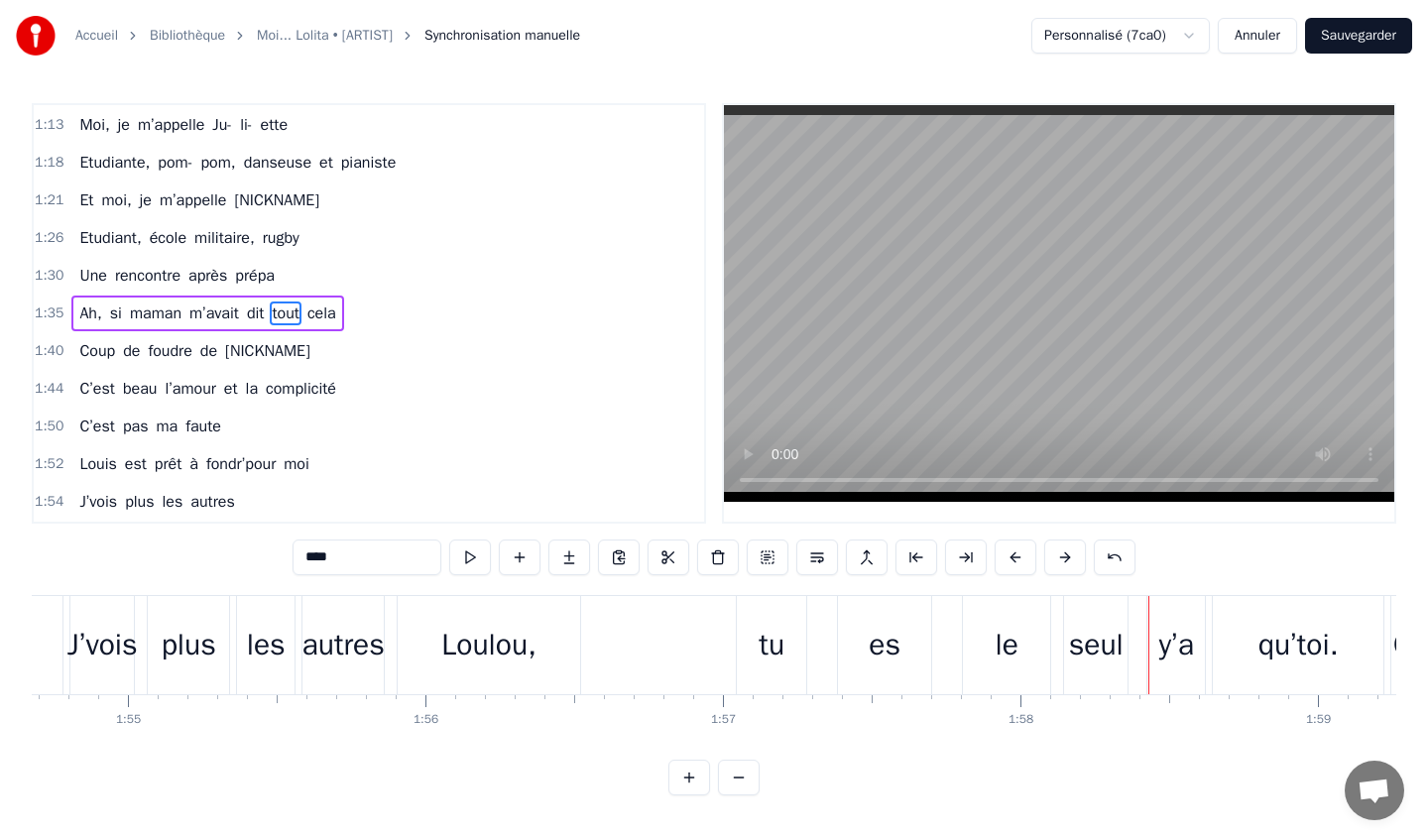 scroll, scrollTop: 0, scrollLeft: 34101, axis: horizontal 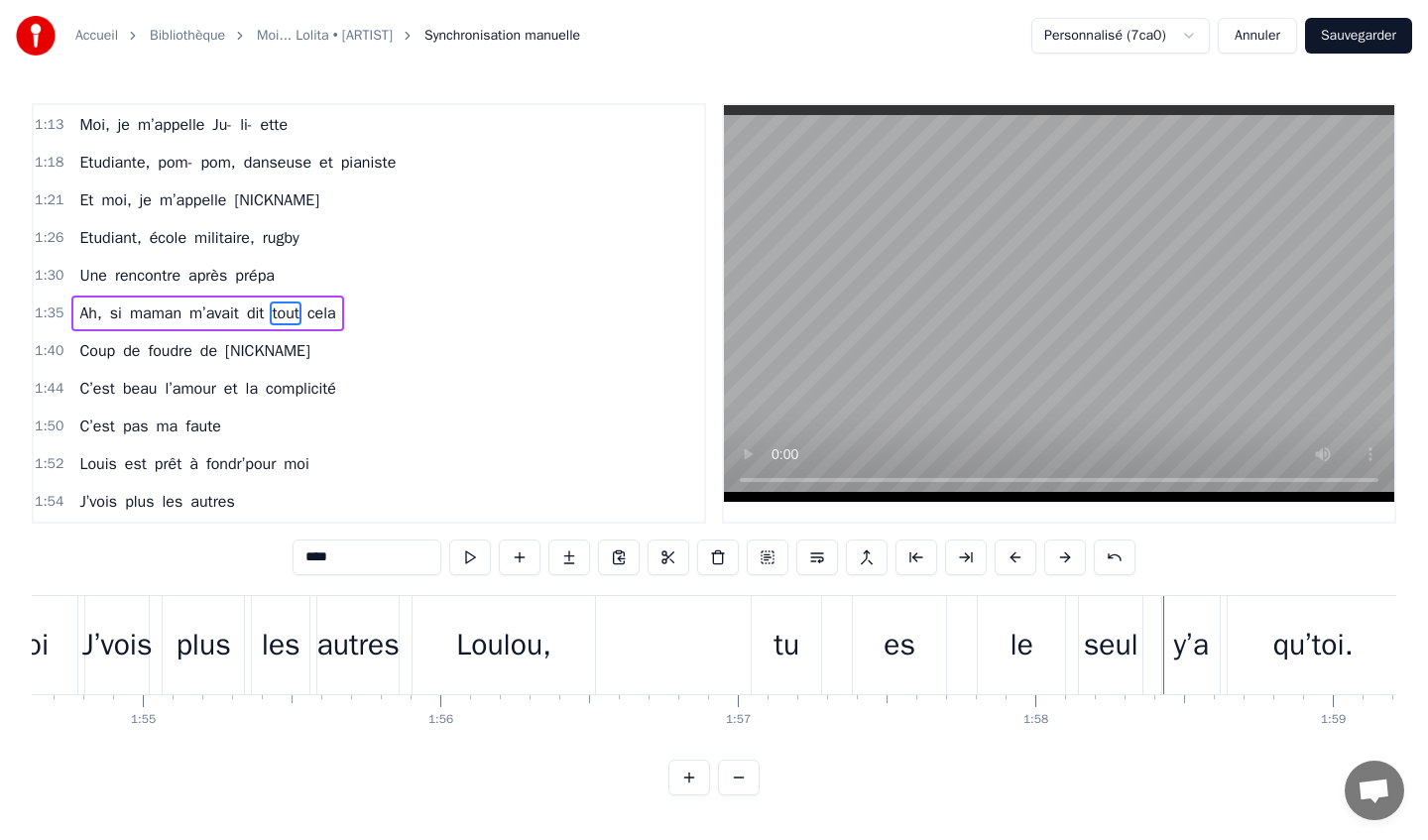 click on "tu" at bounding box center [786, 645] 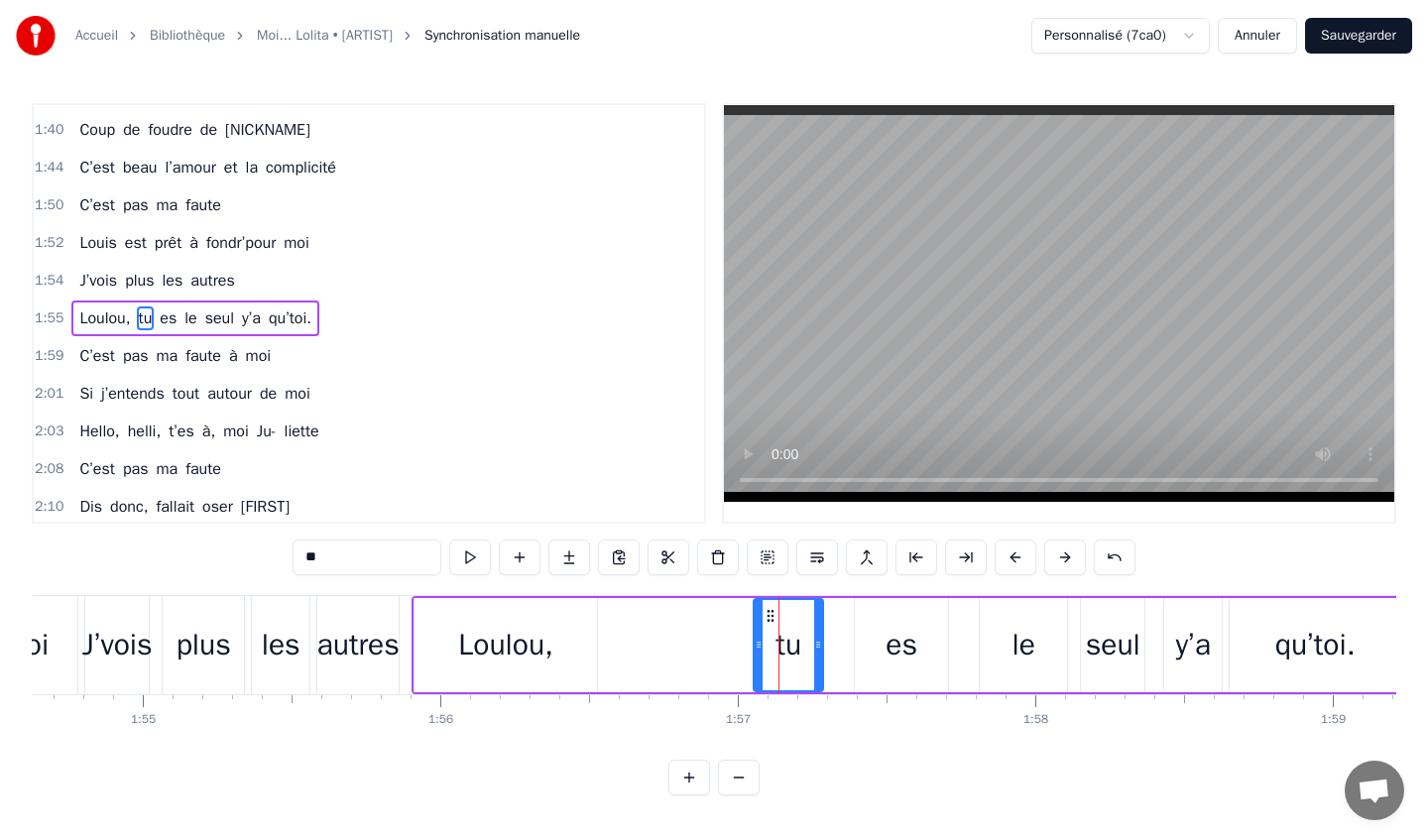 scroll, scrollTop: 866, scrollLeft: 0, axis: vertical 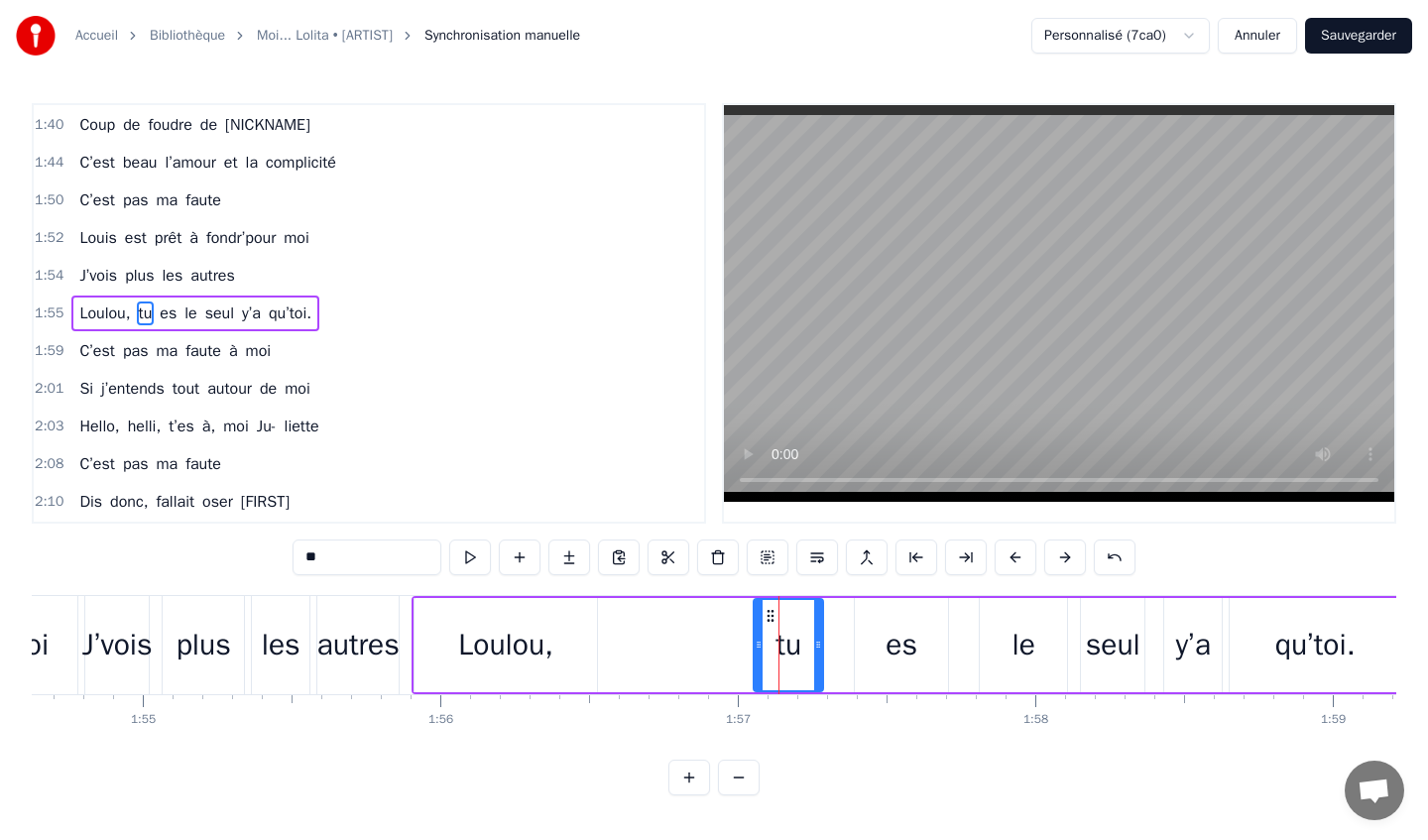 click on "Loulou," at bounding box center (506, 645) 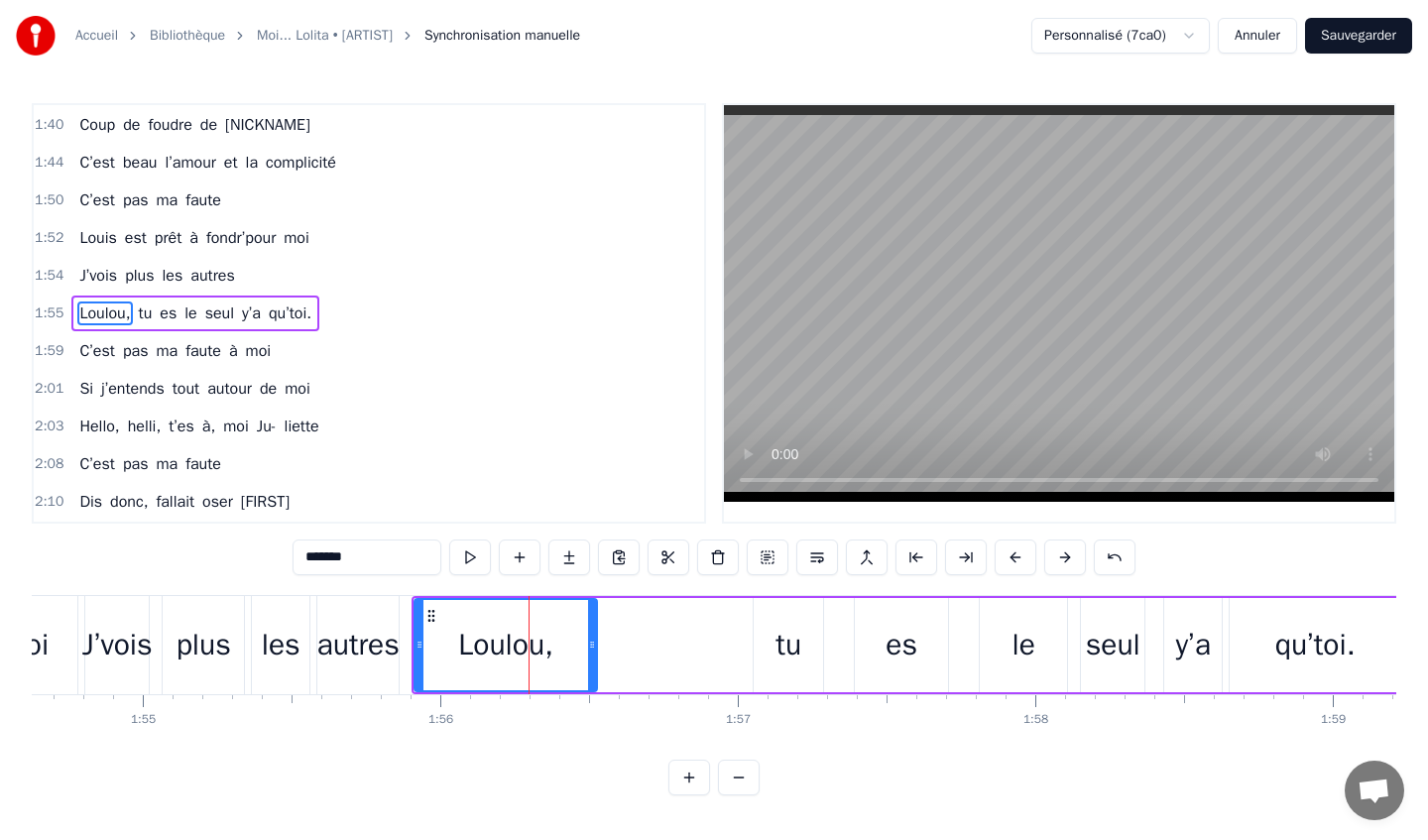 click 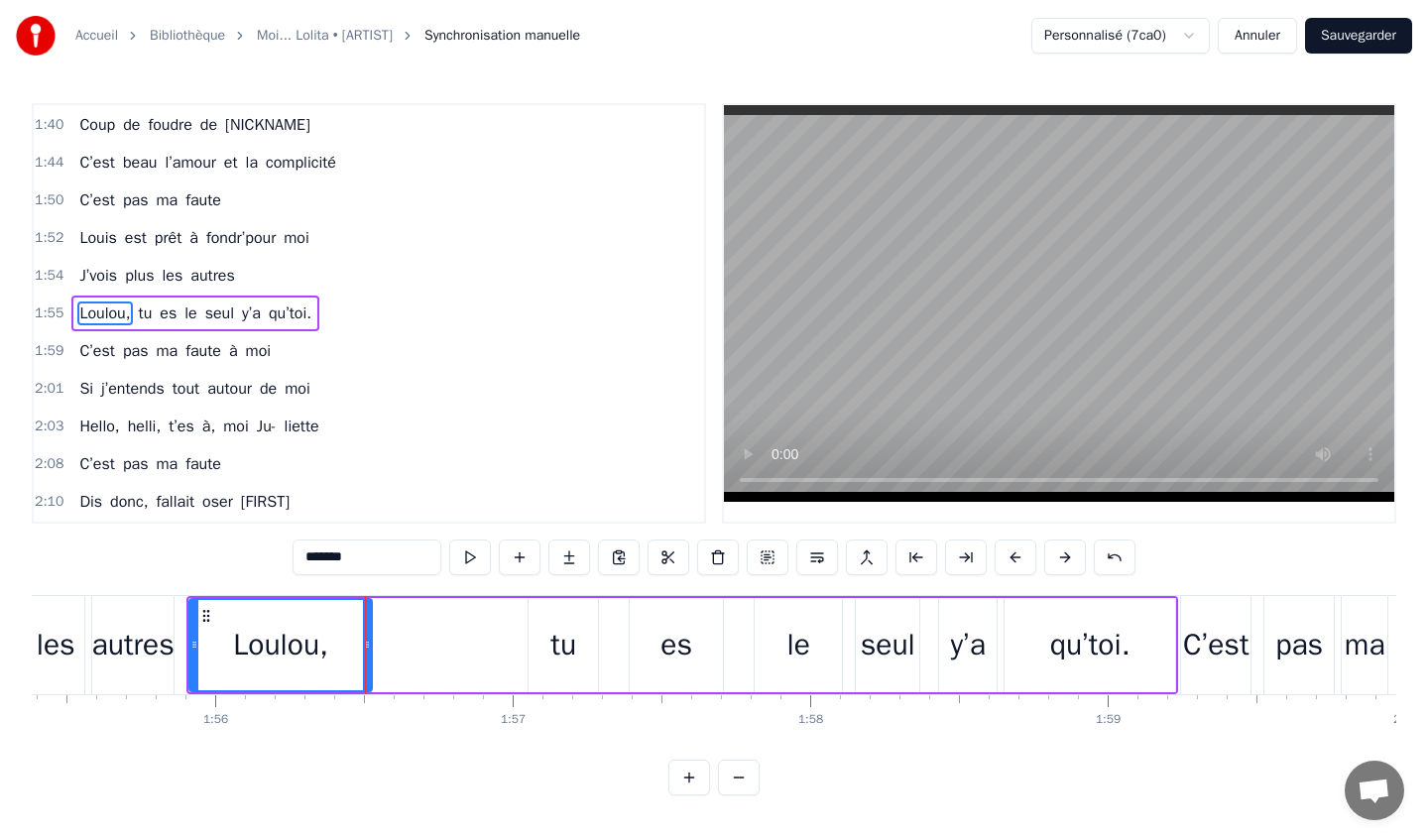 scroll, scrollTop: 0, scrollLeft: 34270, axis: horizontal 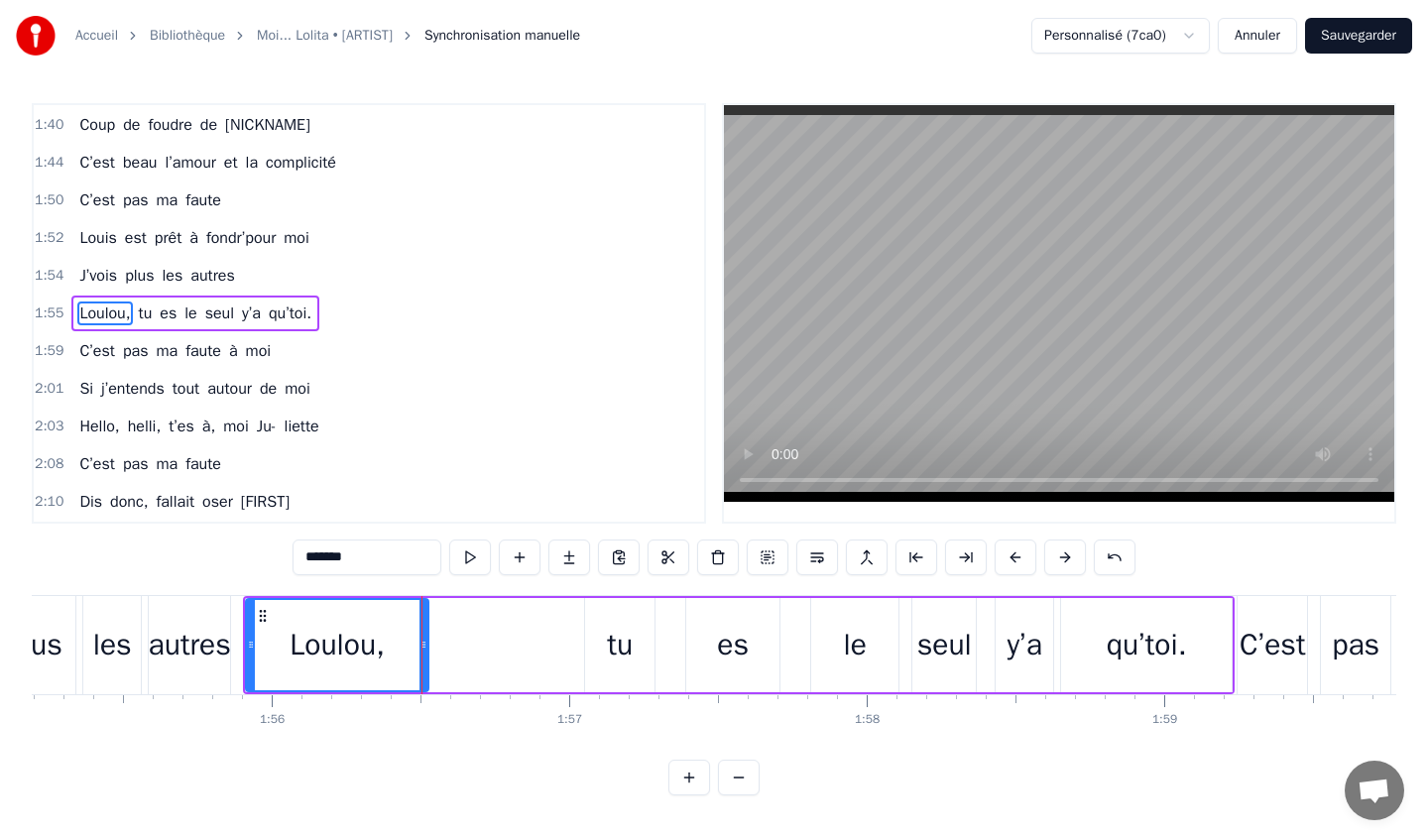 click on "y’a" at bounding box center (1023, 645) 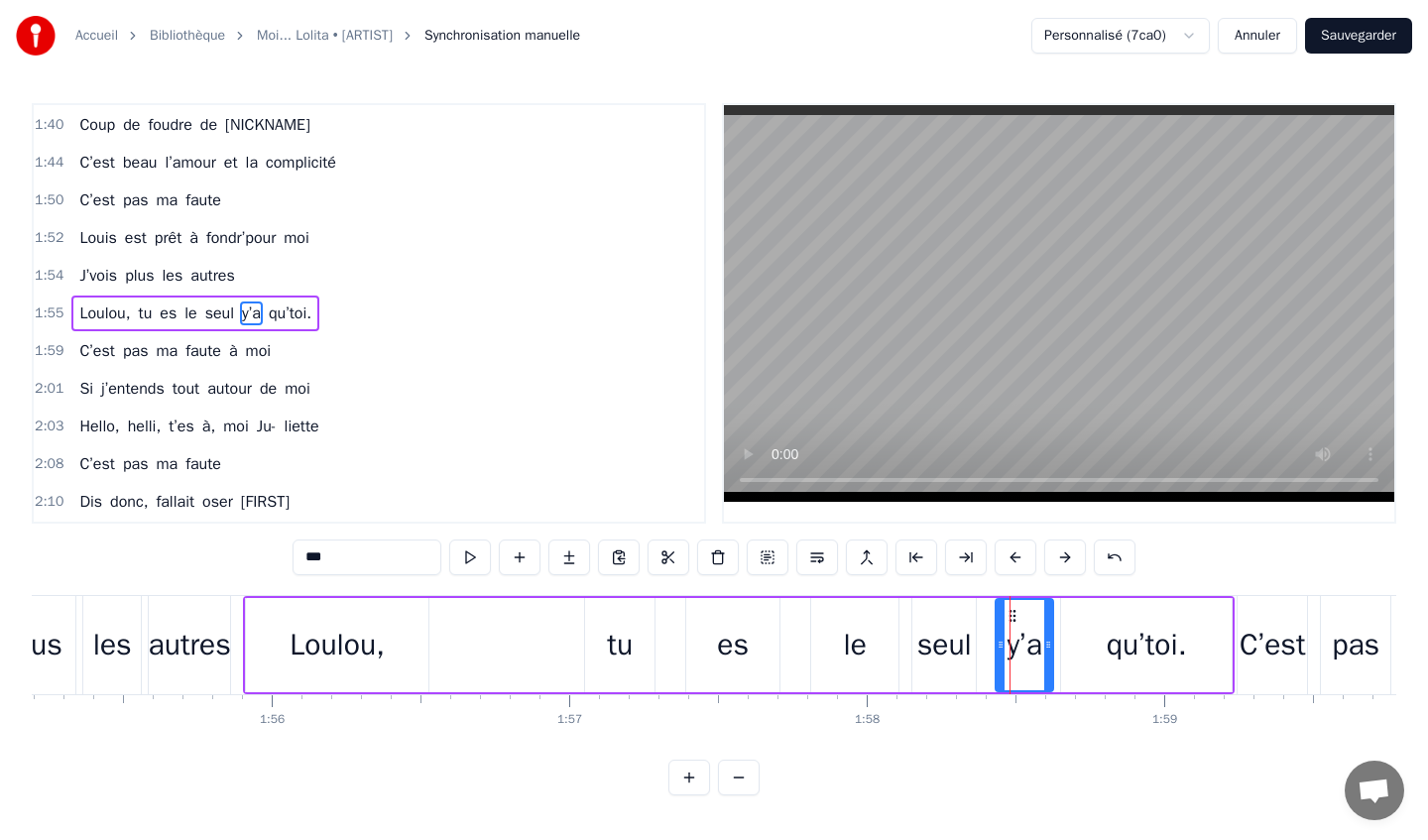 drag, startPoint x: 1013, startPoint y: 638, endPoint x: 1035, endPoint y: 638, distance: 22 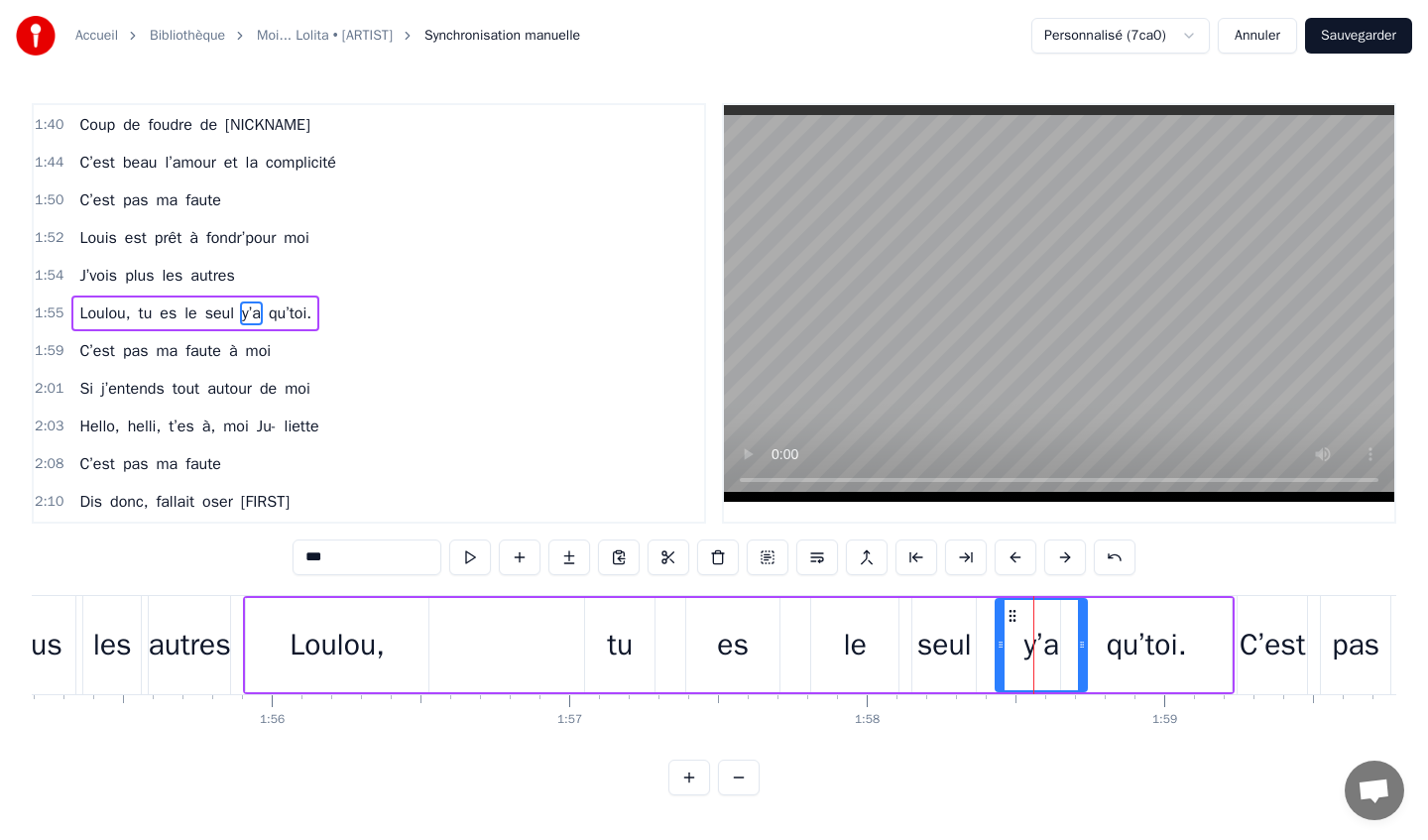 drag, startPoint x: 1046, startPoint y: 644, endPoint x: 1080, endPoint y: 644, distance: 34 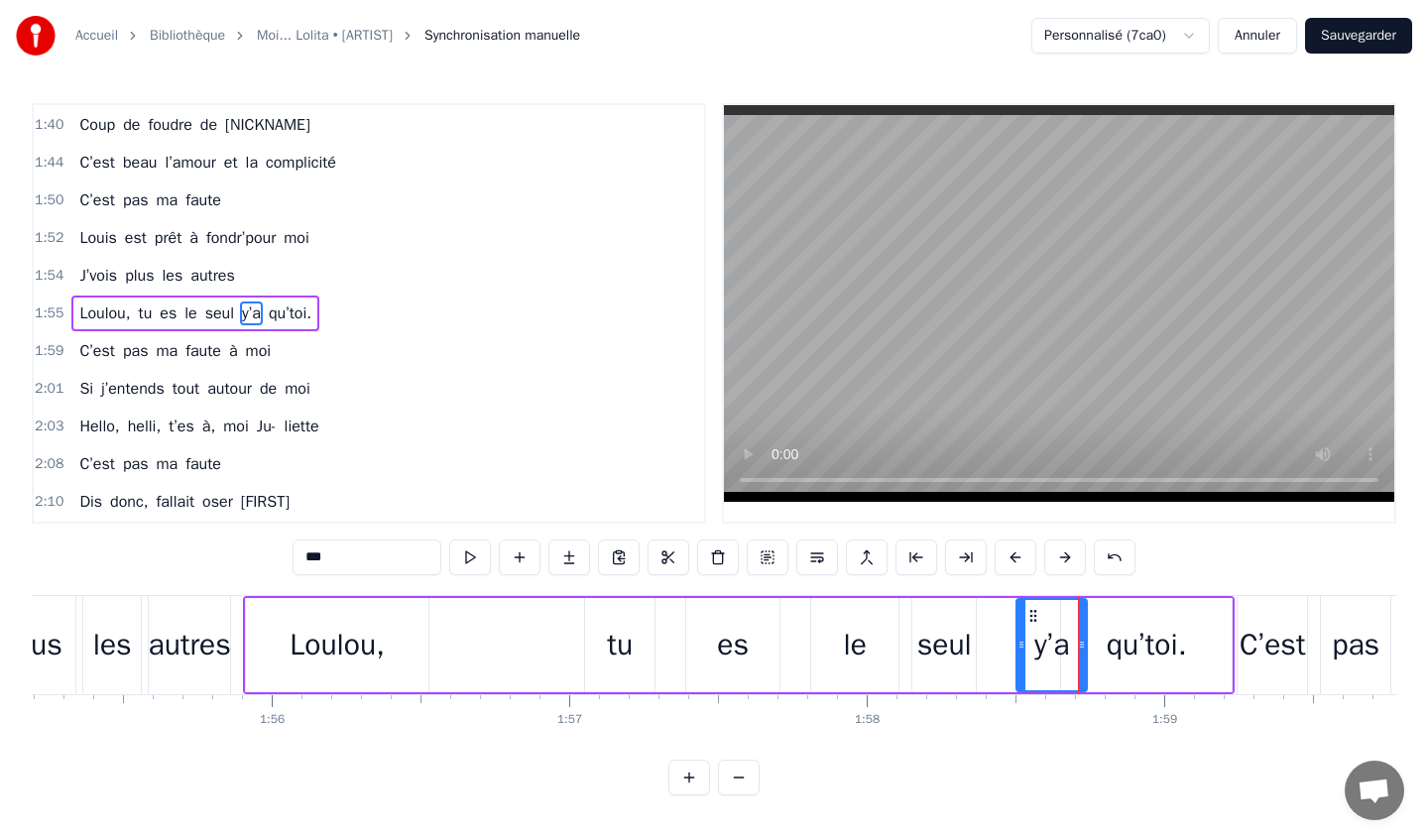 drag, startPoint x: 999, startPoint y: 638, endPoint x: 1019, endPoint y: 639, distance: 20.024984 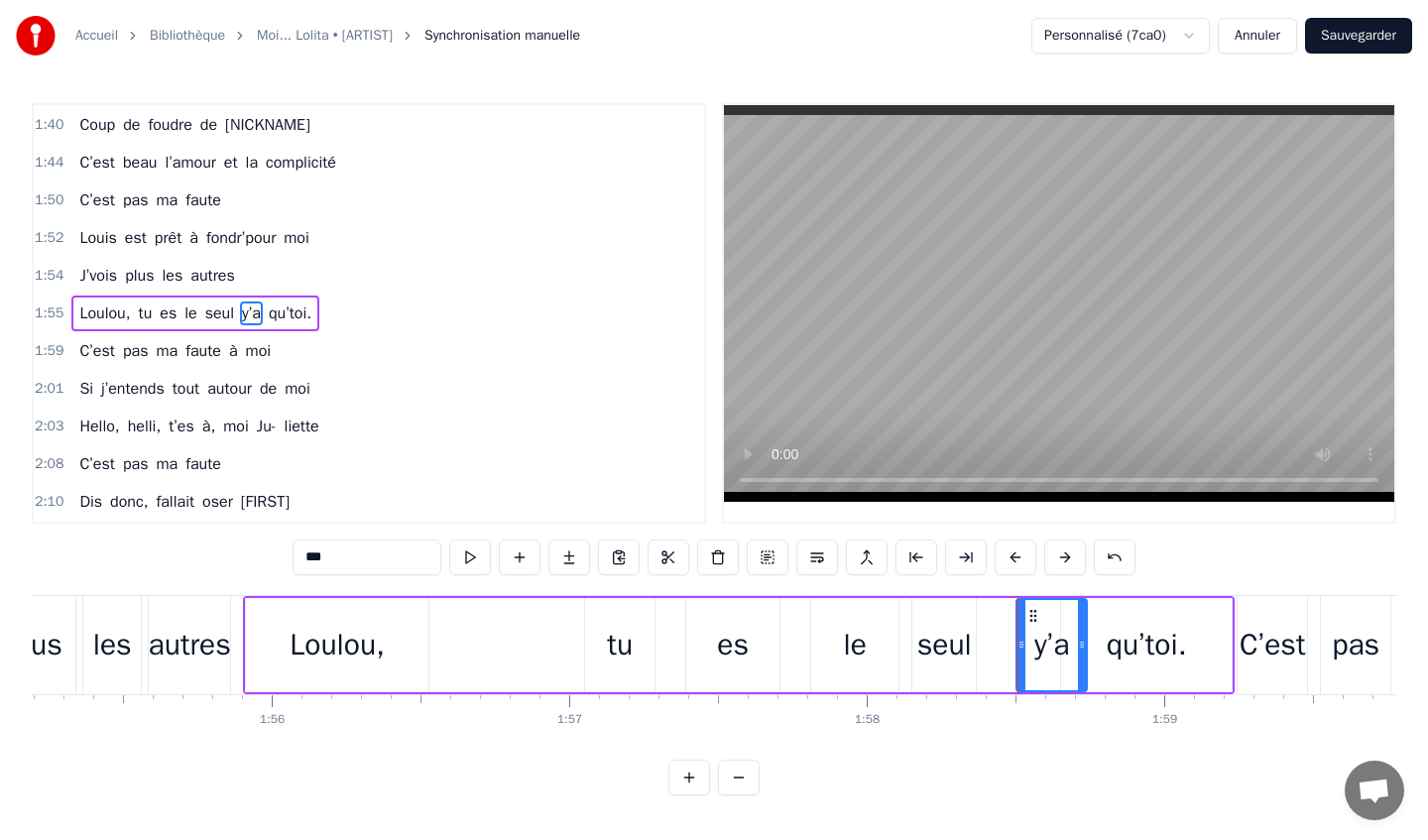 click on "seul" at bounding box center [944, 645] 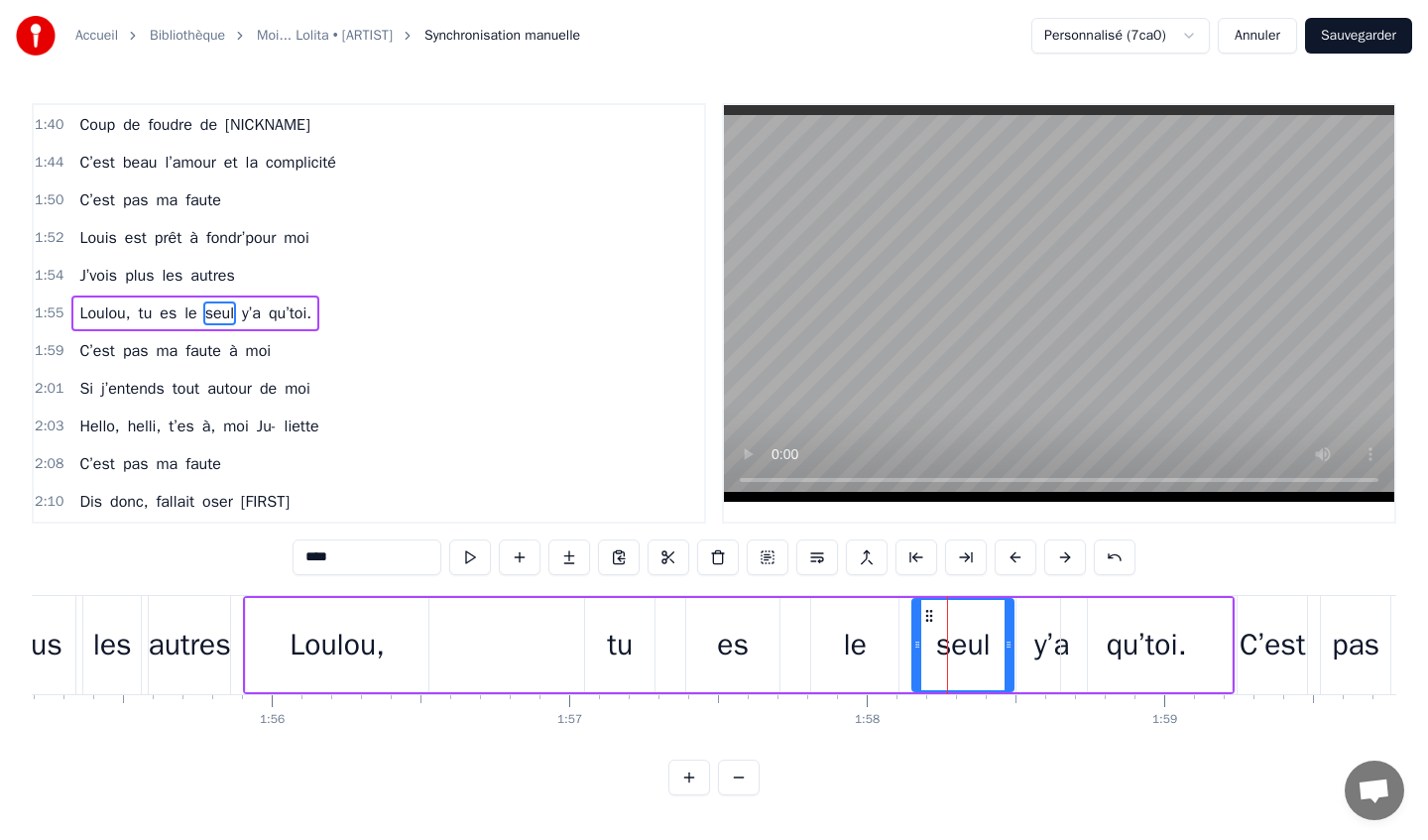 drag, startPoint x: 969, startPoint y: 651, endPoint x: 1007, endPoint y: 651, distance: 38 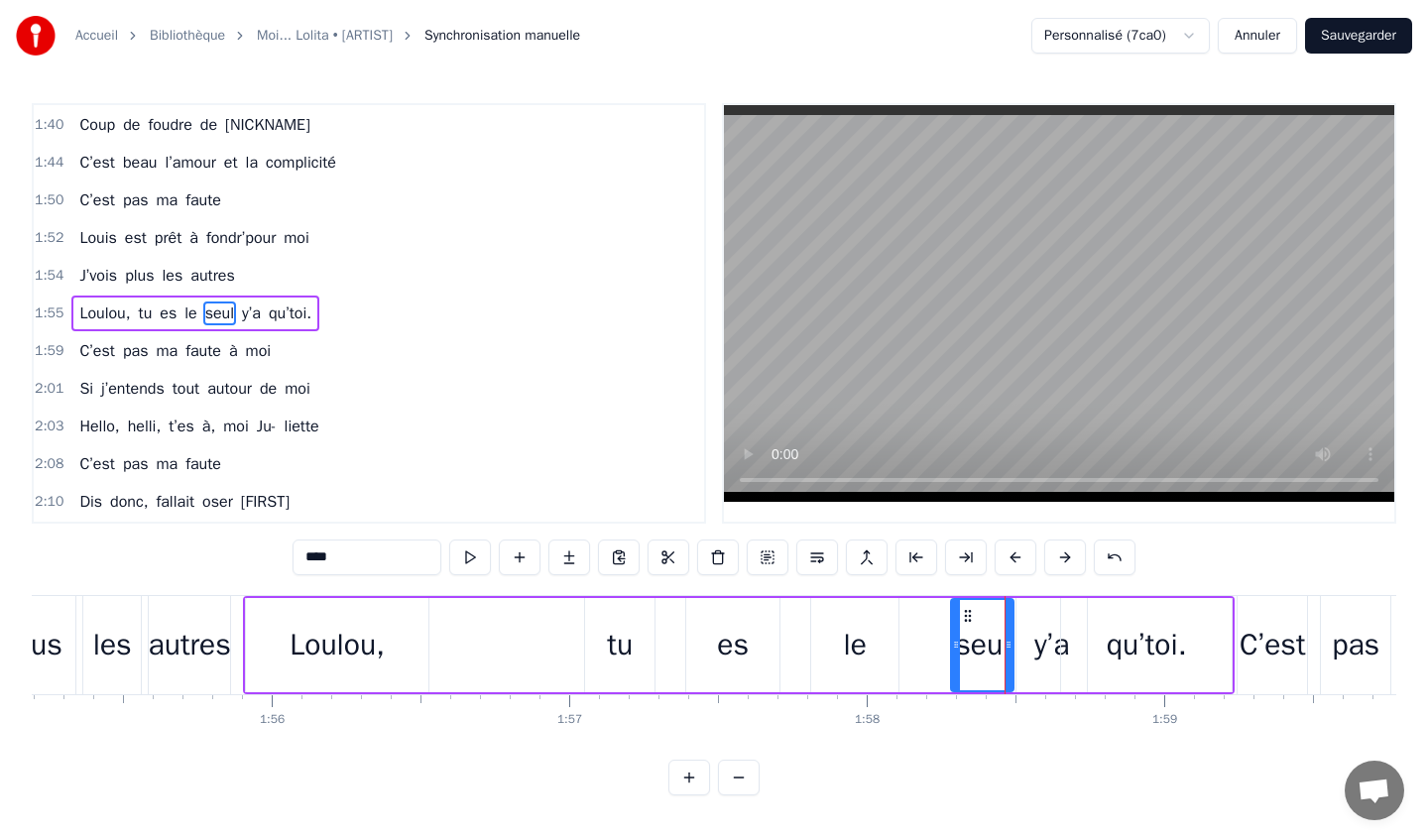 drag, startPoint x: 916, startPoint y: 644, endPoint x: 956, endPoint y: 645, distance: 40.012498 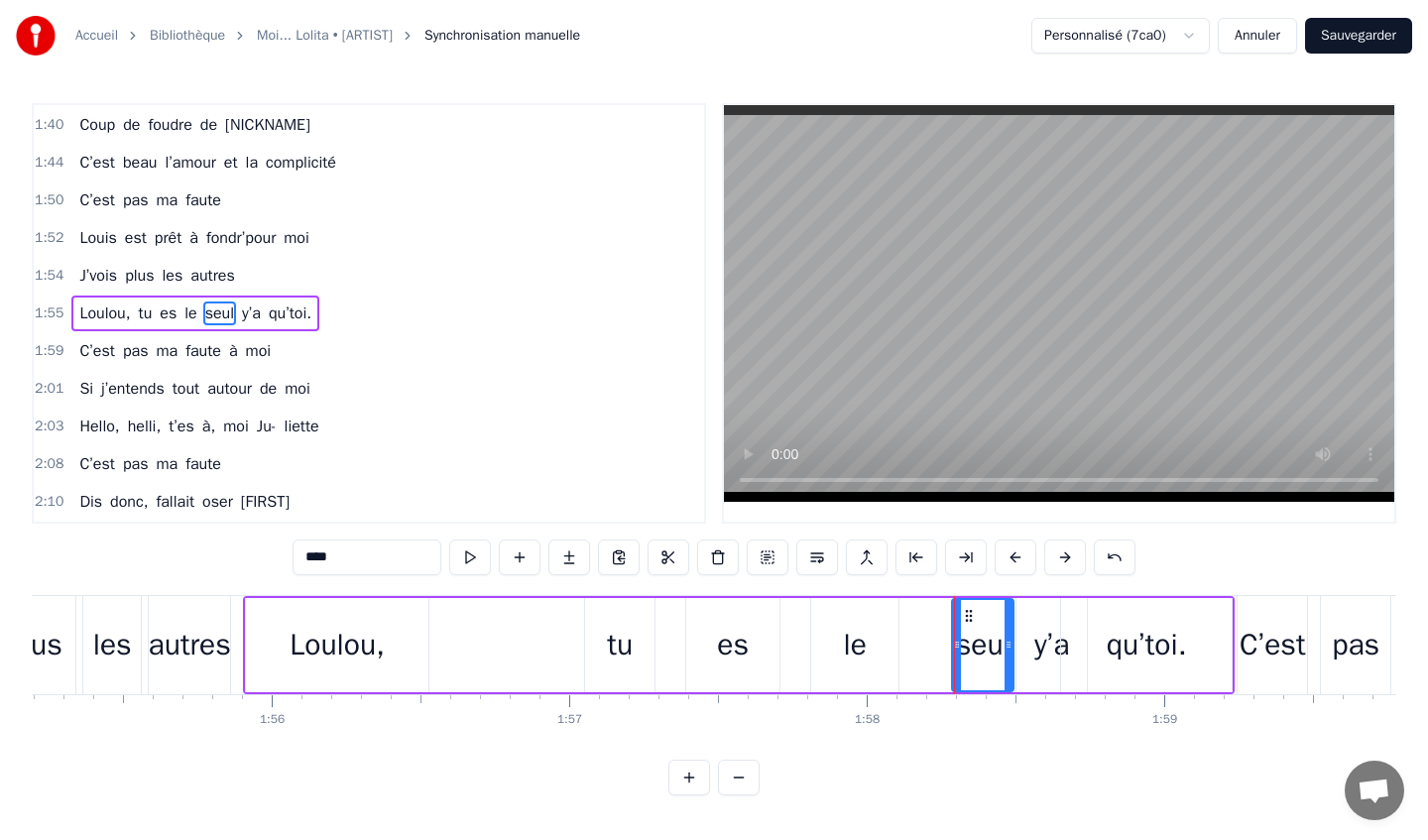 click on "le" at bounding box center (855, 645) 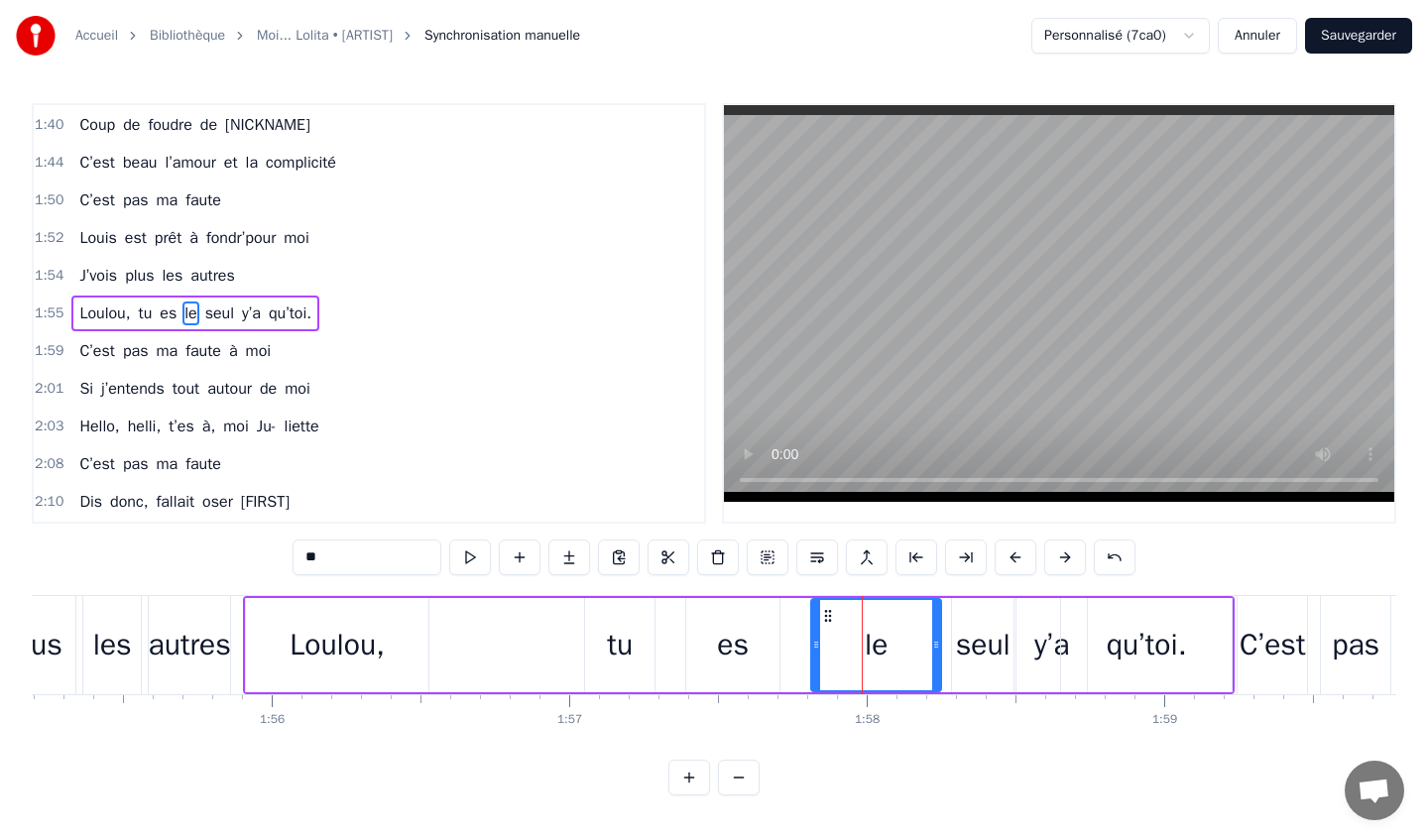 drag, startPoint x: 892, startPoint y: 645, endPoint x: 934, endPoint y: 645, distance: 42 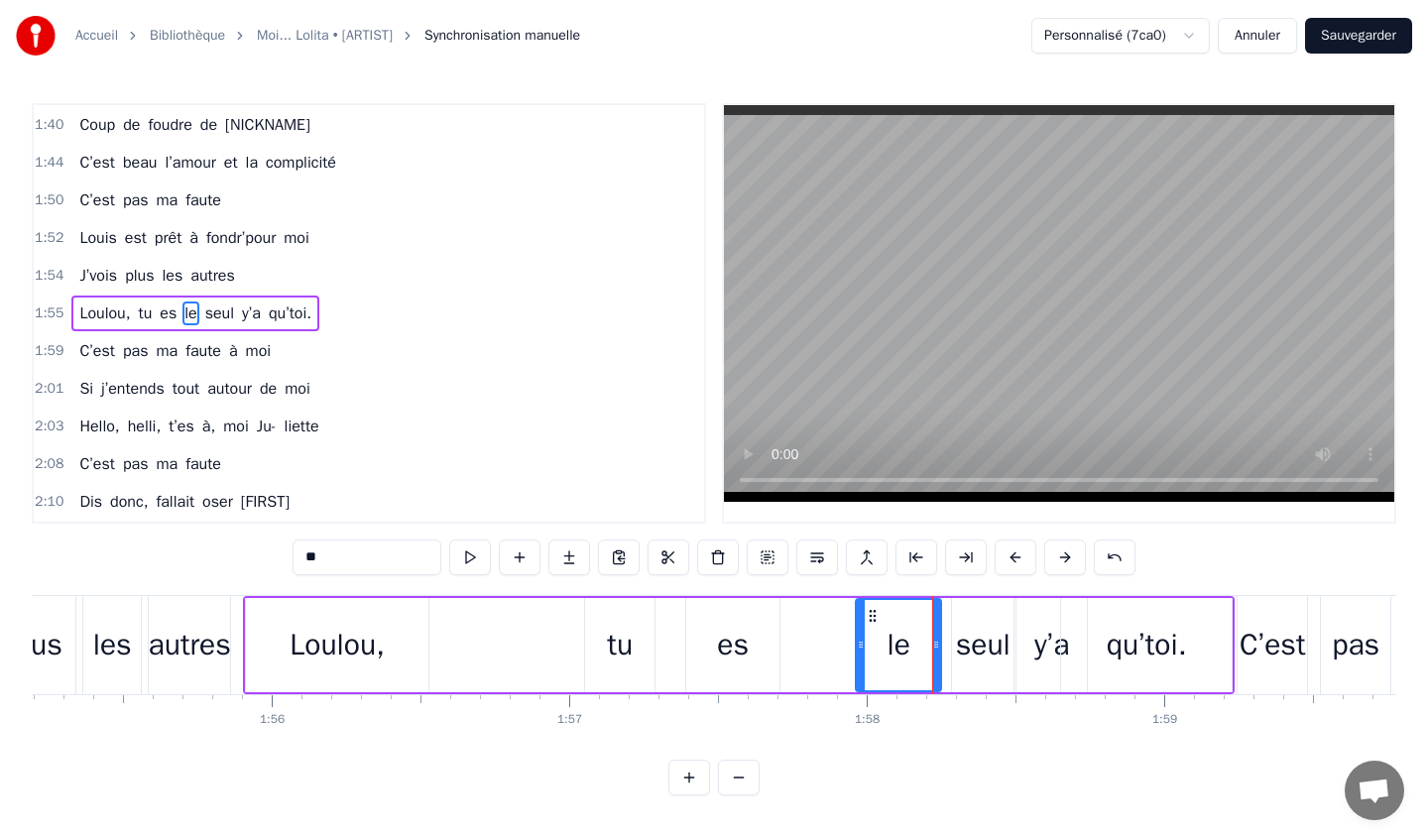 drag, startPoint x: 814, startPoint y: 644, endPoint x: 860, endPoint y: 644, distance: 46 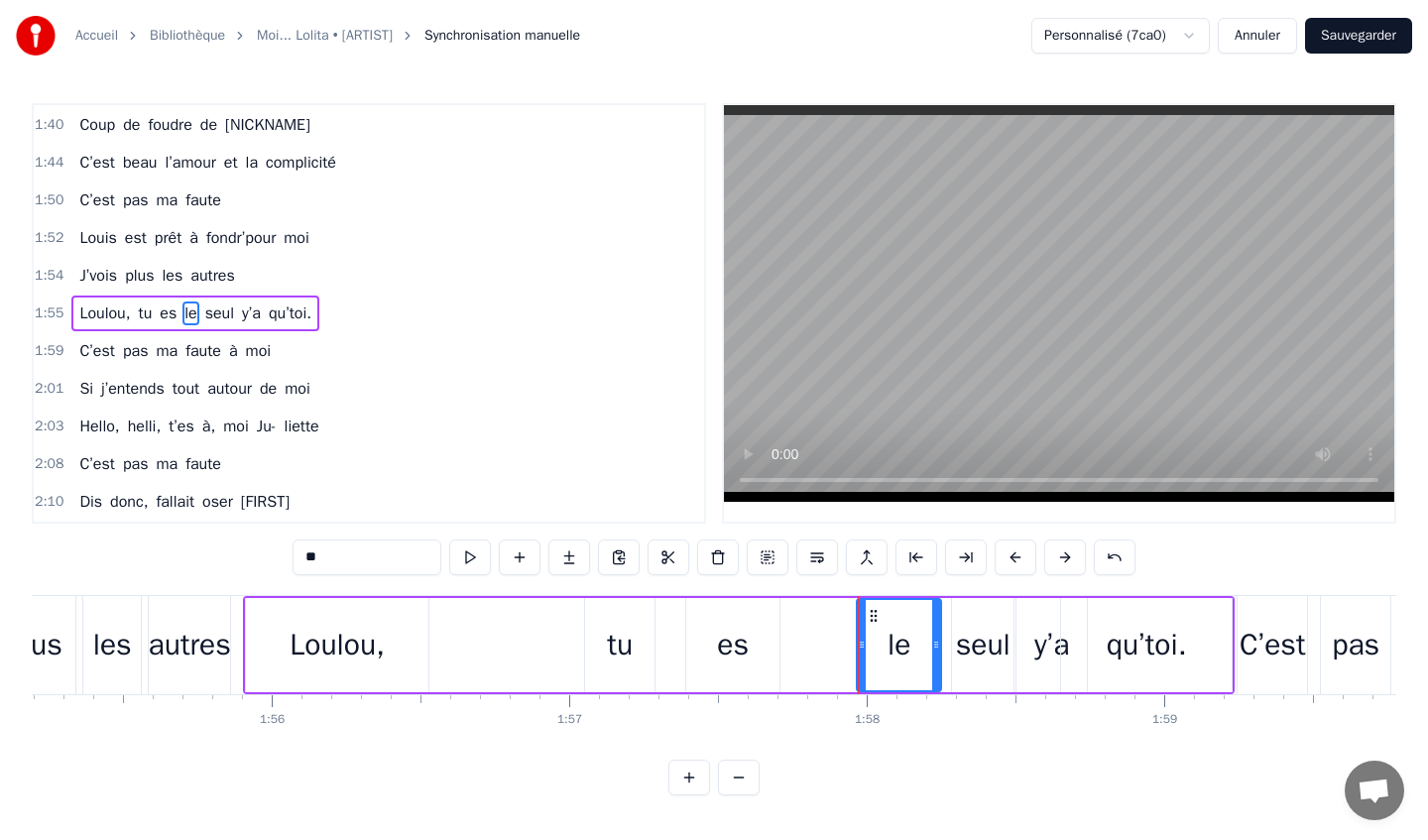 click on "es" at bounding box center [733, 645] 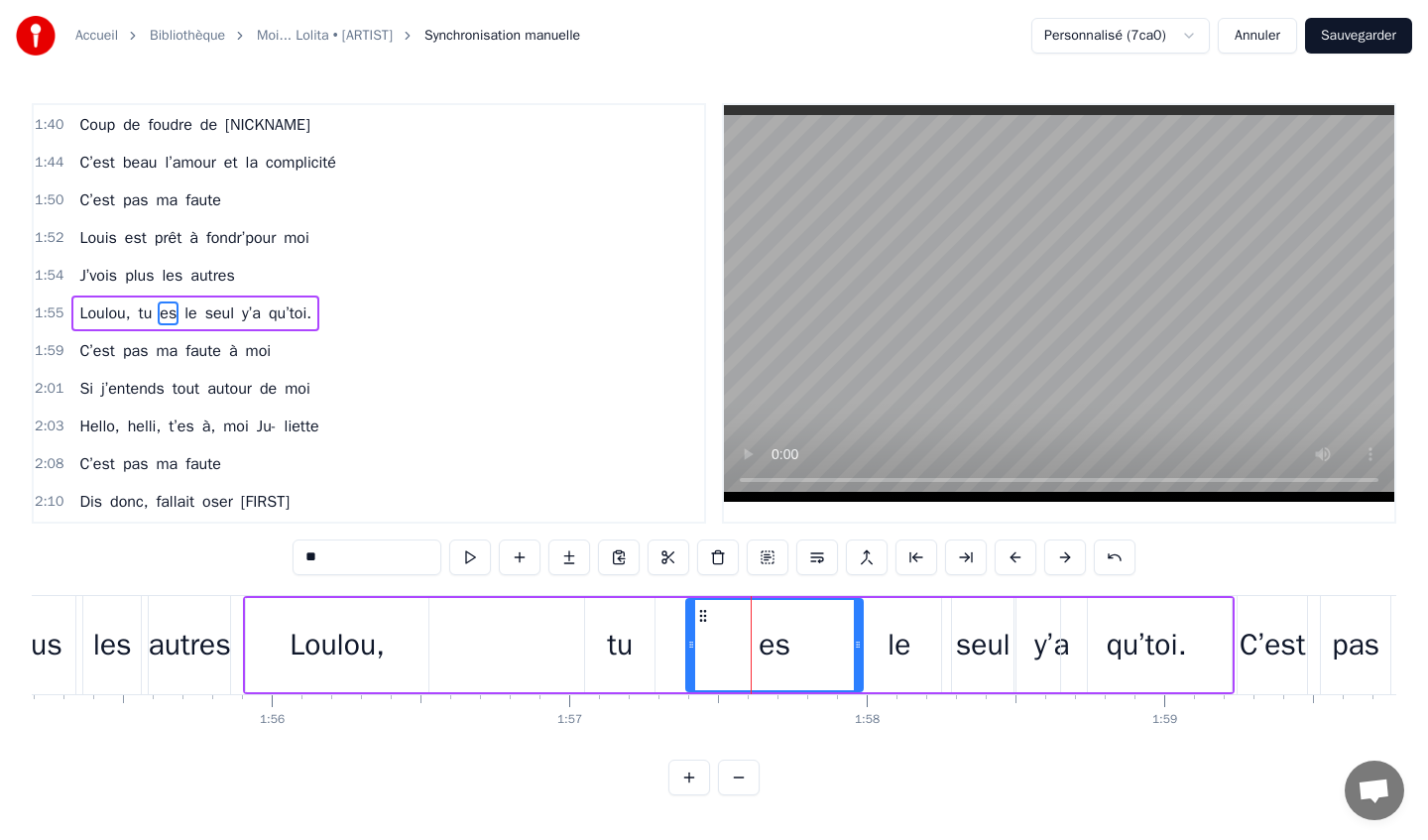 drag, startPoint x: 774, startPoint y: 646, endPoint x: 858, endPoint y: 646, distance: 84 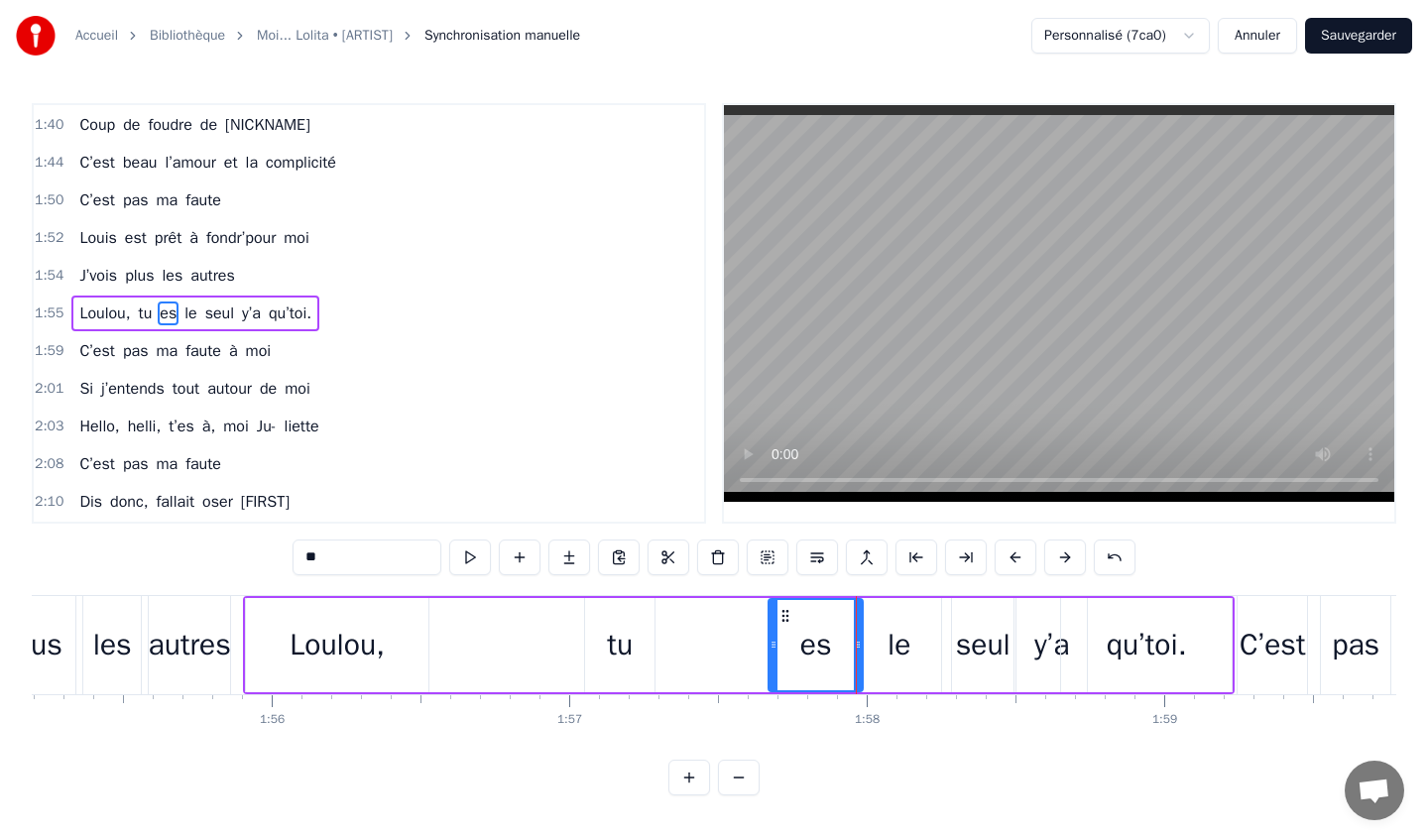 drag, startPoint x: 693, startPoint y: 642, endPoint x: 774, endPoint y: 647, distance: 81.1542 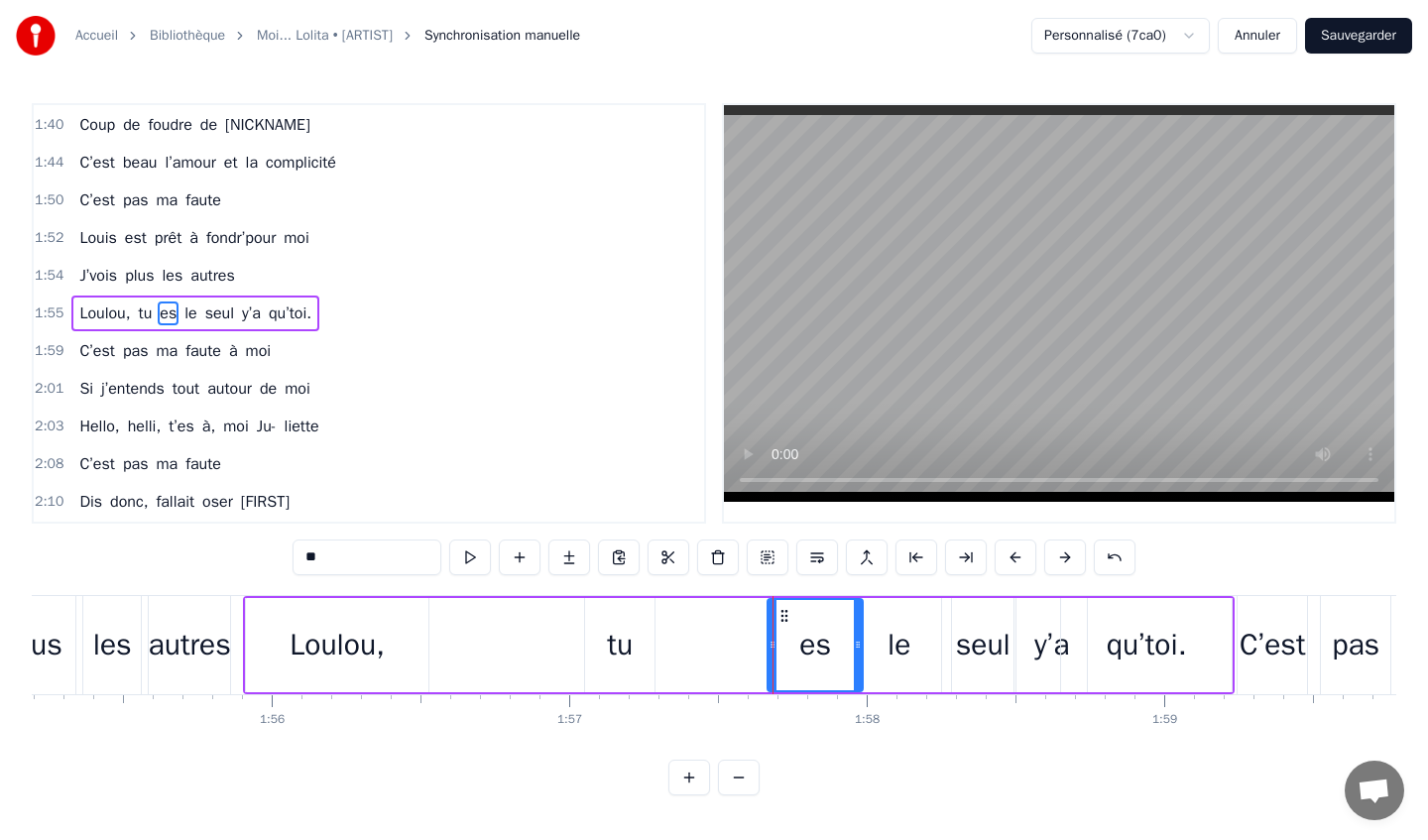 click on "tu" at bounding box center [620, 645] 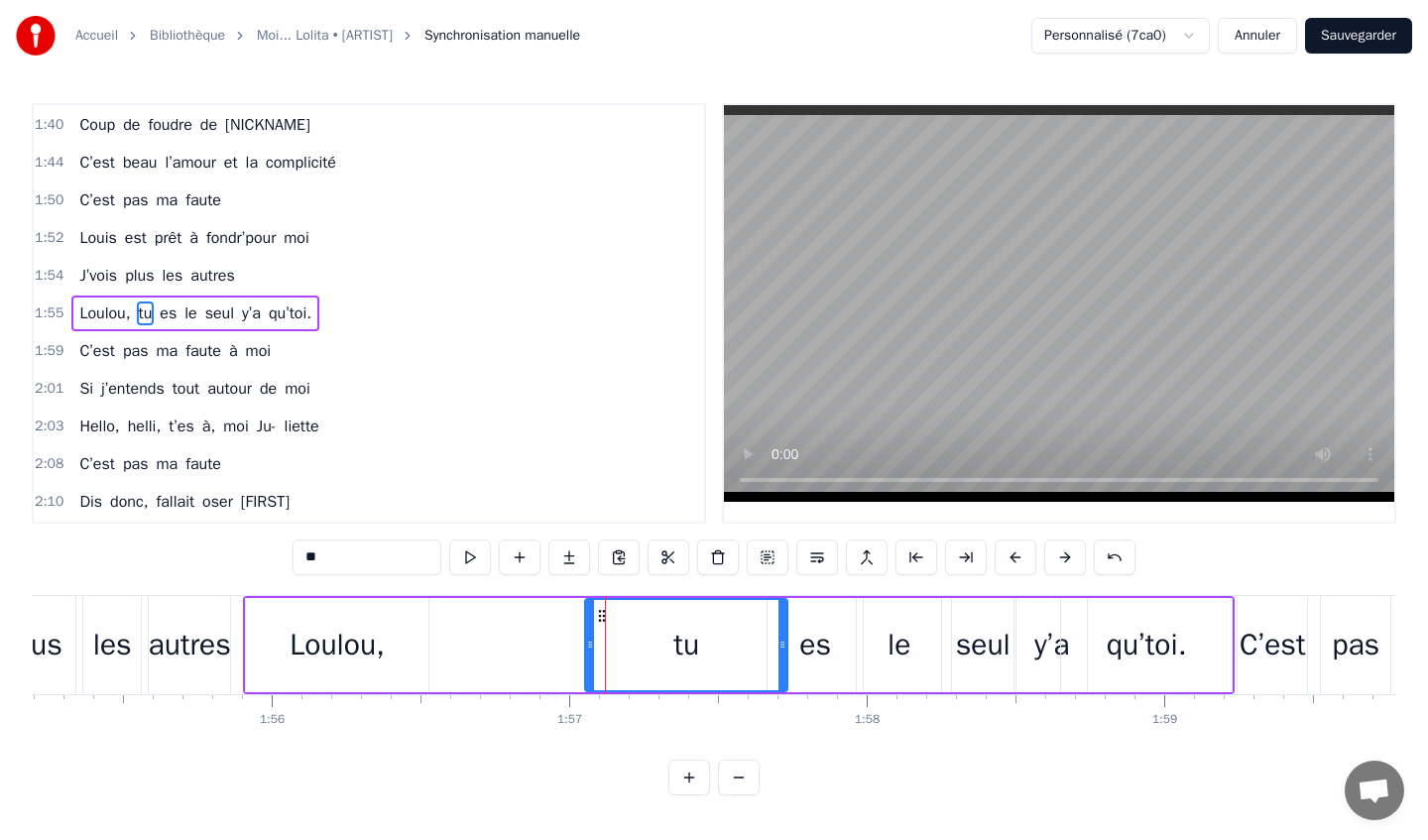 drag, startPoint x: 651, startPoint y: 643, endPoint x: 783, endPoint y: 646, distance: 132.03409 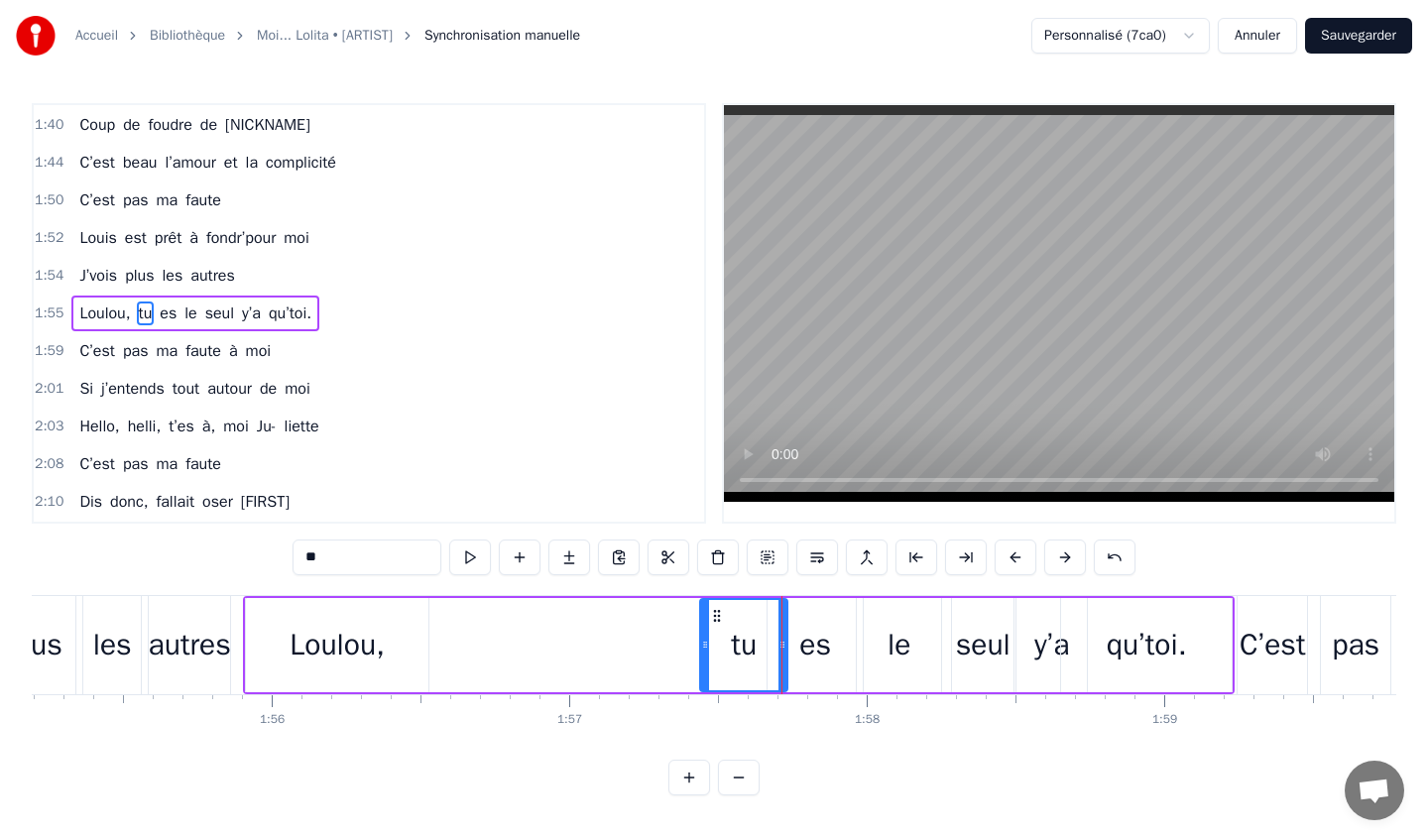 drag, startPoint x: 590, startPoint y: 645, endPoint x: 705, endPoint y: 645, distance: 115 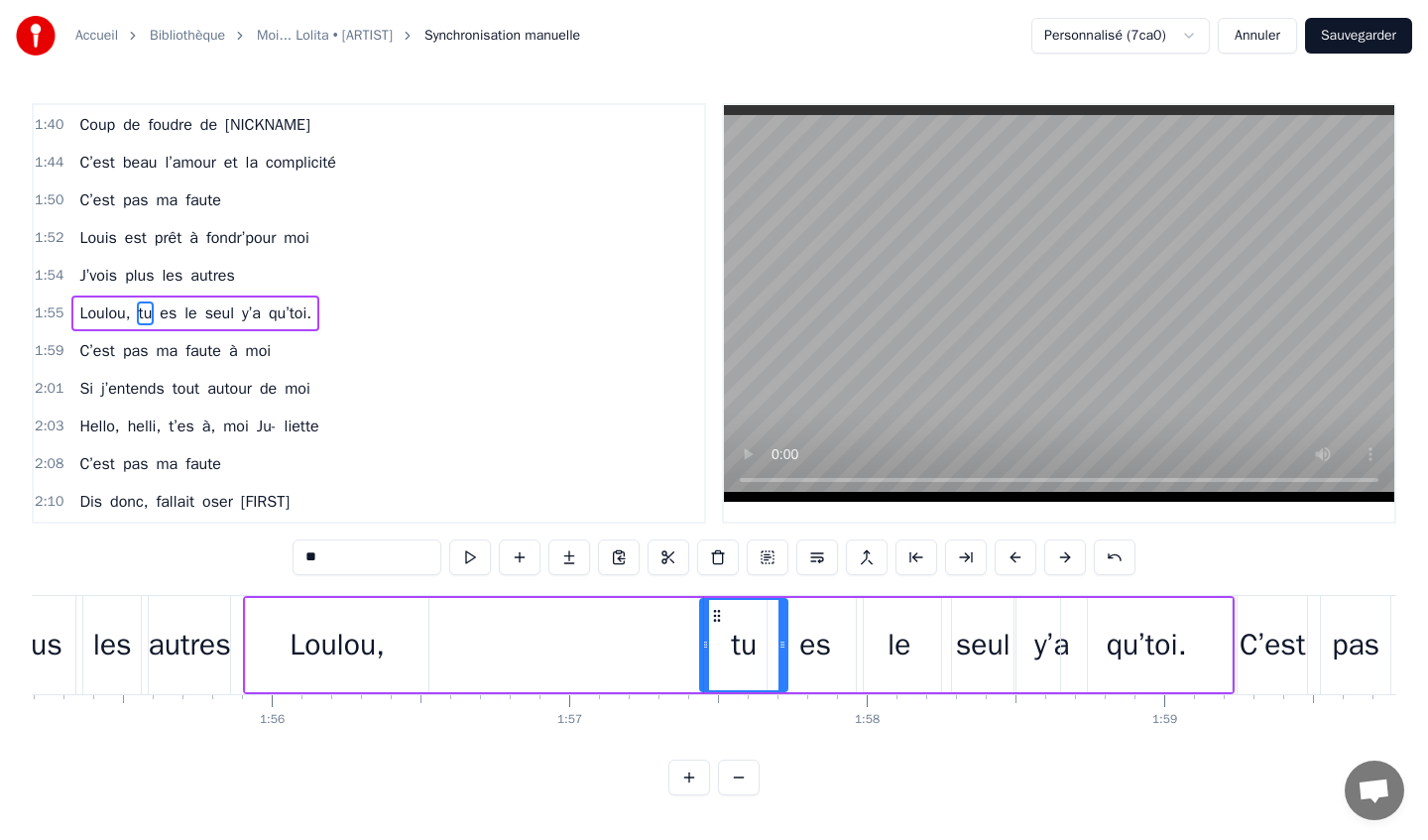 click on "Loulou," at bounding box center (337, 645) 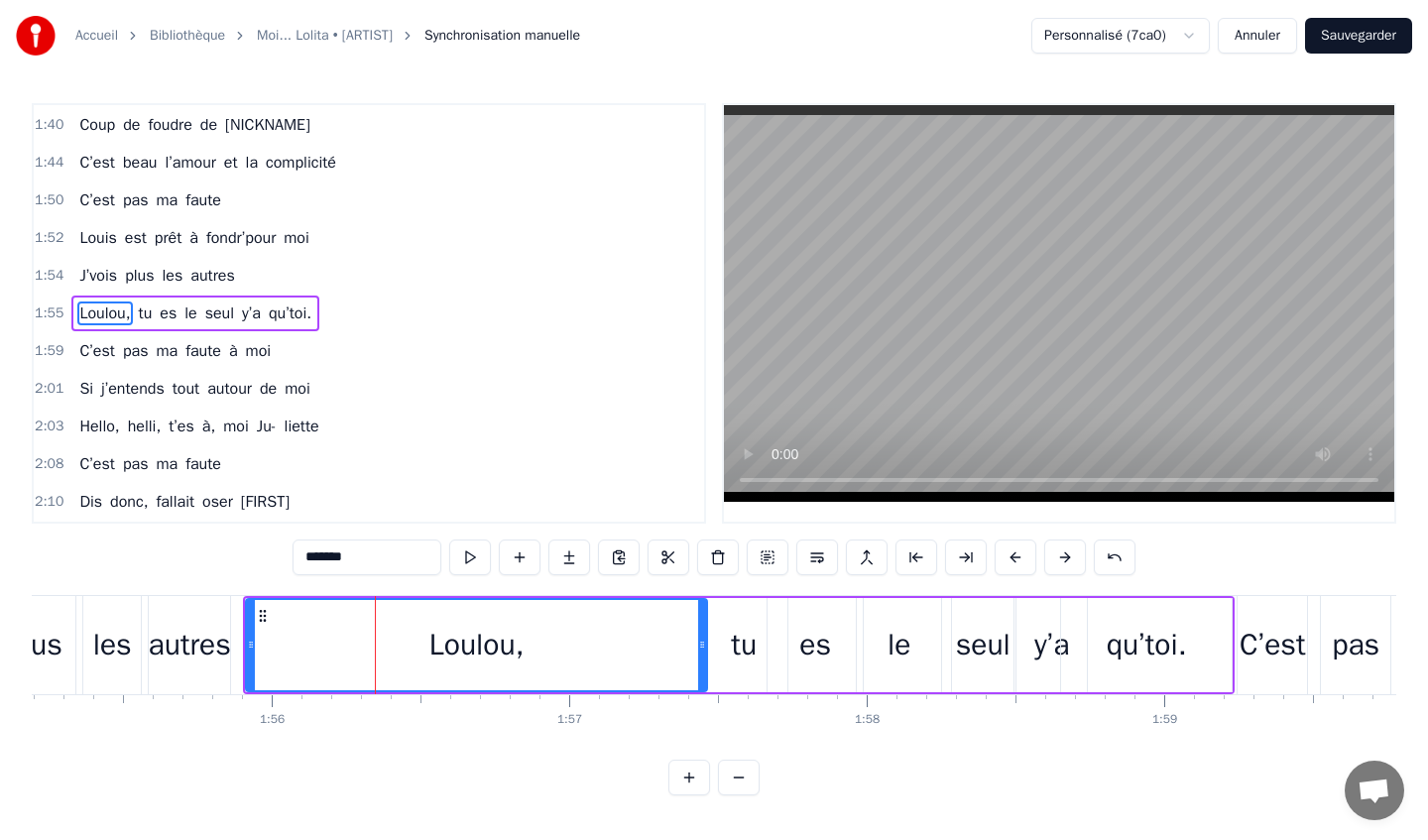 drag, startPoint x: 424, startPoint y: 644, endPoint x: 705, endPoint y: 641, distance: 281.016 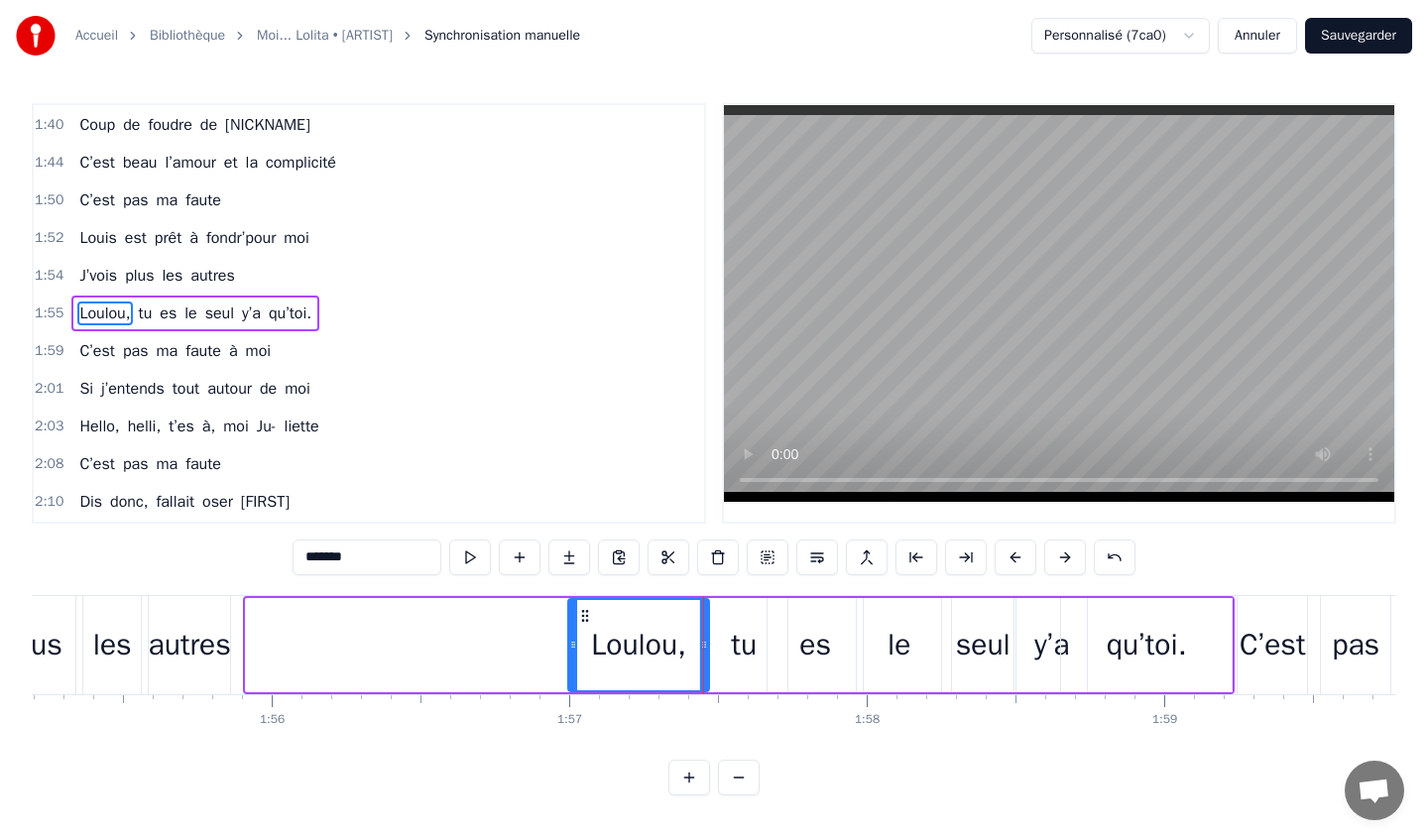 drag, startPoint x: 252, startPoint y: 640, endPoint x: 574, endPoint y: 631, distance: 322.1258 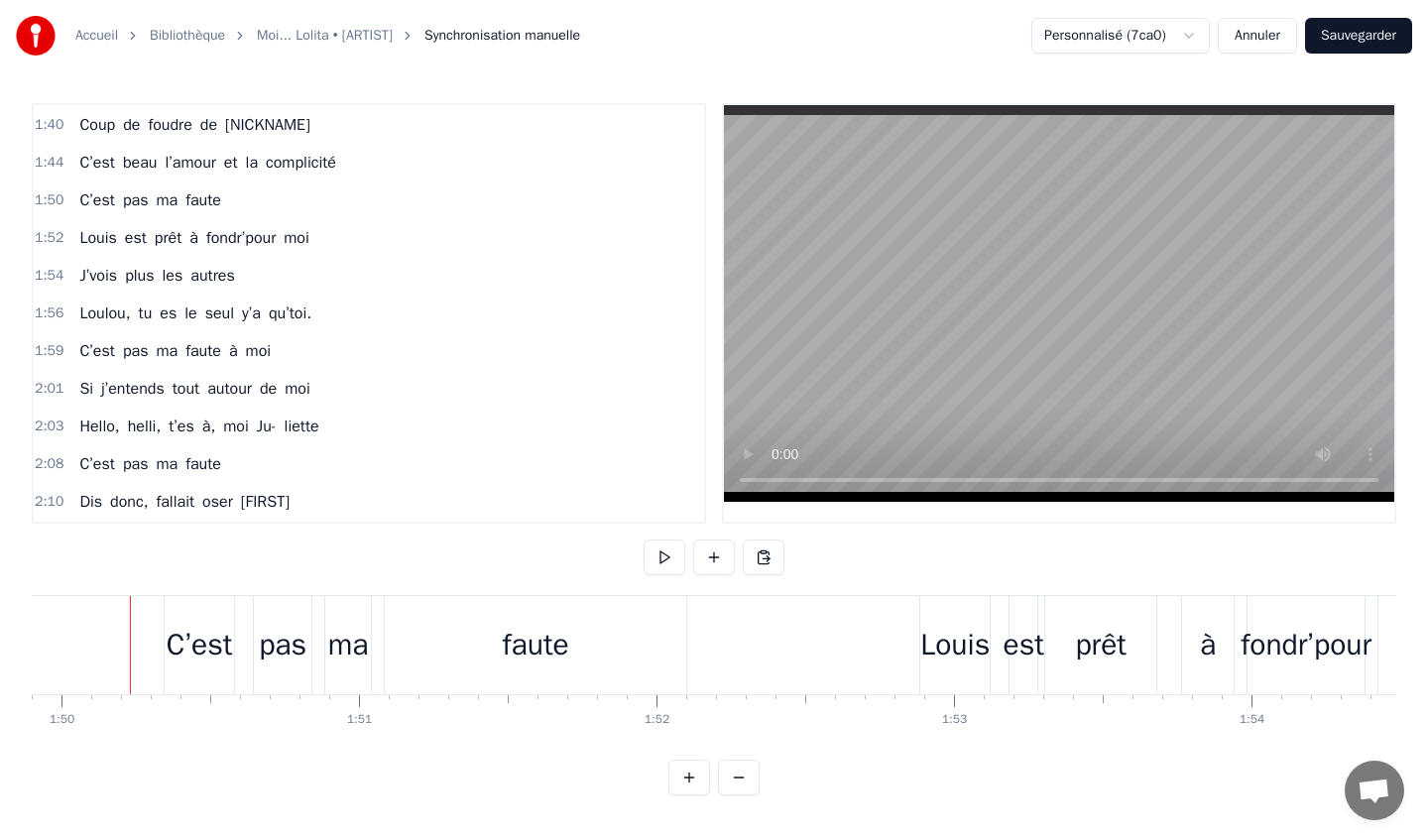 scroll, scrollTop: 0, scrollLeft: 32694, axis: horizontal 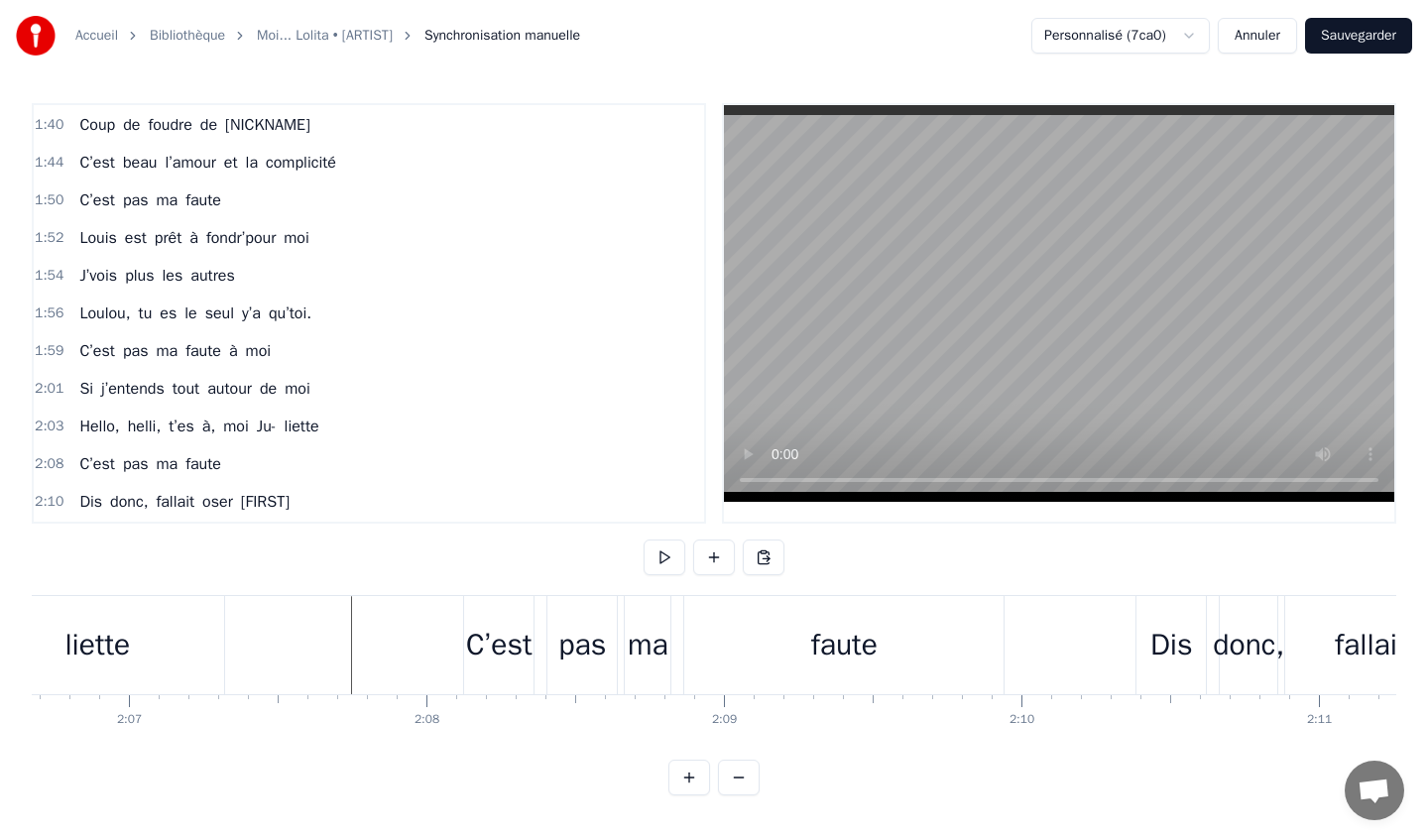click at bounding box center (1666, 645) 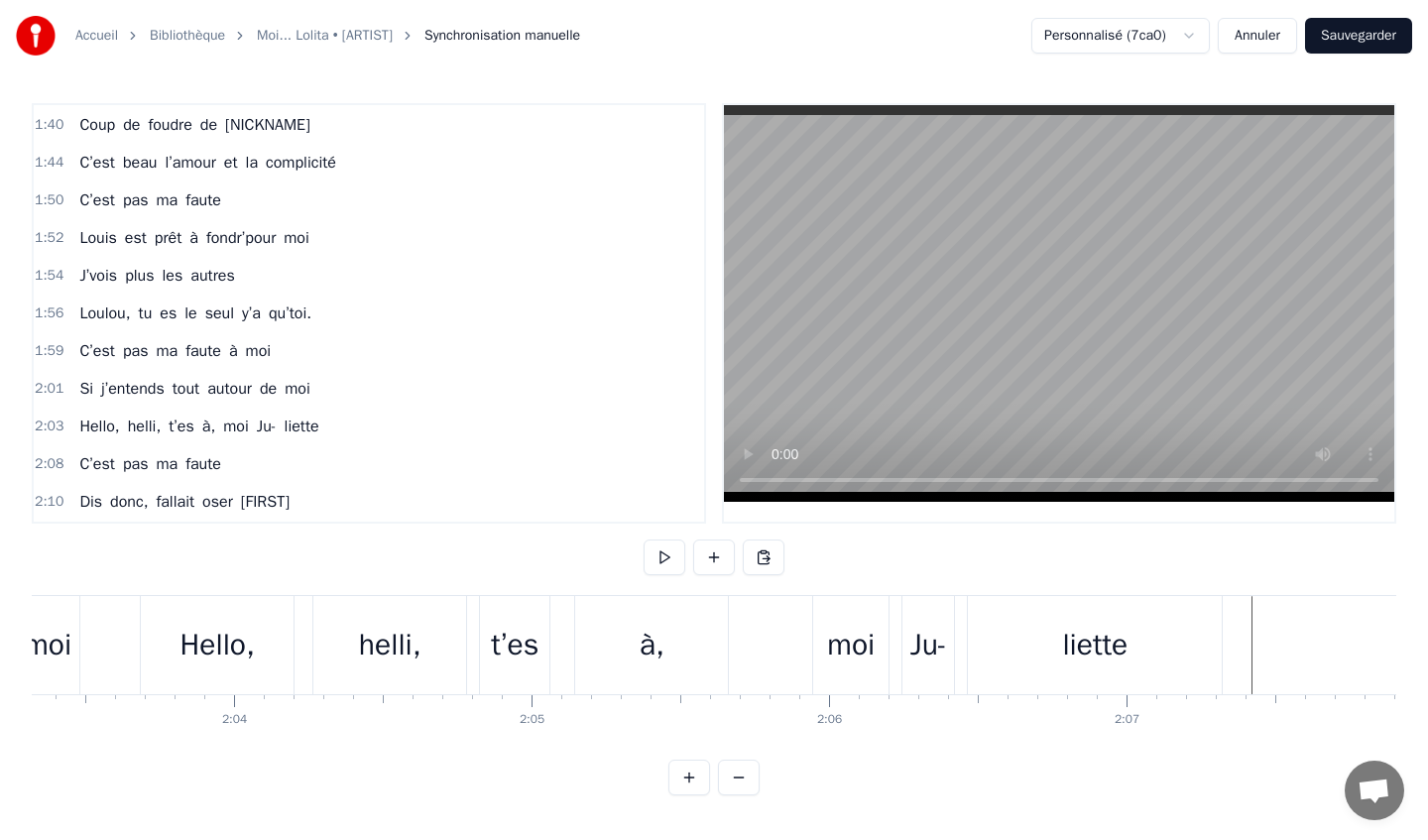 scroll, scrollTop: 0, scrollLeft: 36625, axis: horizontal 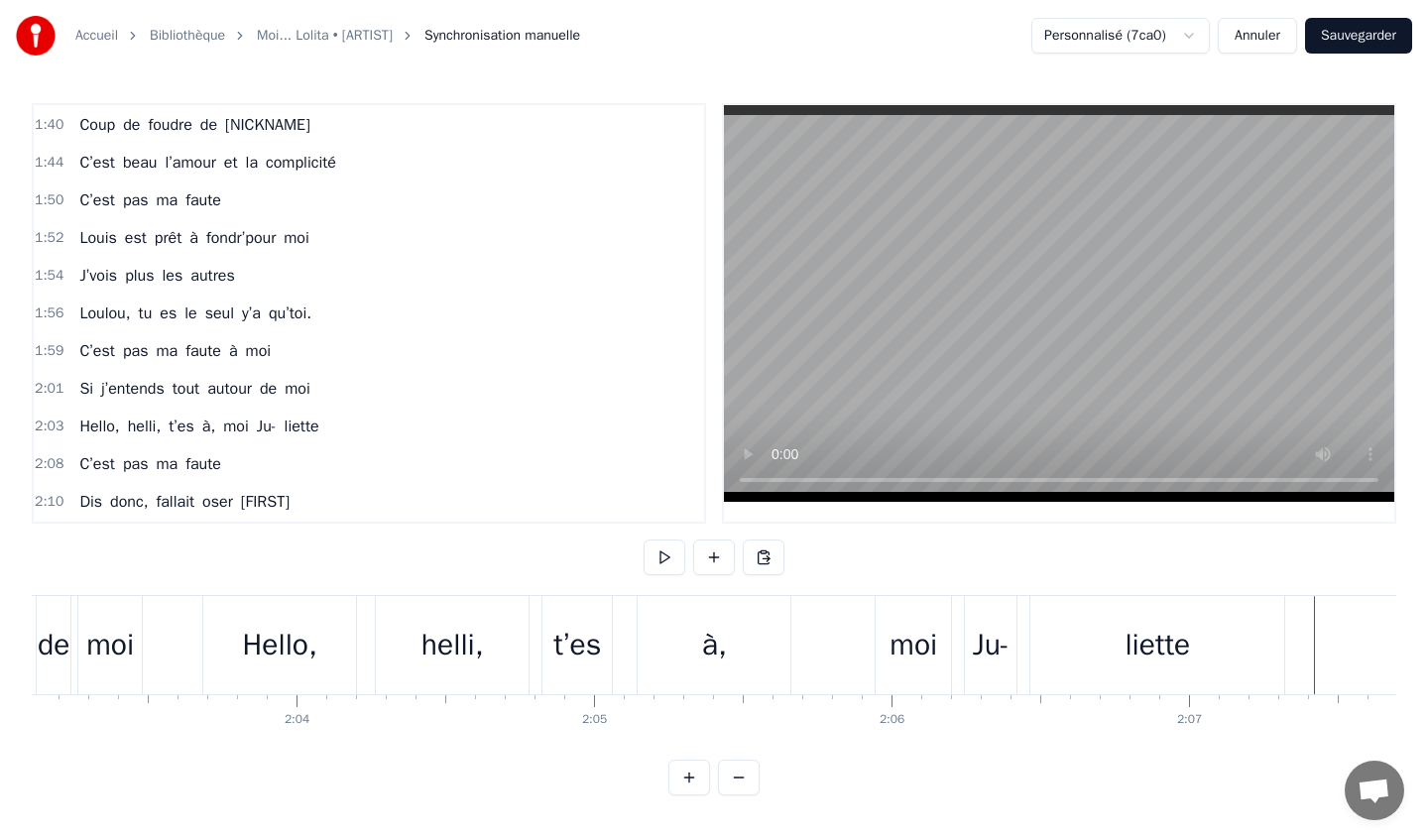 click at bounding box center [2726, 645] 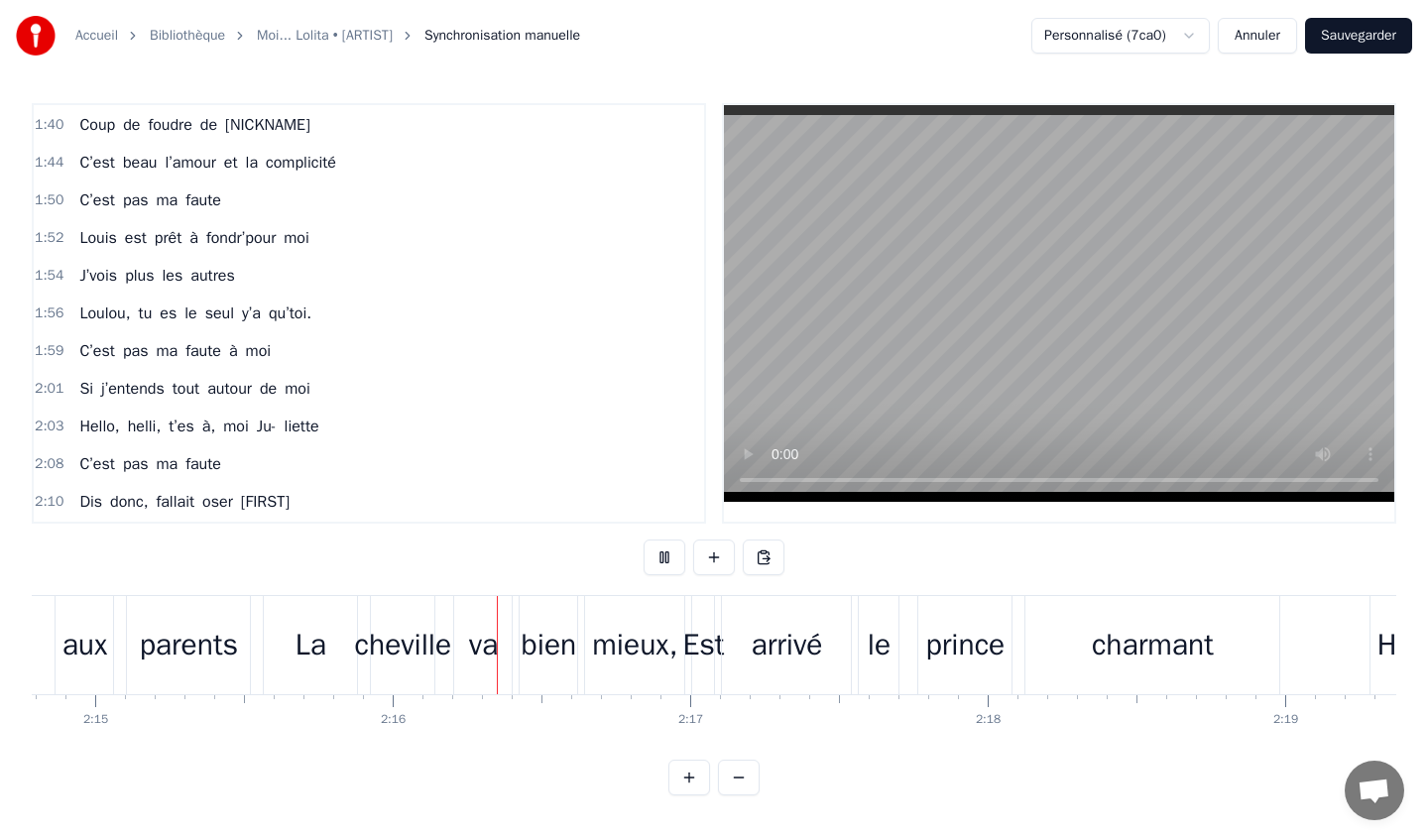 scroll, scrollTop: 0, scrollLeft: 40240, axis: horizontal 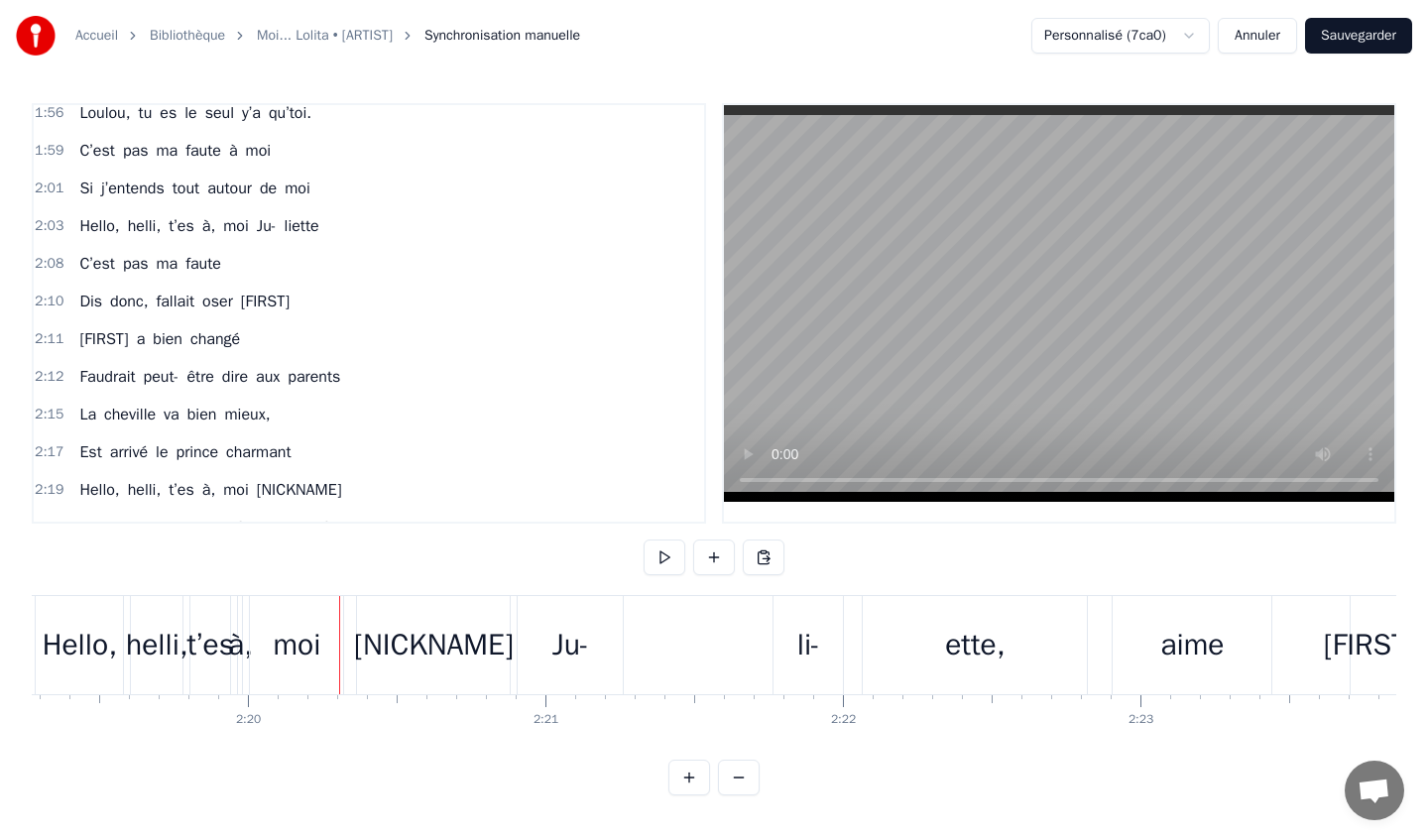 click on "Hello," at bounding box center (99, 226) 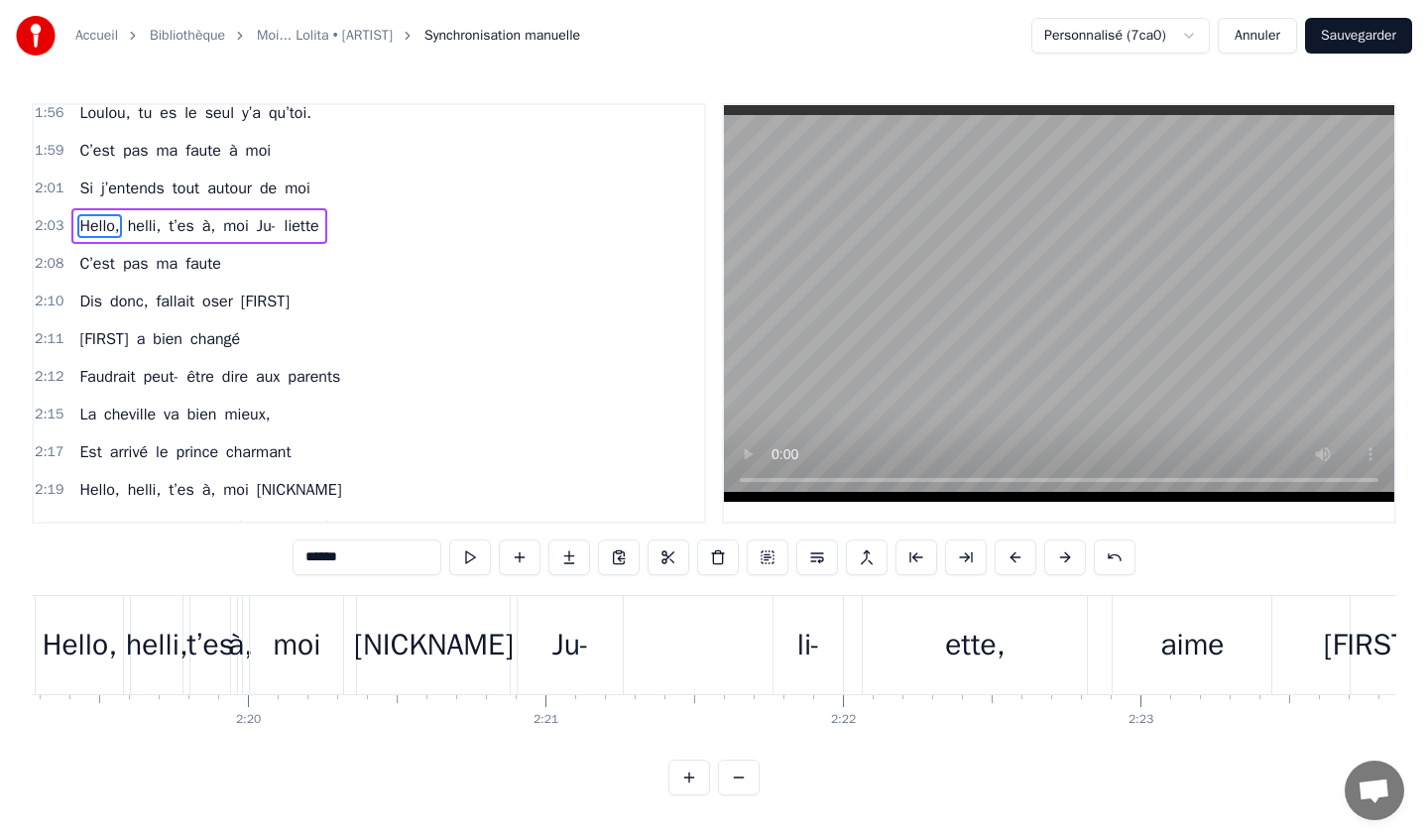 scroll, scrollTop: 979, scrollLeft: 0, axis: vertical 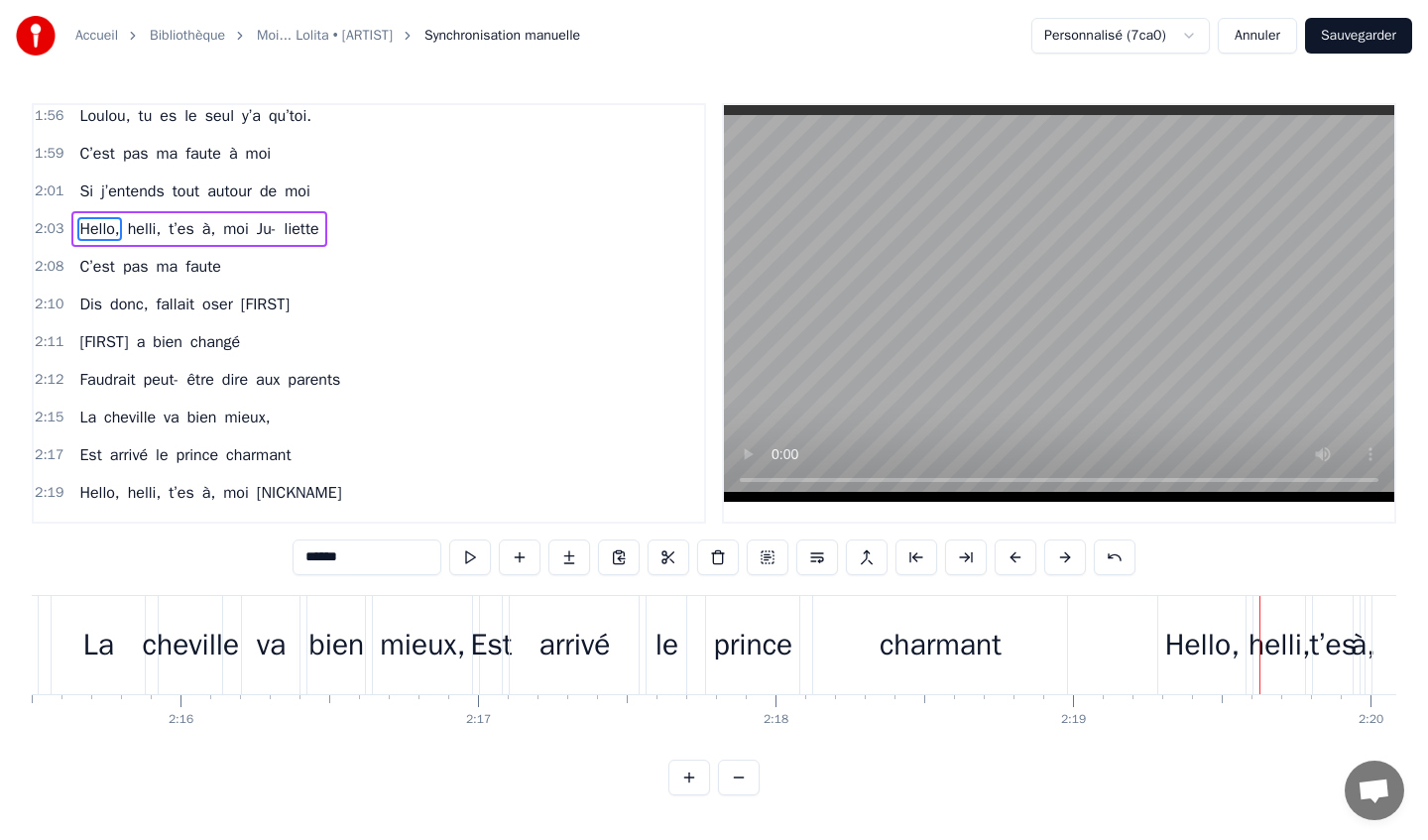 click on "Sauvegarder" at bounding box center [1359, 36] 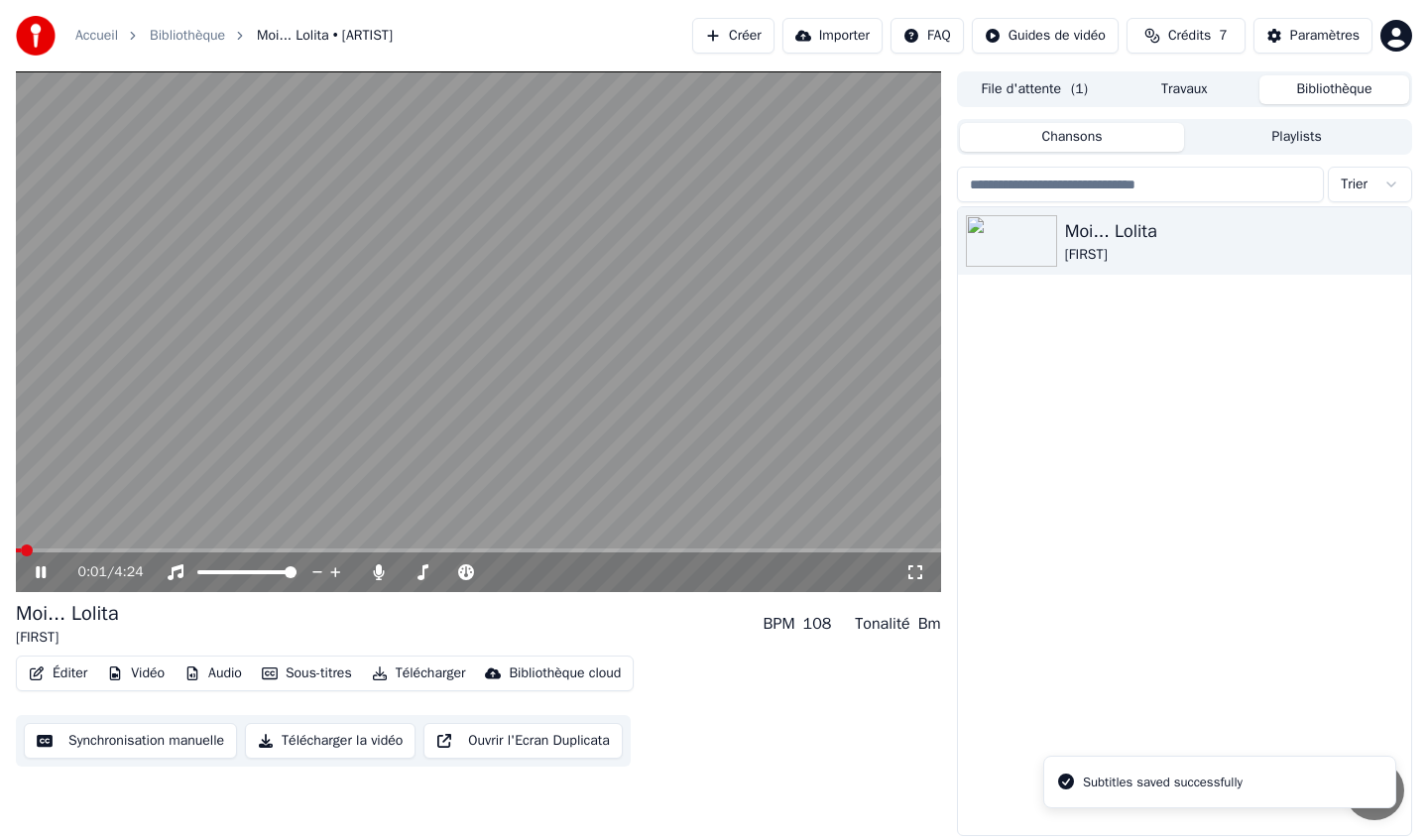 click 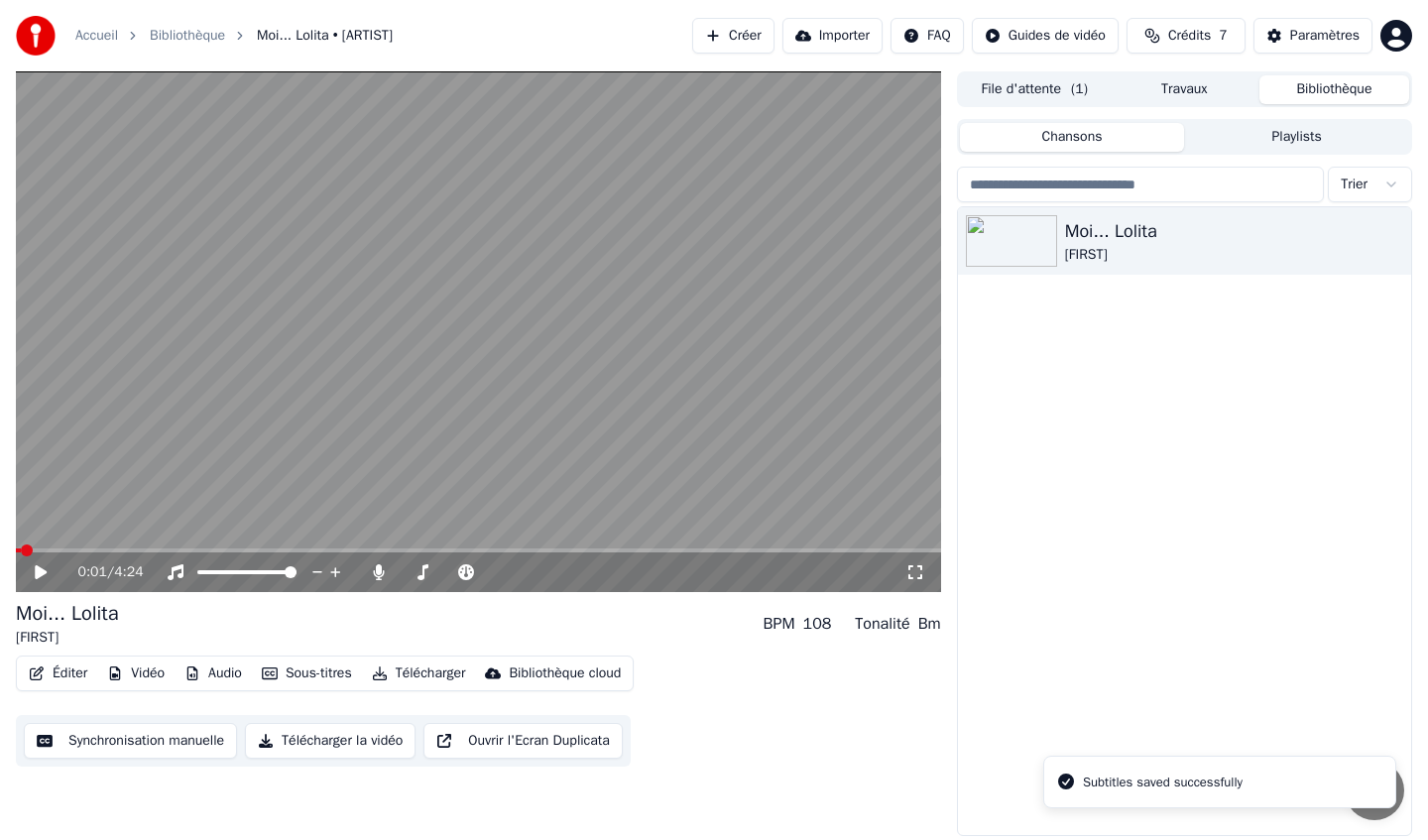 click on "Éditer" at bounding box center (58, 673) 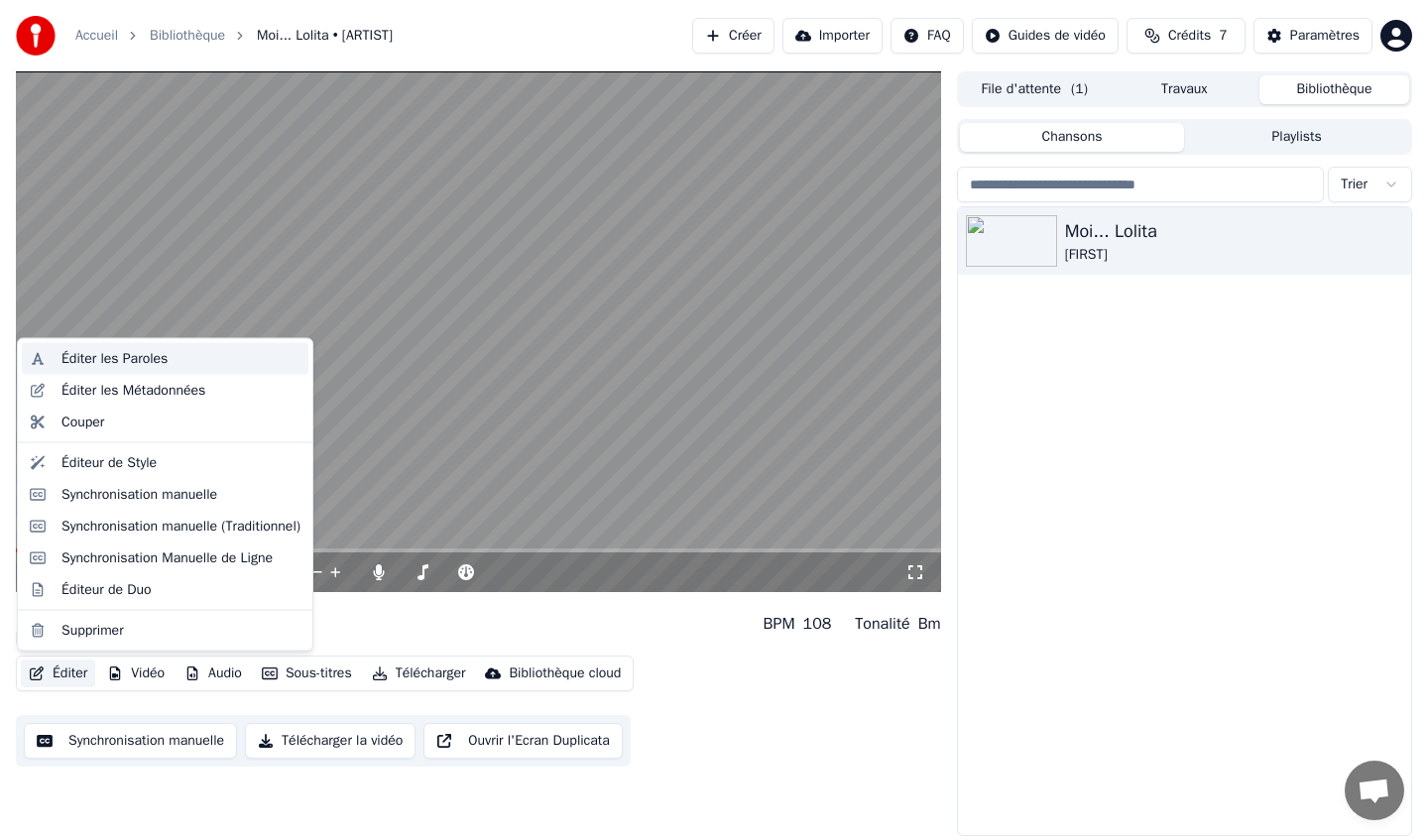 click on "Éditer les Paroles" at bounding box center (114, 359) 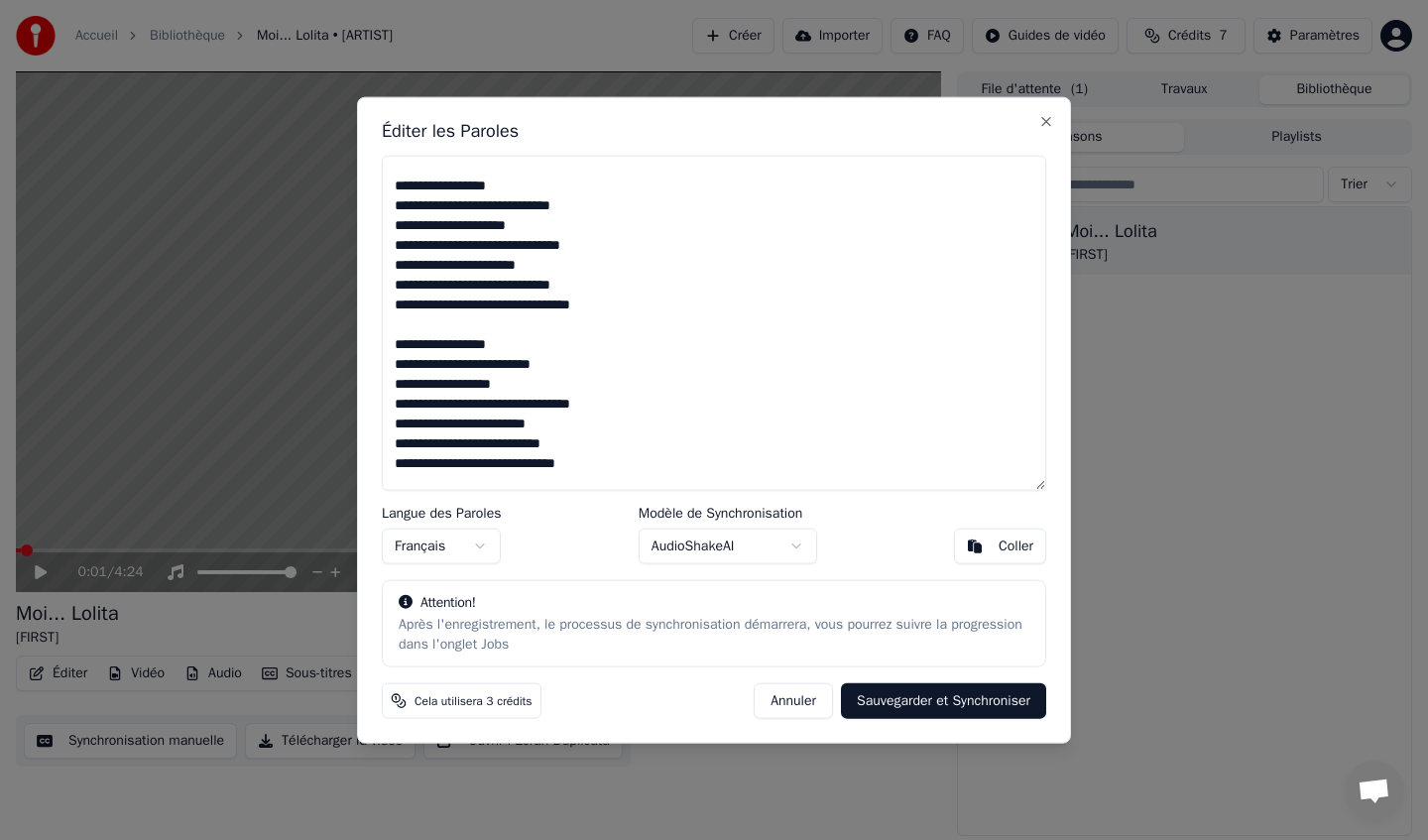 scroll, scrollTop: 546, scrollLeft: 0, axis: vertical 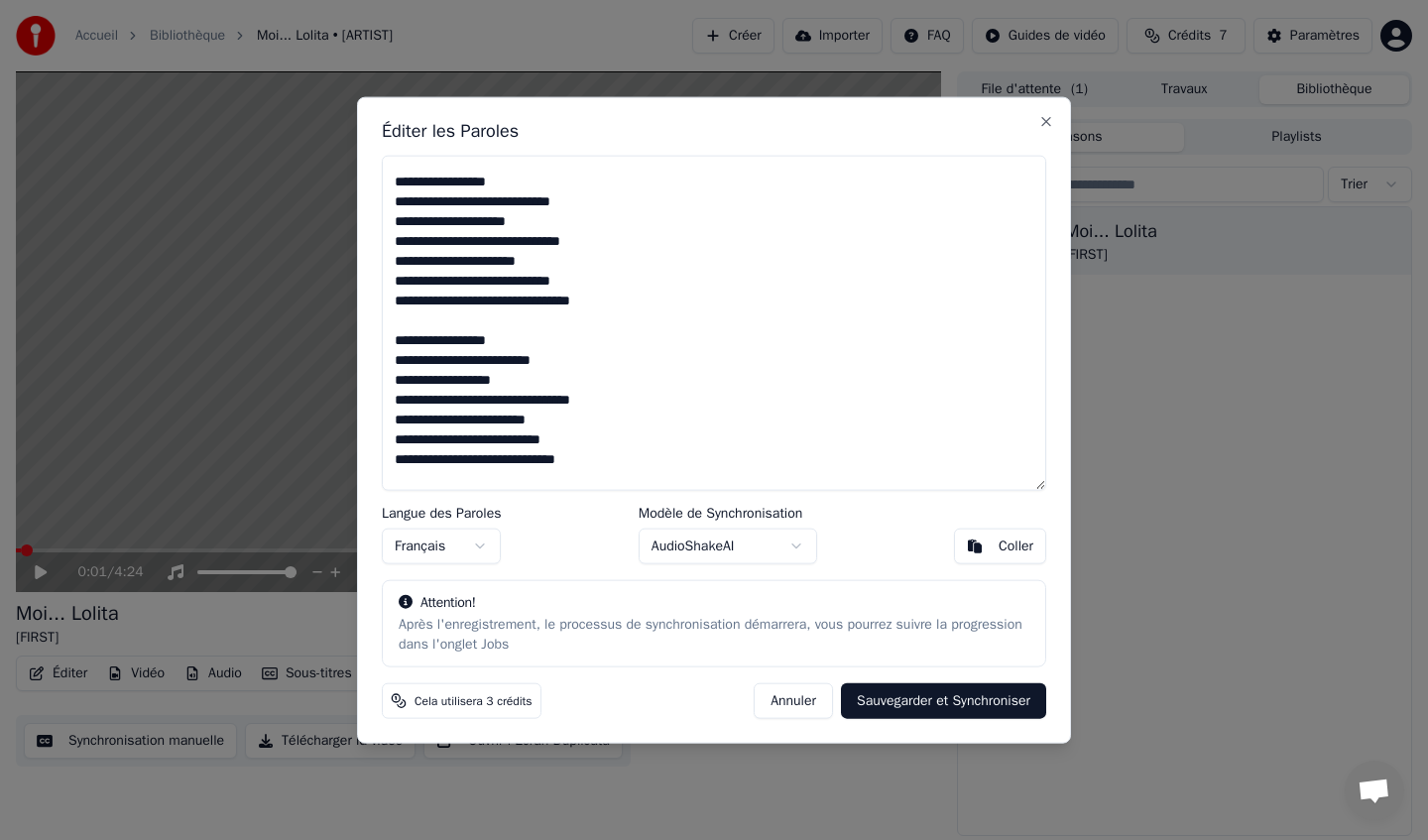 click at bounding box center [714, 322] 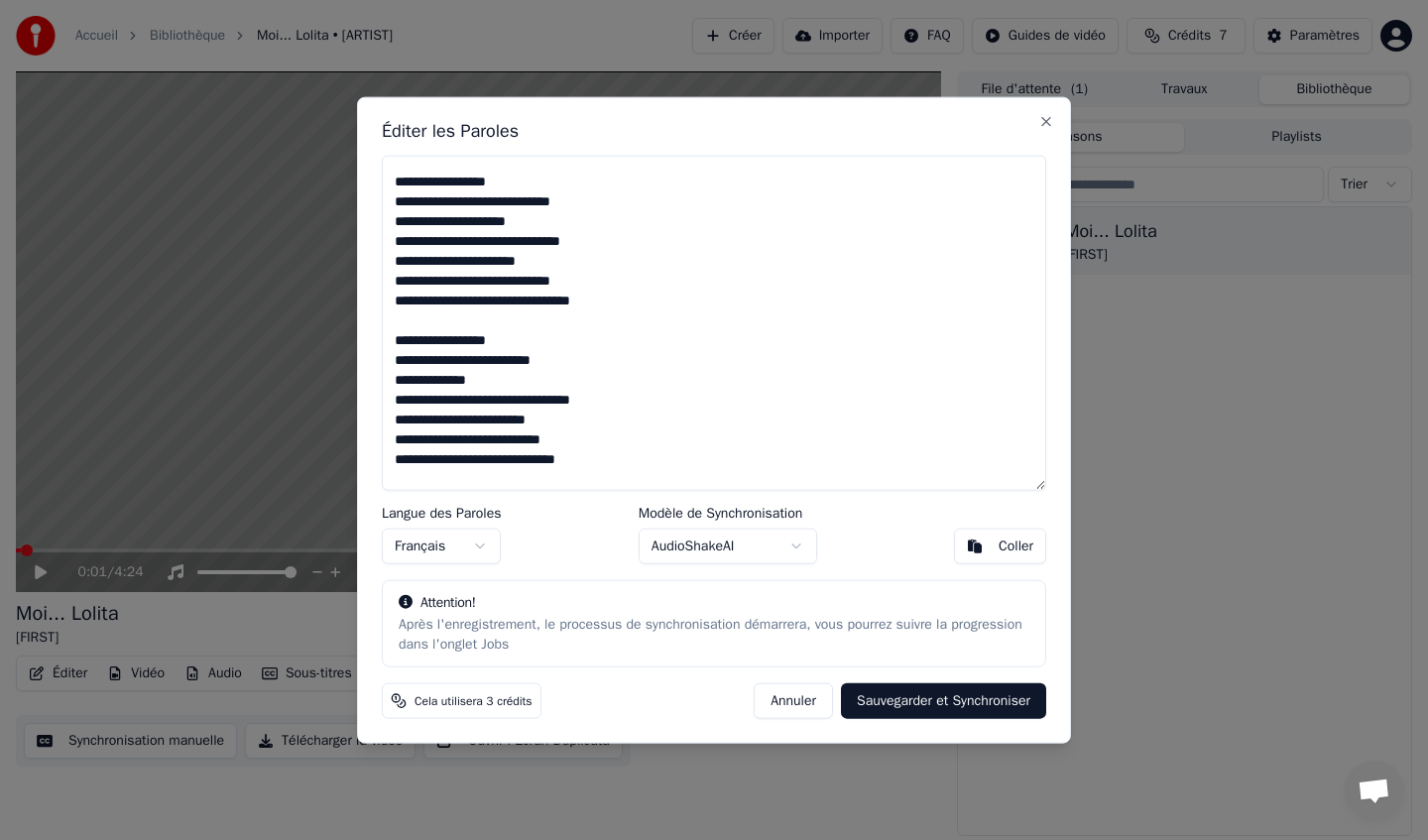 click at bounding box center [714, 322] 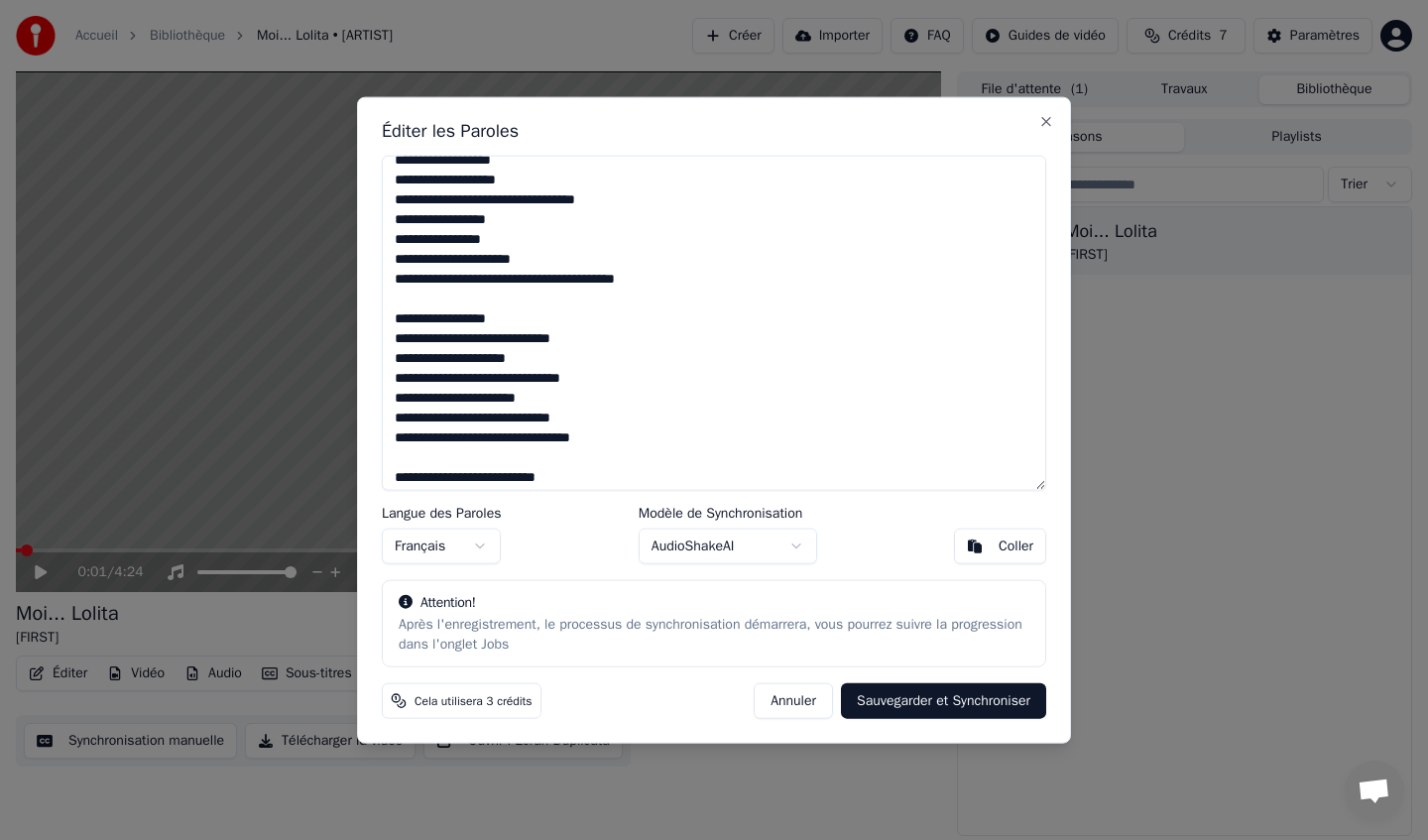 scroll, scrollTop: 106, scrollLeft: 0, axis: vertical 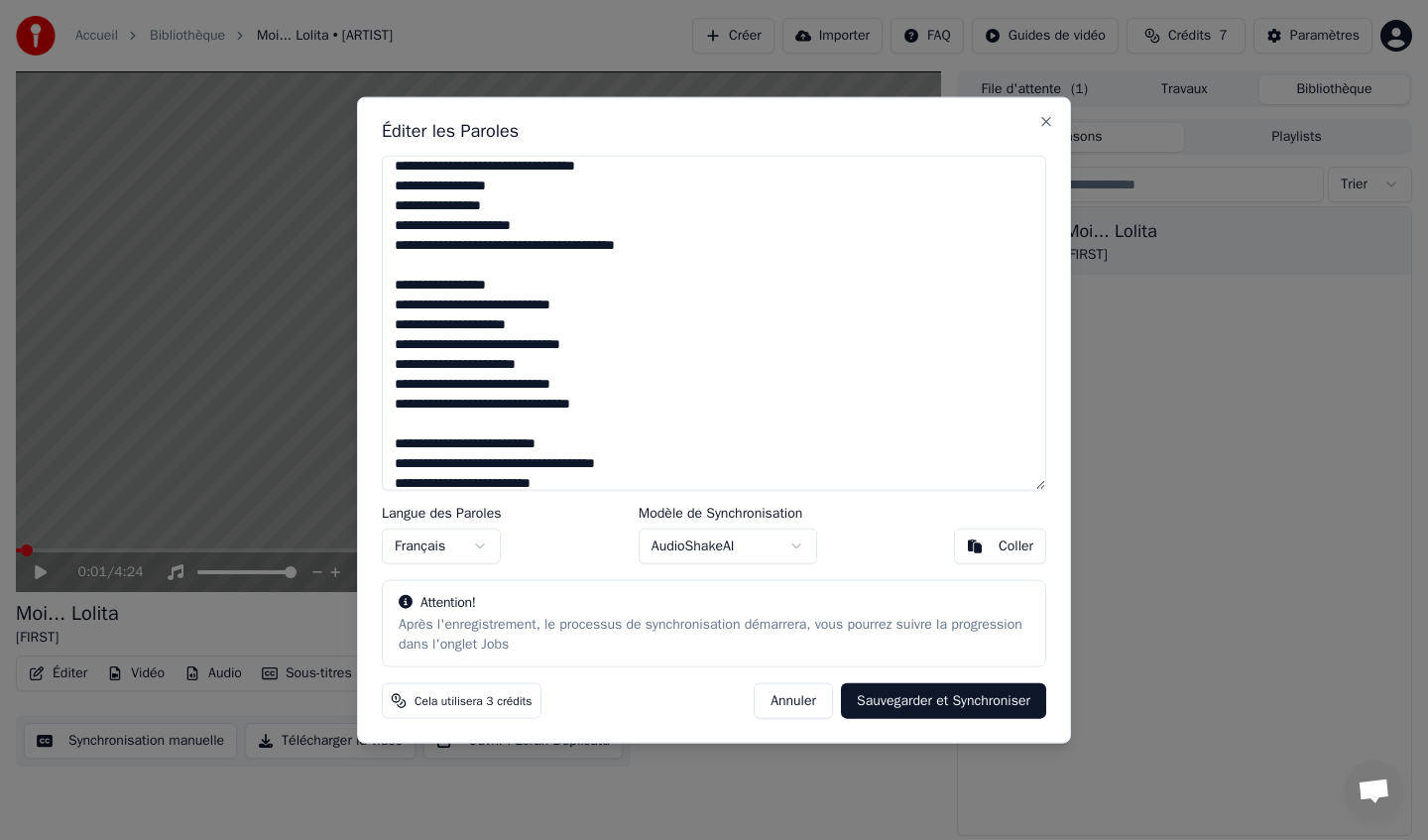 click at bounding box center (714, 322) 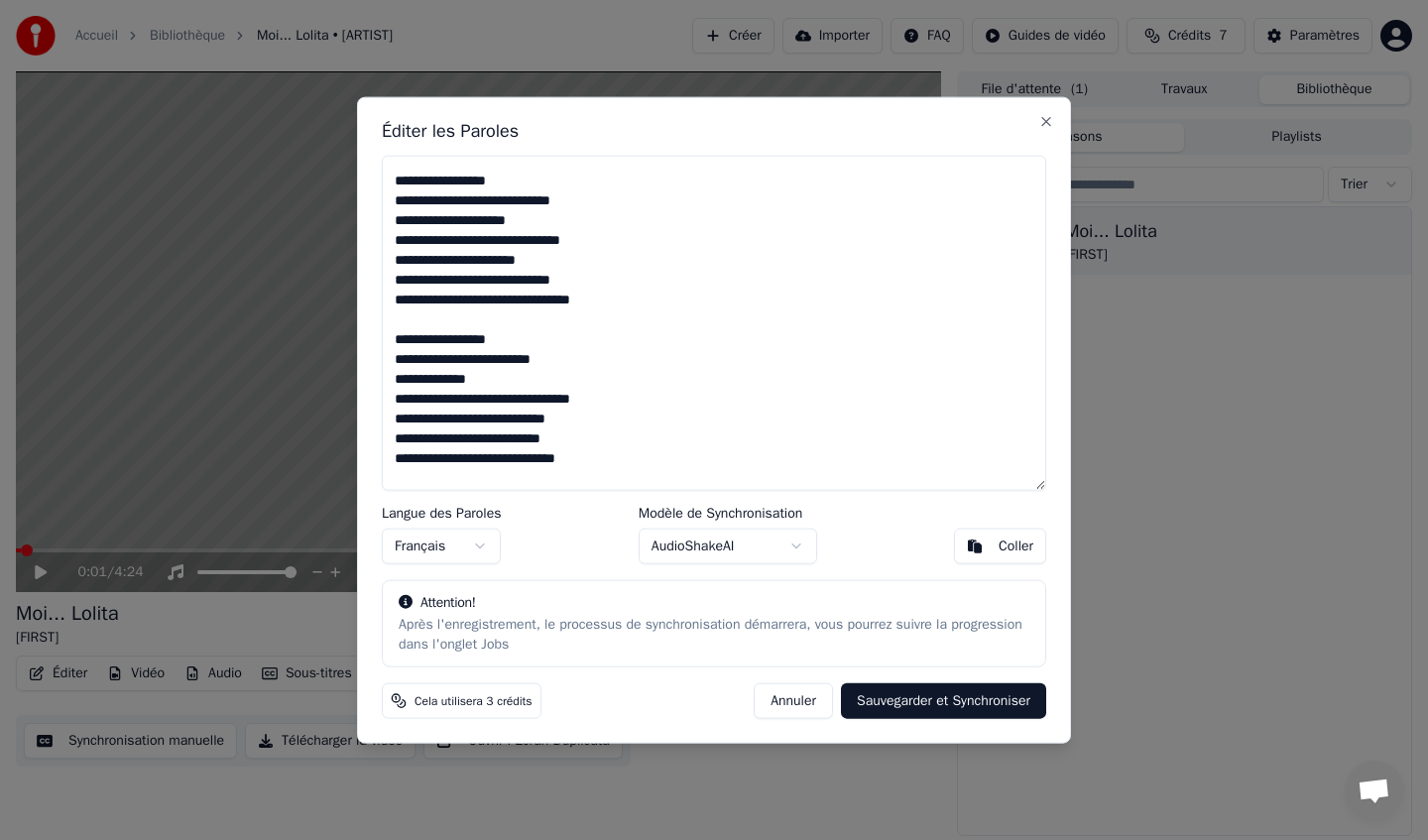 scroll, scrollTop: 557, scrollLeft: 0, axis: vertical 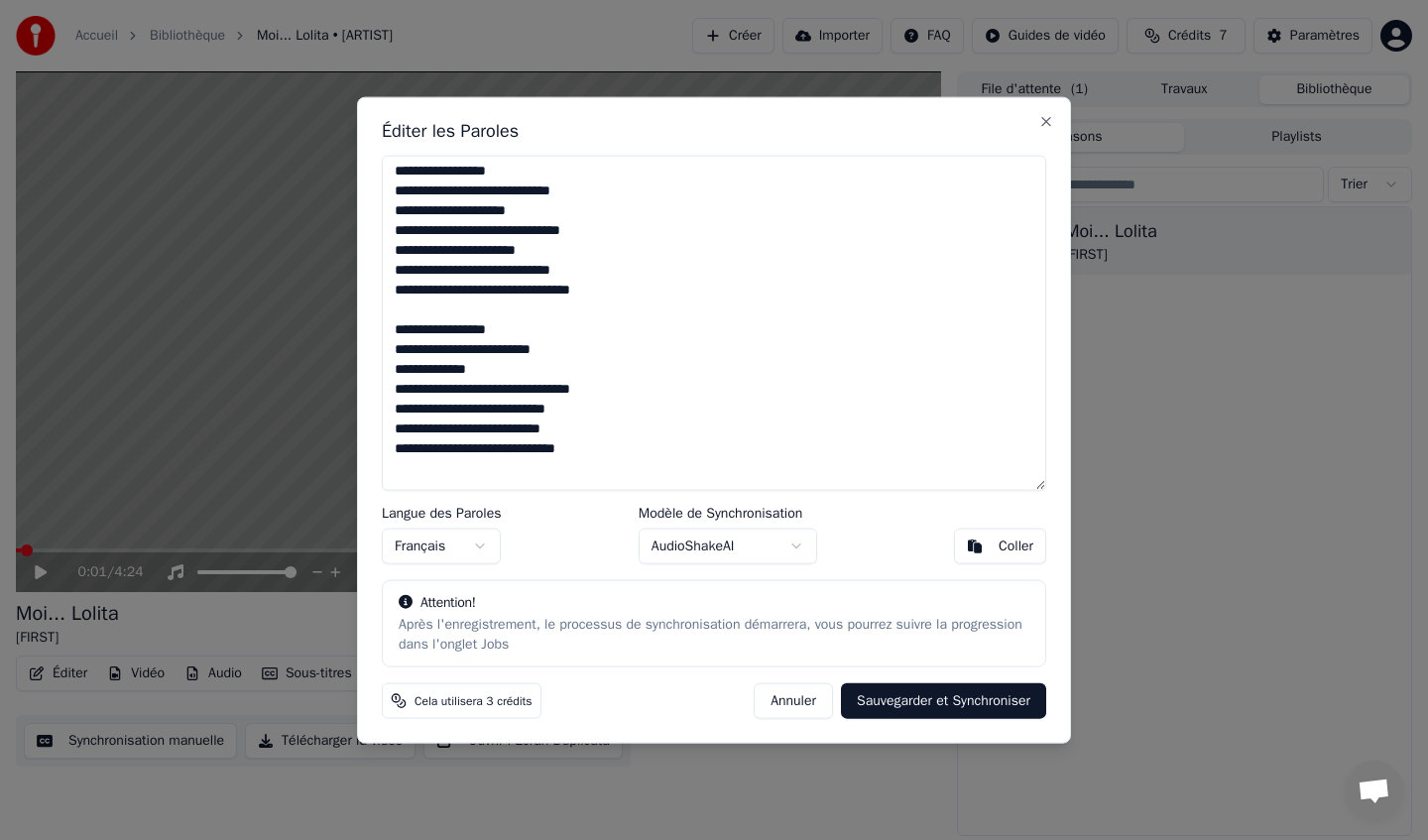 click at bounding box center [714, 322] 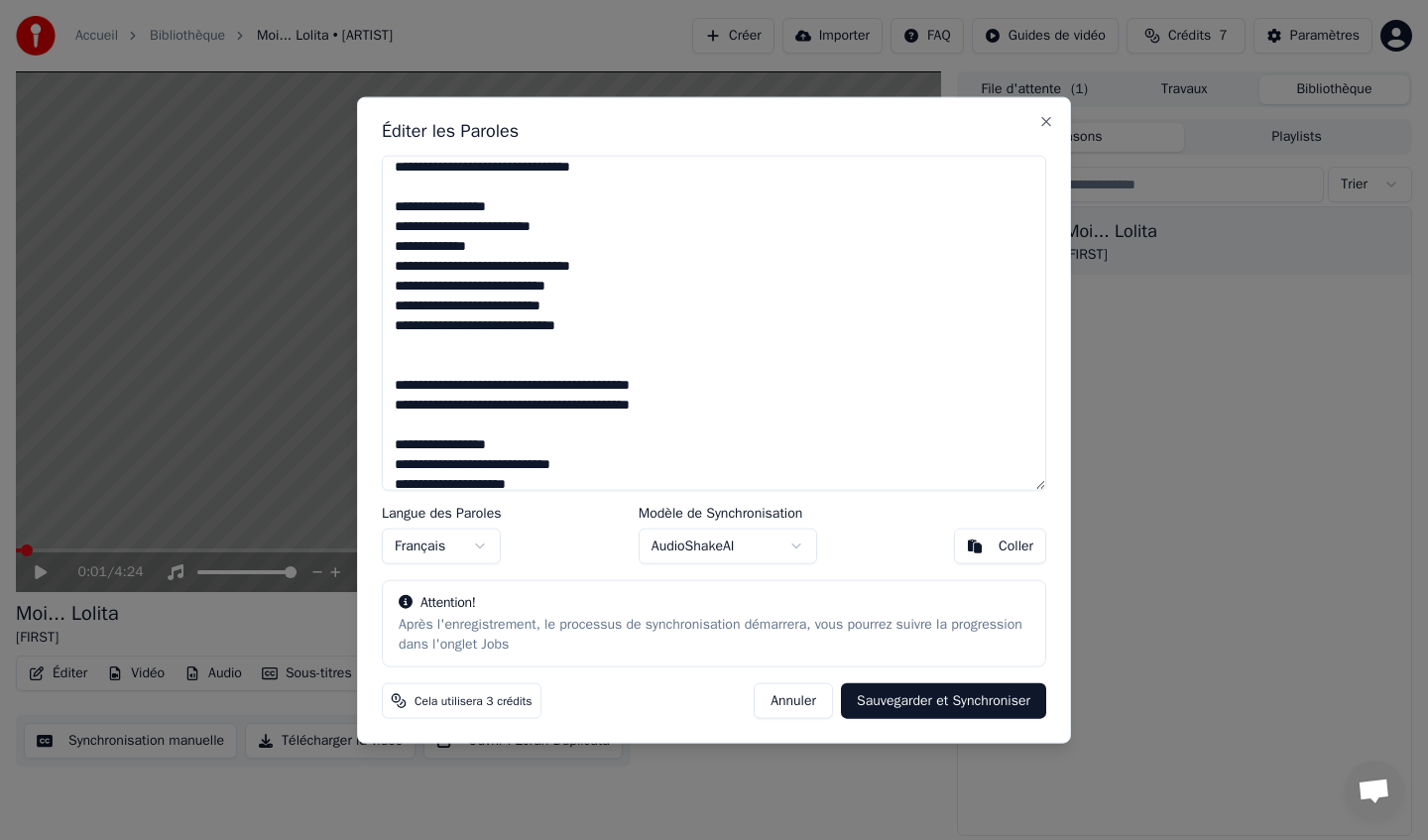 scroll, scrollTop: 687, scrollLeft: 0, axis: vertical 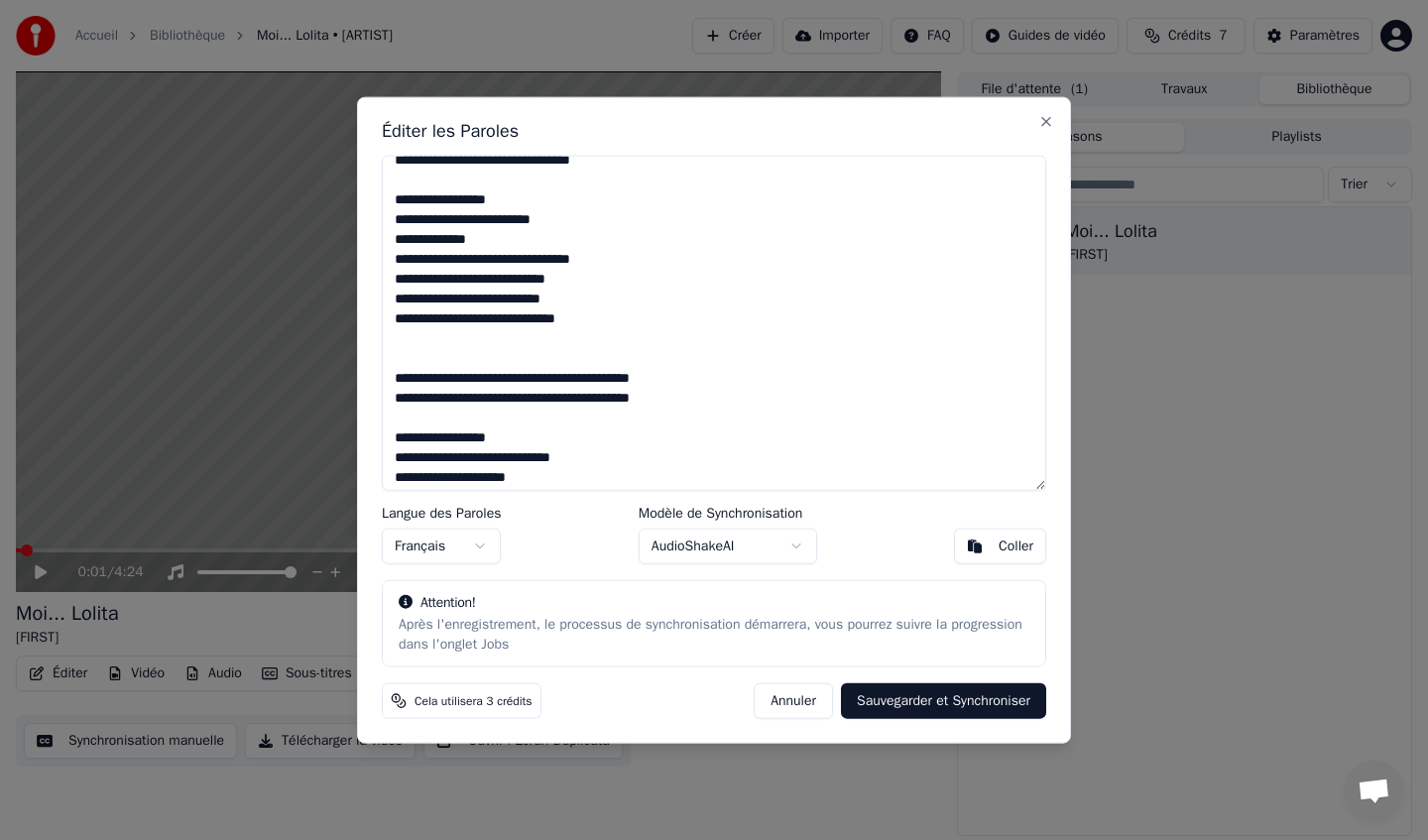 click at bounding box center (714, 322) 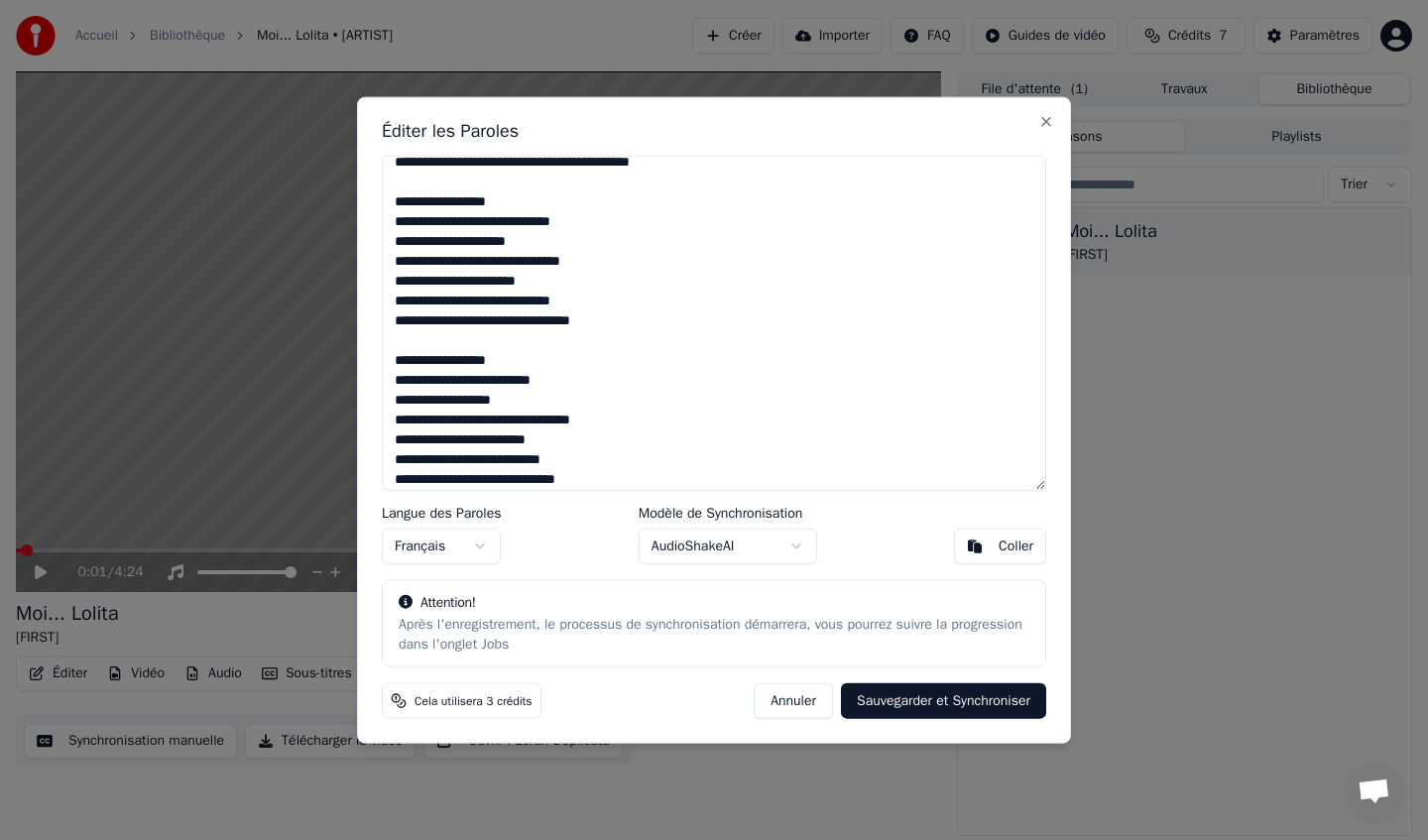 scroll, scrollTop: 942, scrollLeft: 0, axis: vertical 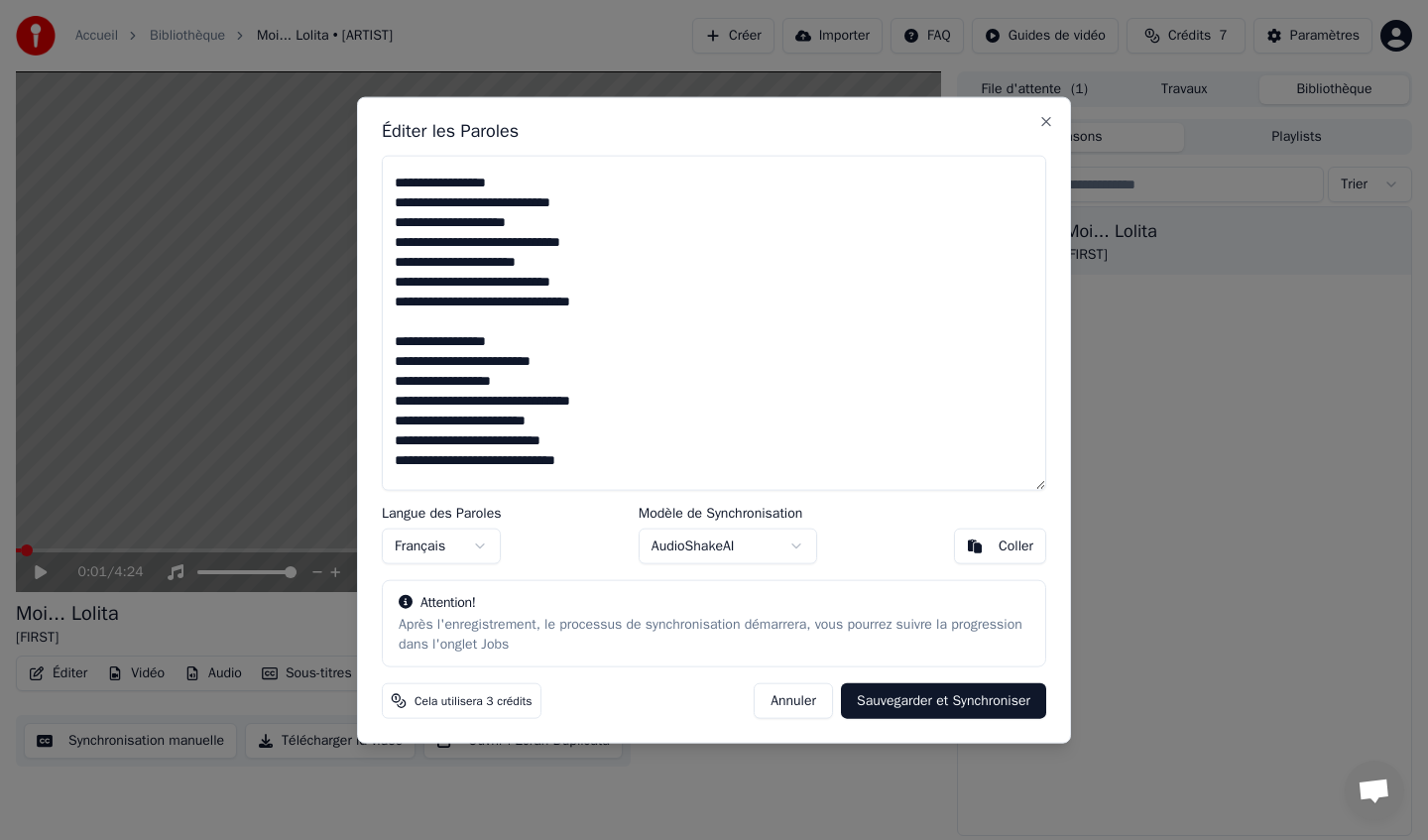 click at bounding box center (714, 322) 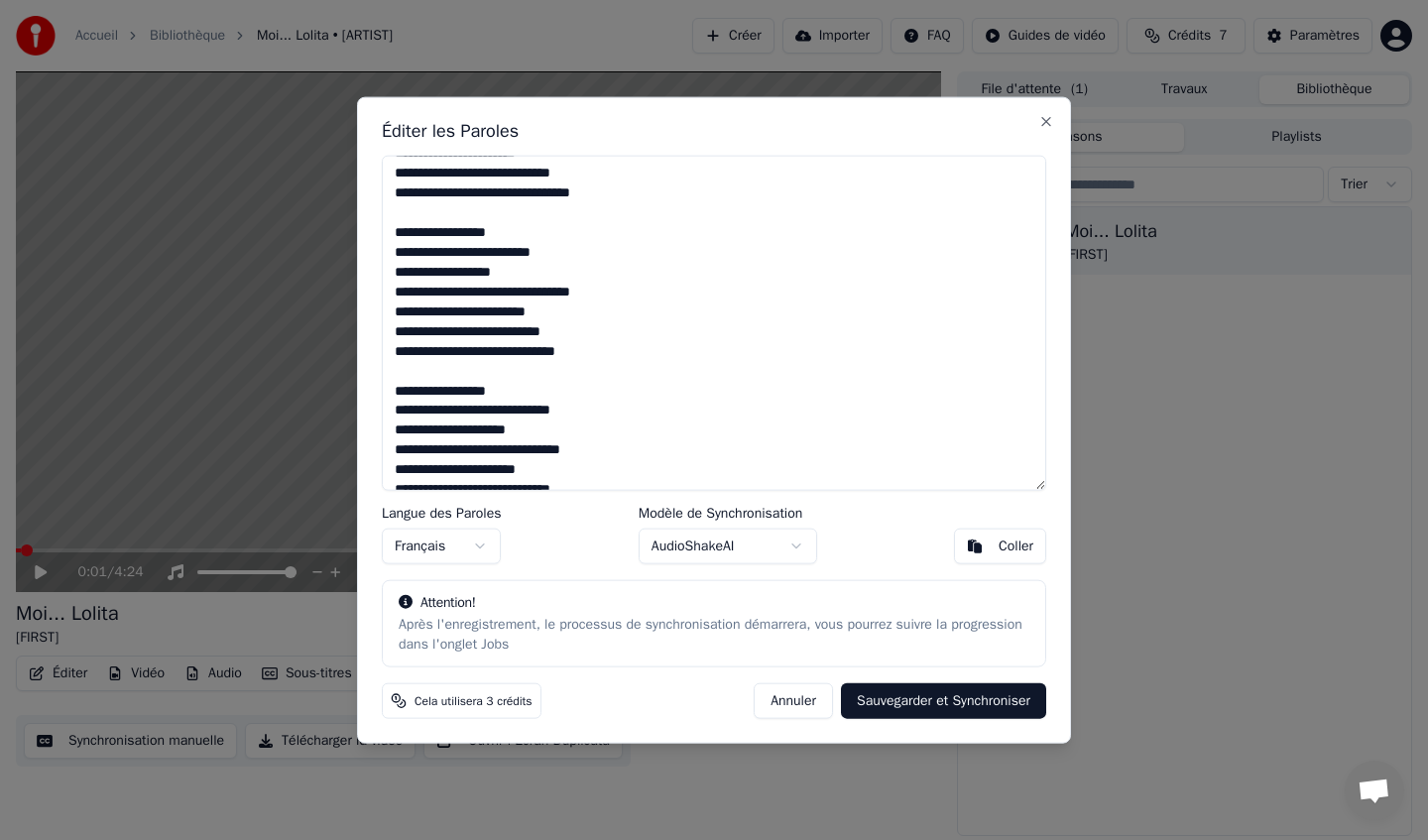 scroll, scrollTop: 1064, scrollLeft: 0, axis: vertical 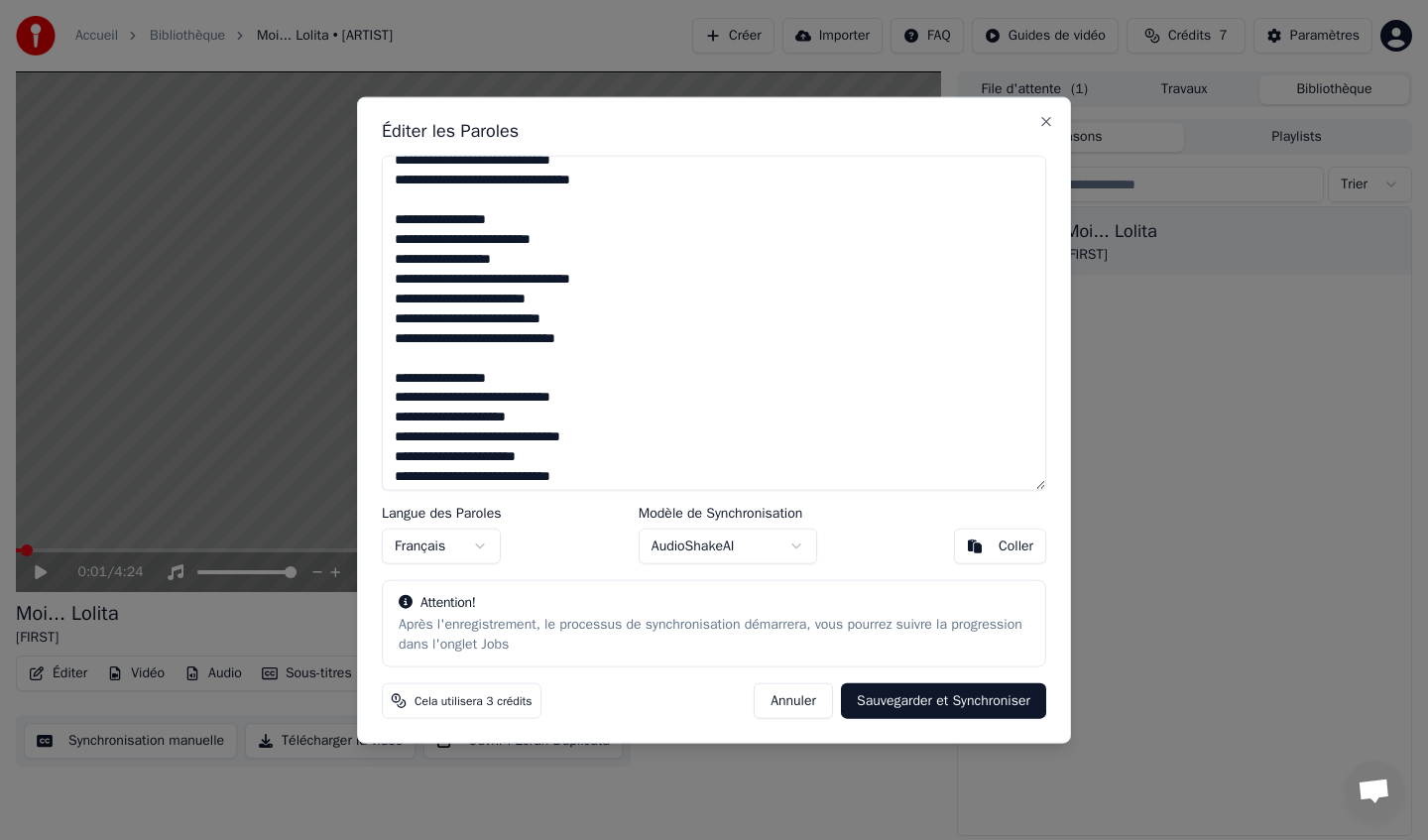 click at bounding box center [714, 322] 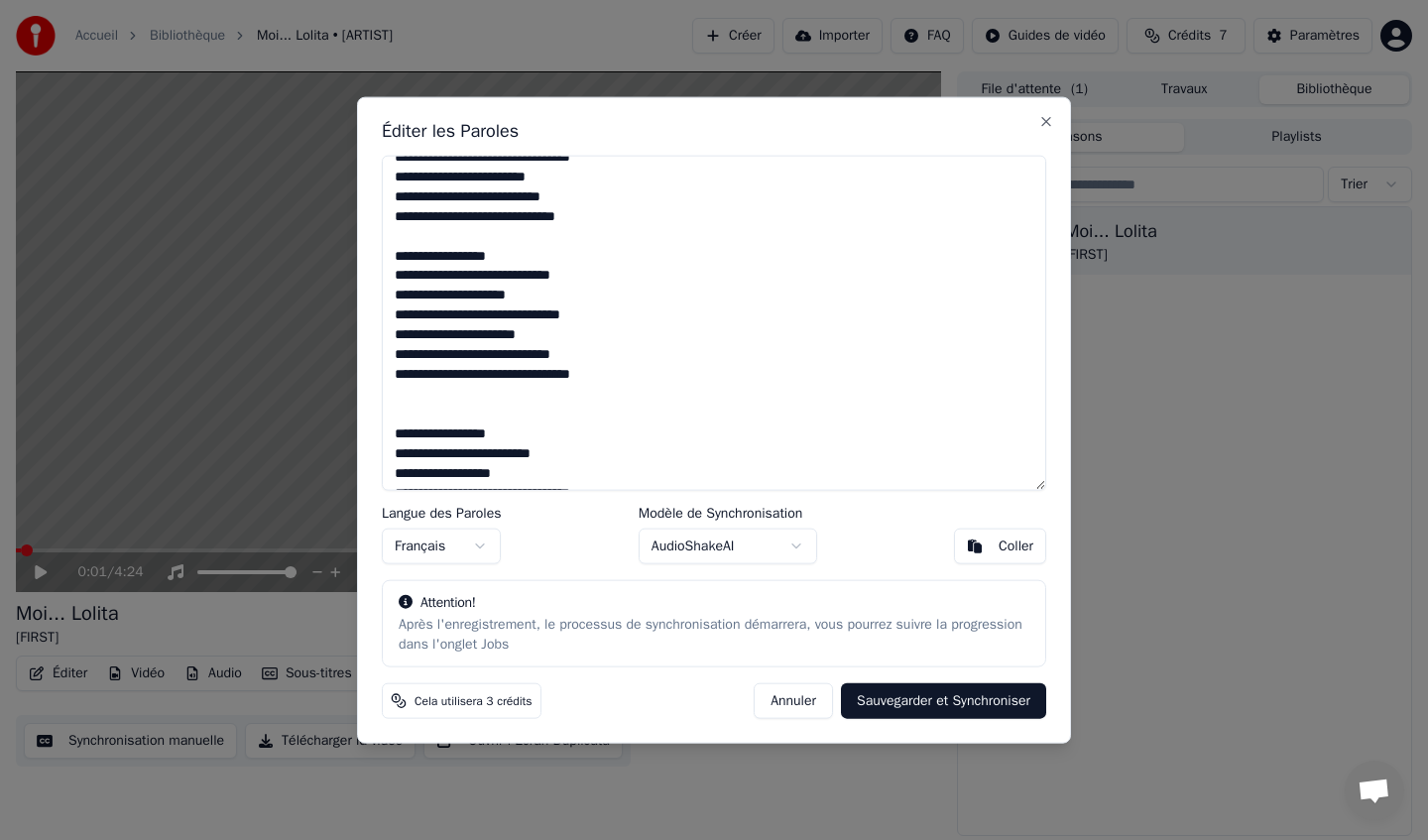 scroll, scrollTop: 1200, scrollLeft: 0, axis: vertical 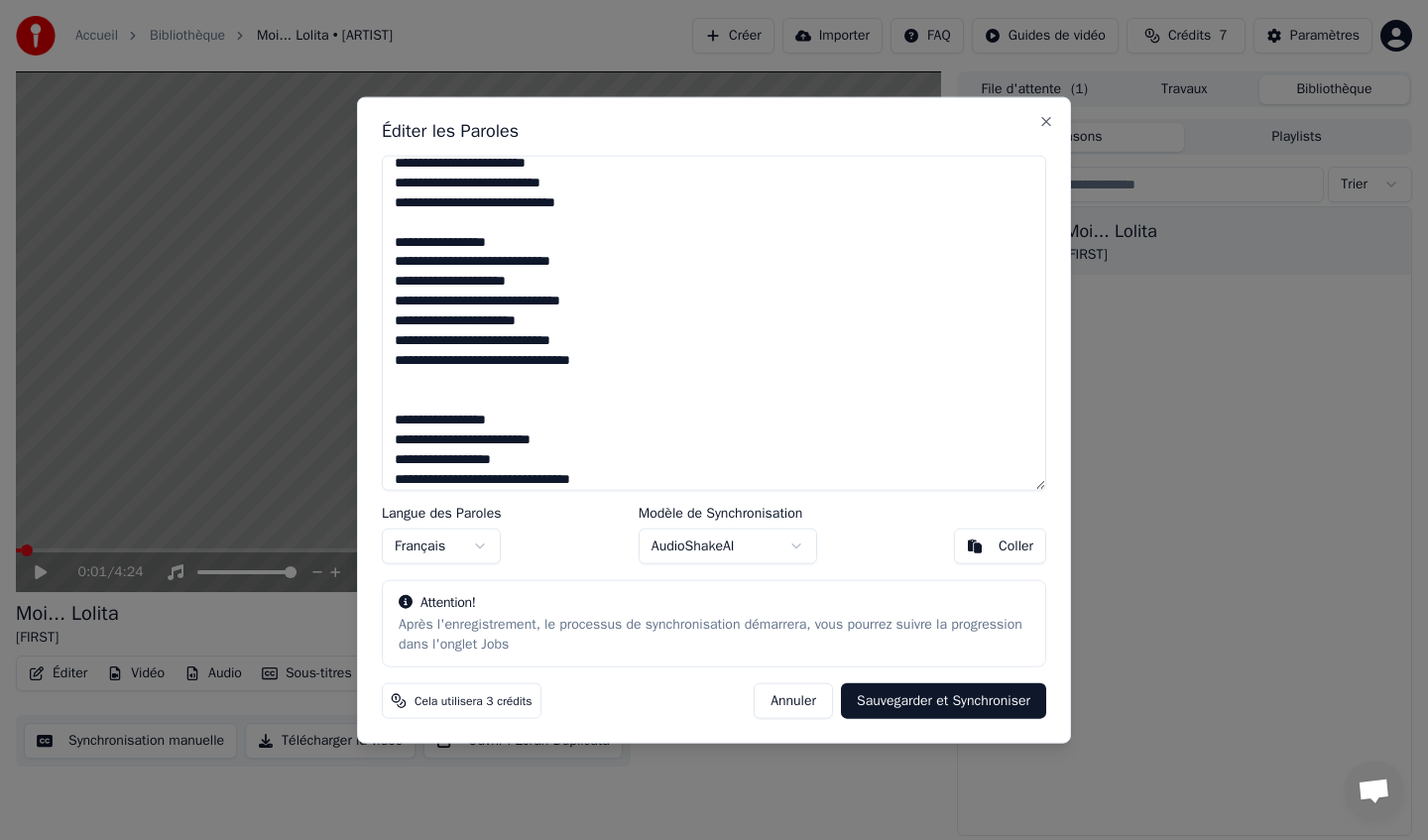 click at bounding box center (714, 322) 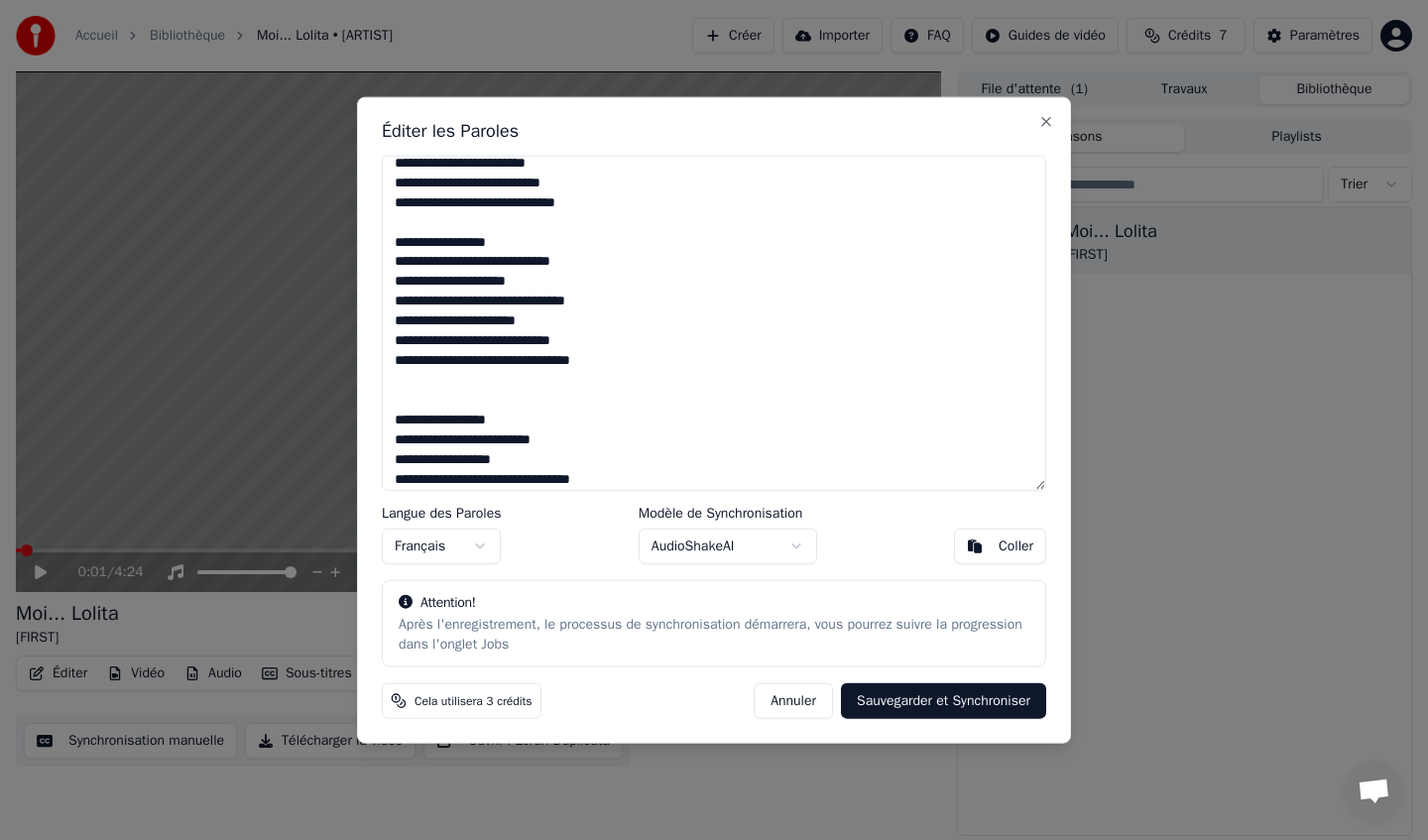click at bounding box center (714, 322) 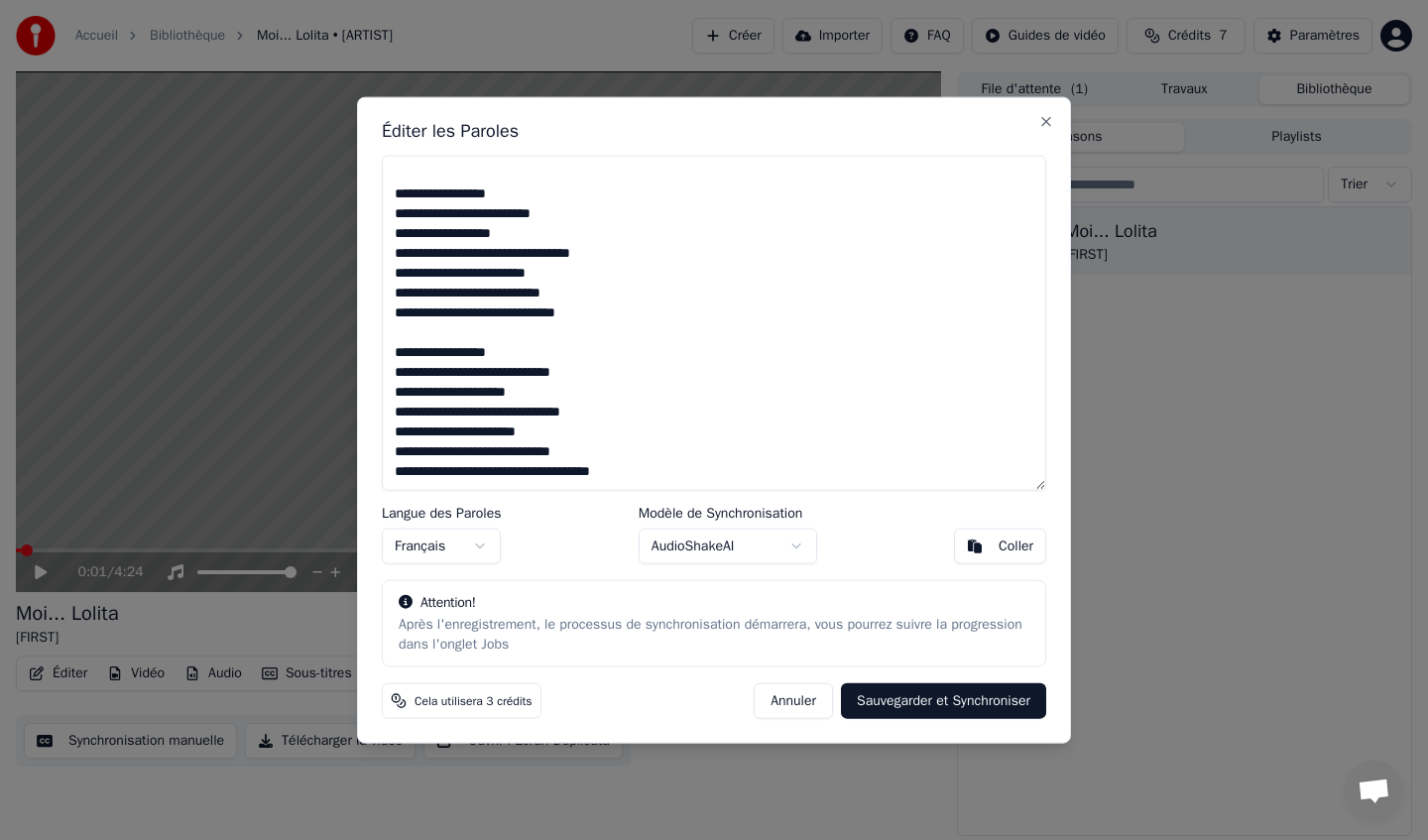 scroll, scrollTop: 1440, scrollLeft: 0, axis: vertical 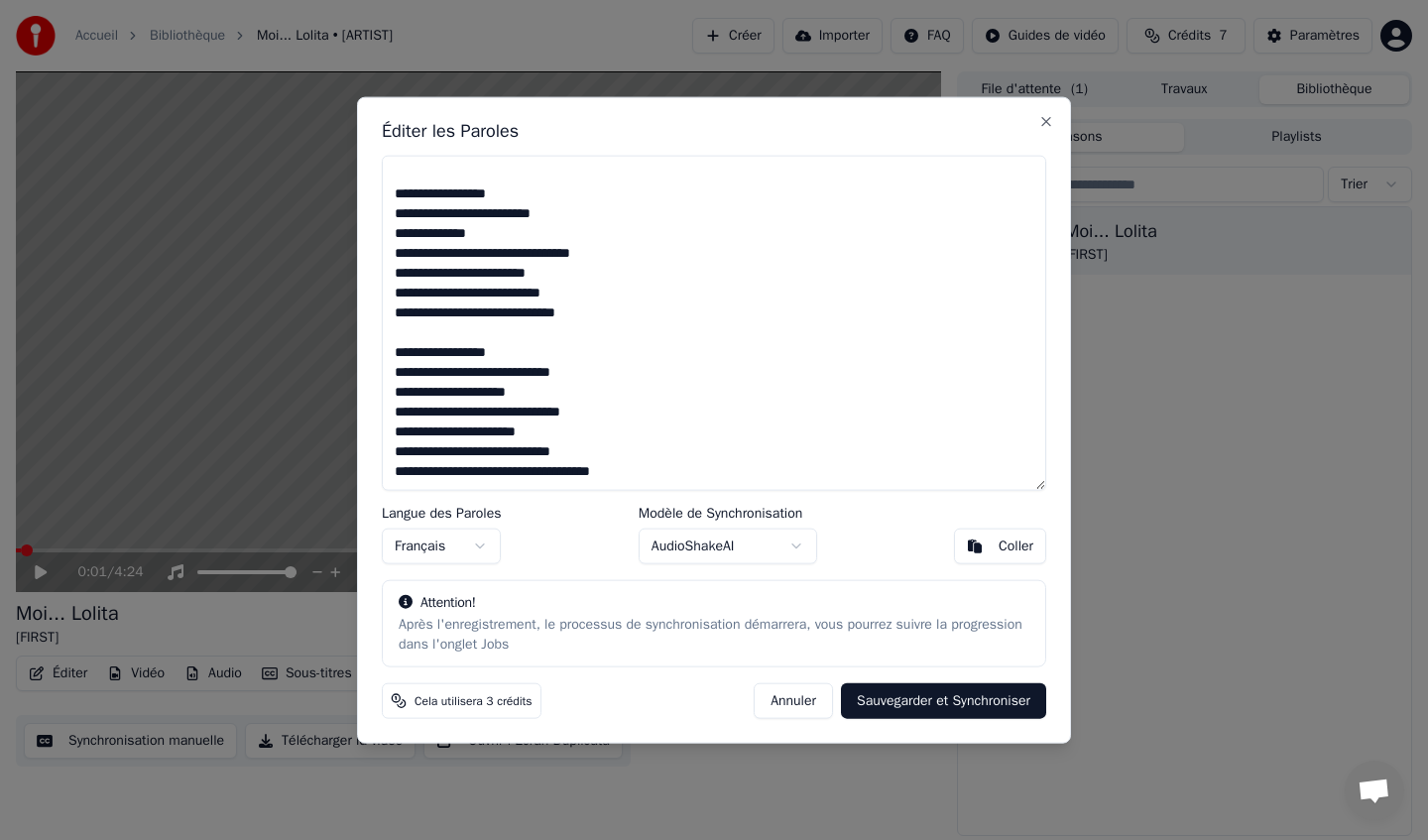 click at bounding box center [714, 322] 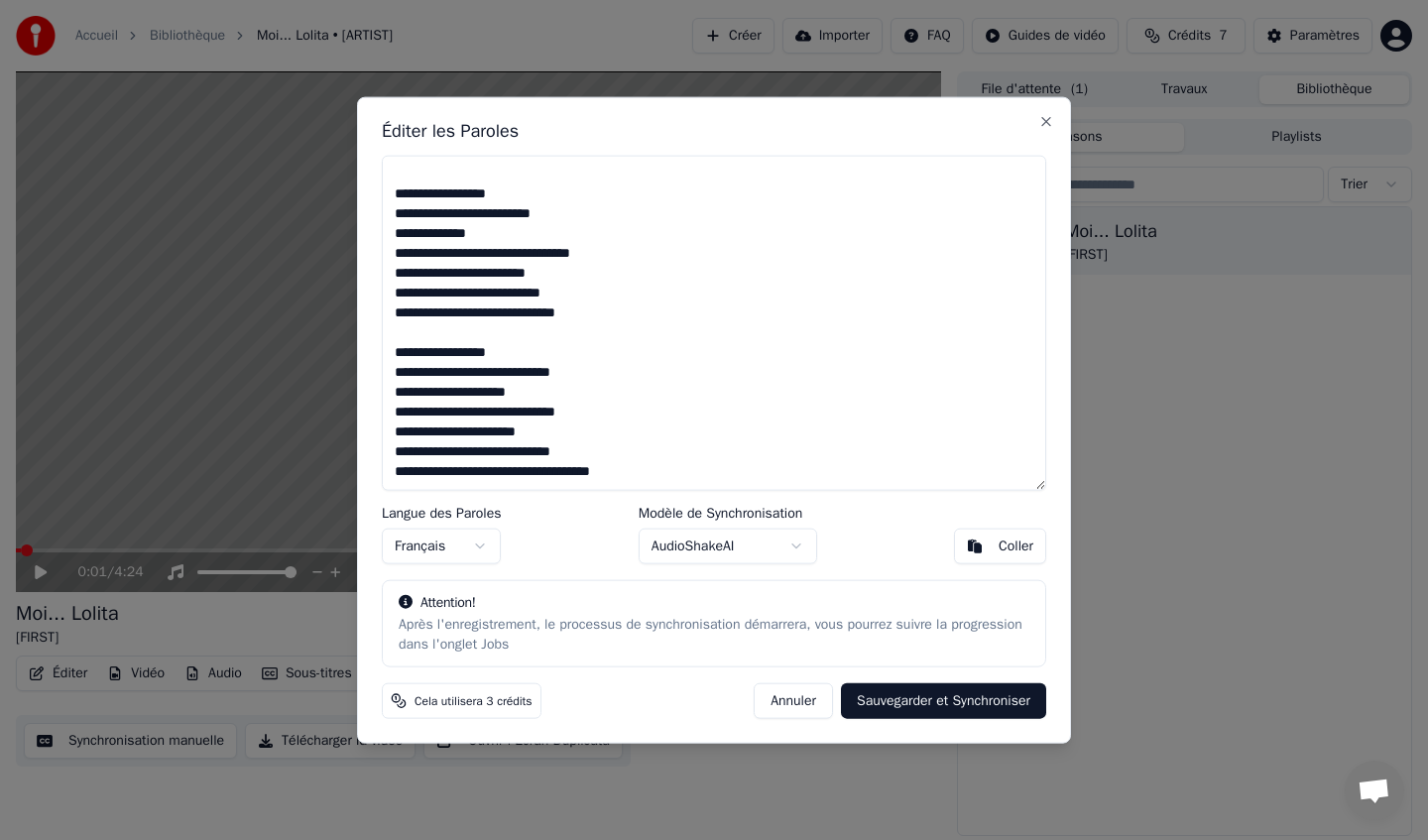 scroll, scrollTop: 1447, scrollLeft: 0, axis: vertical 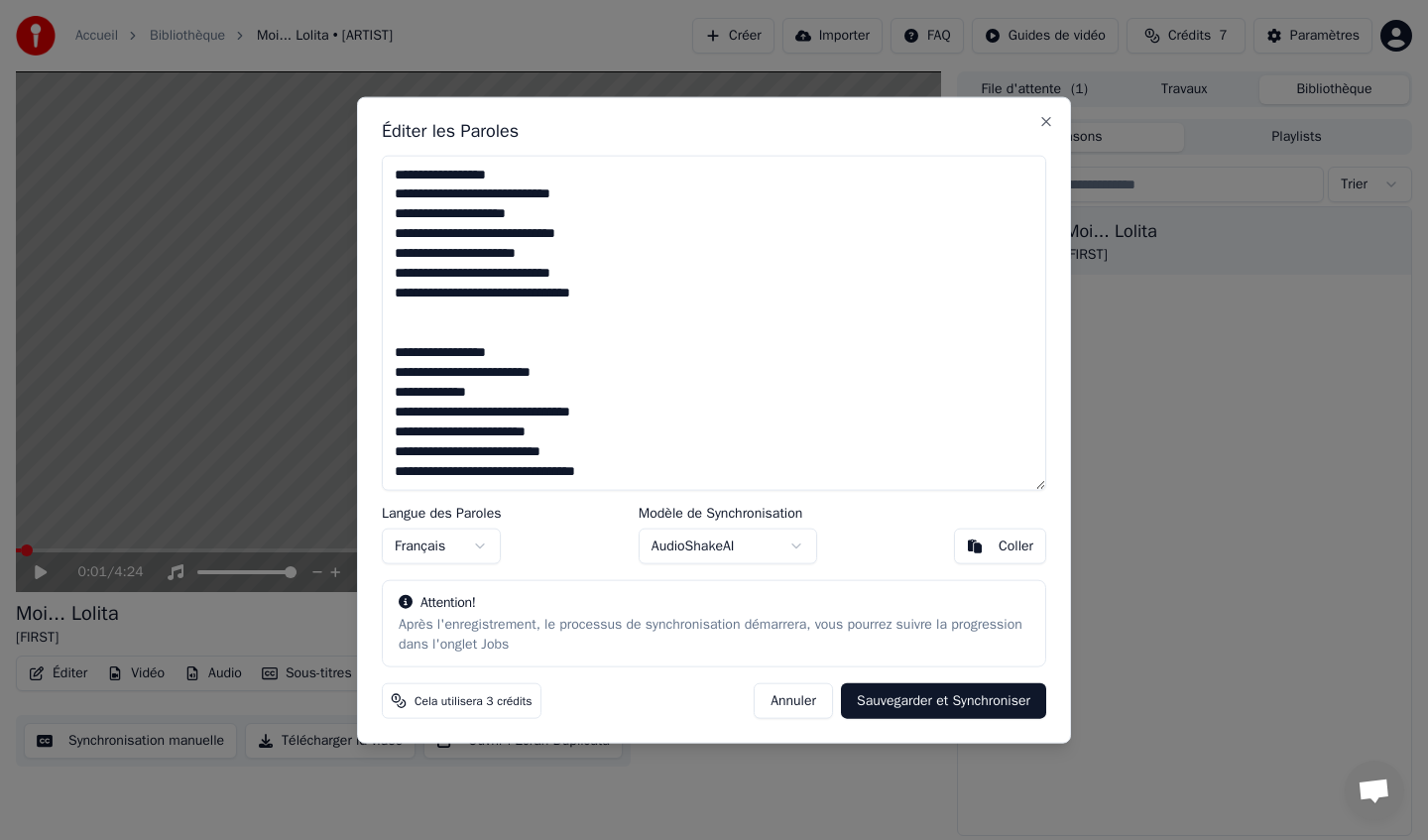 click on "Sauvegarder et Synchroniser" at bounding box center (943, 701) 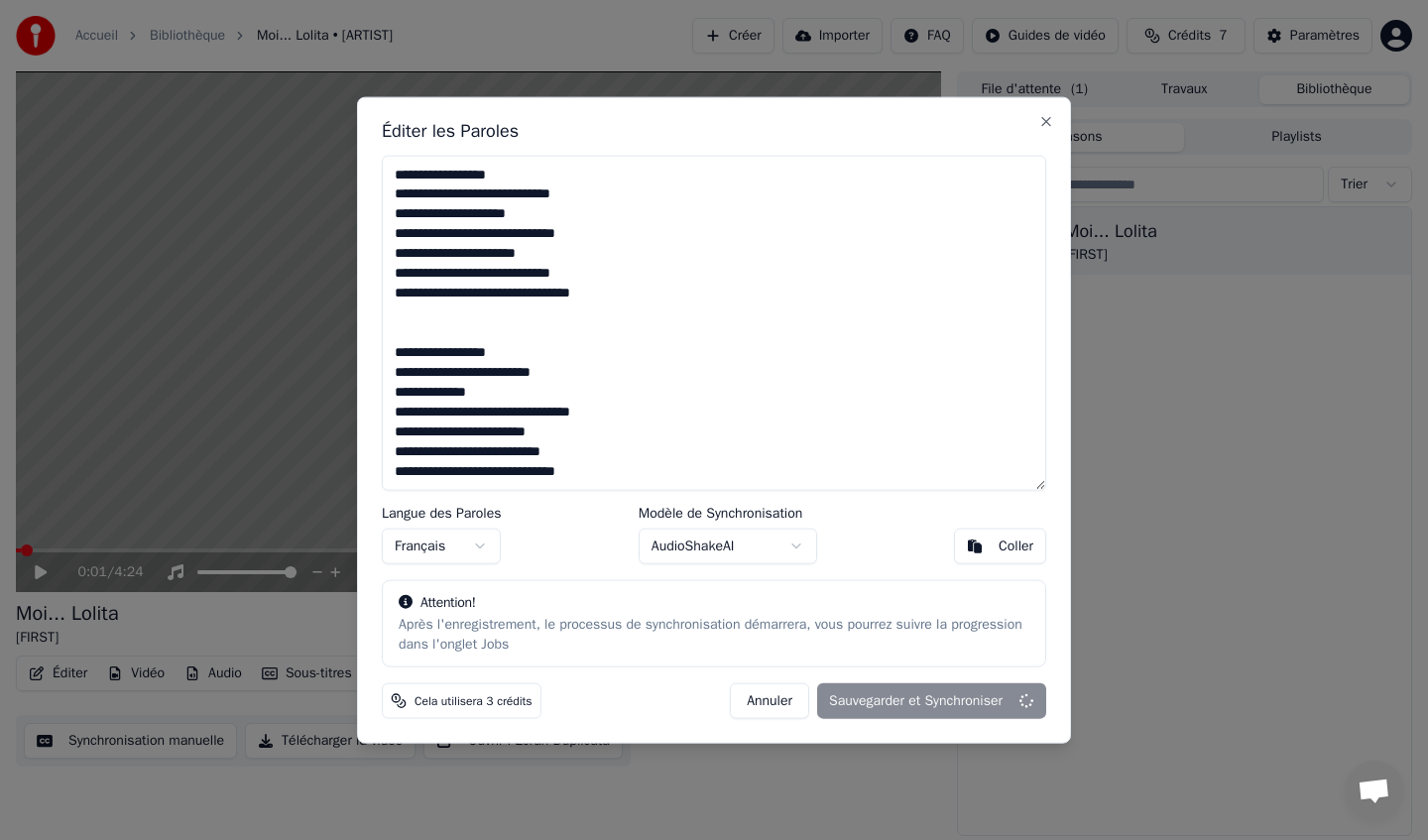 type on "**********" 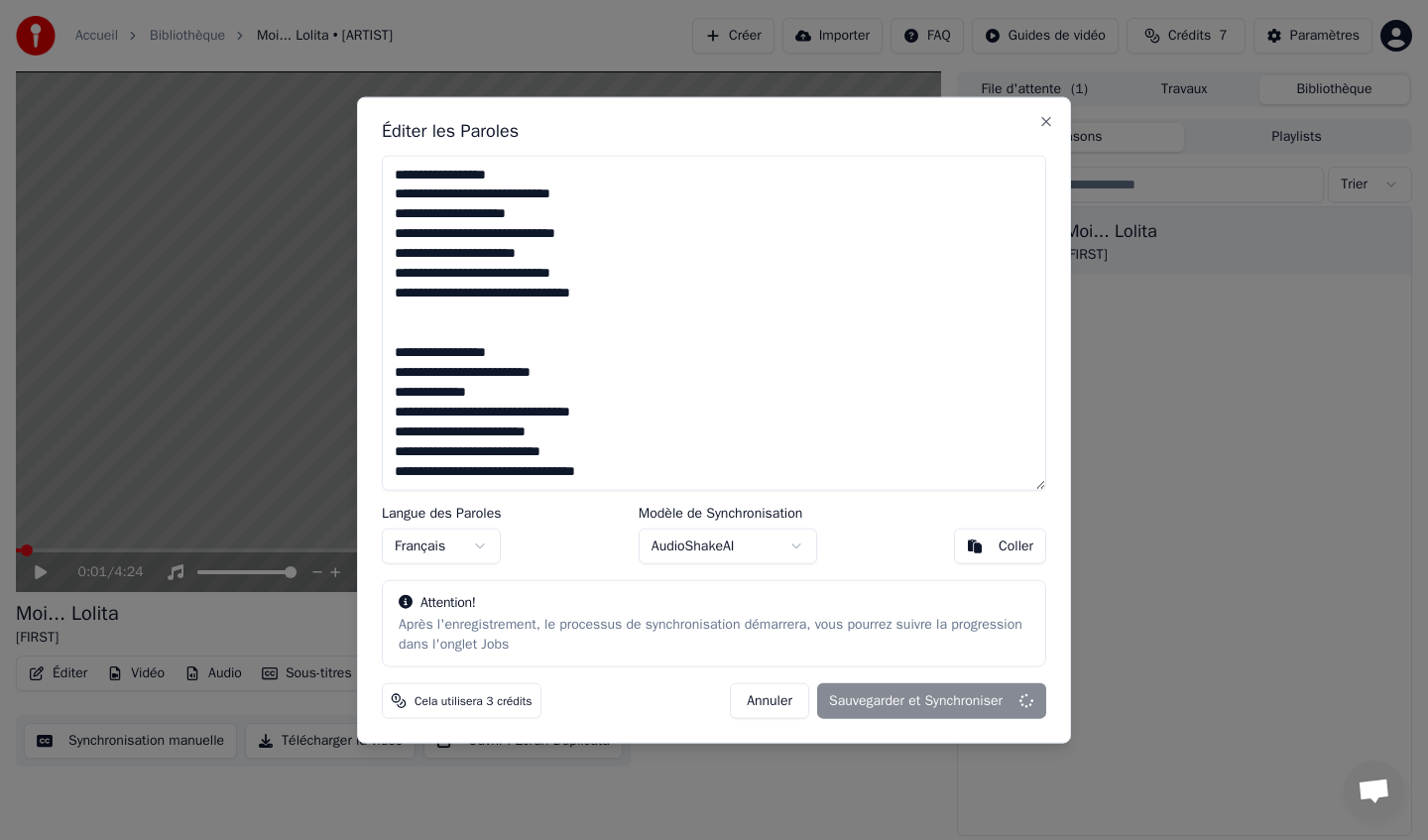 scroll, scrollTop: 1347, scrollLeft: 0, axis: vertical 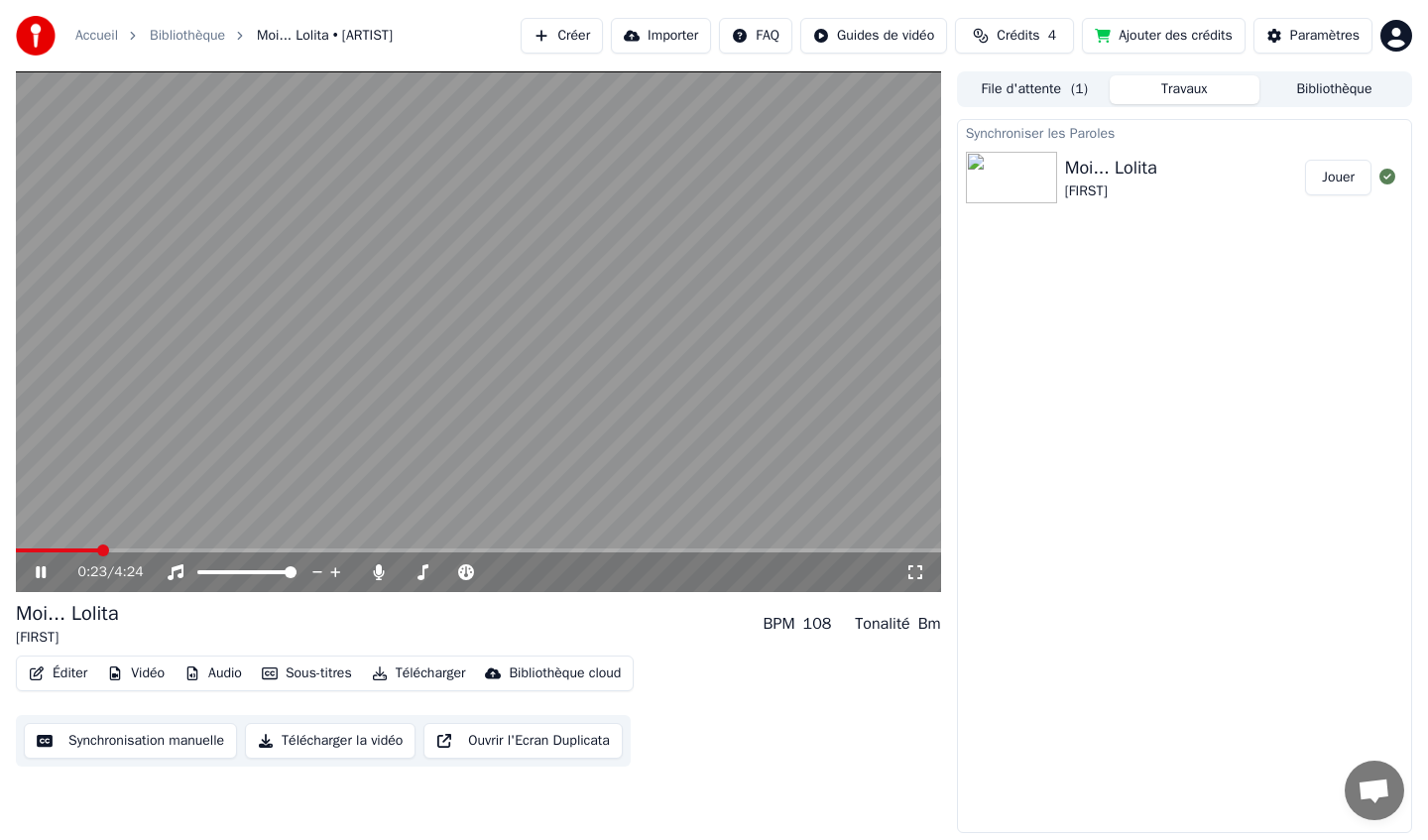 click 